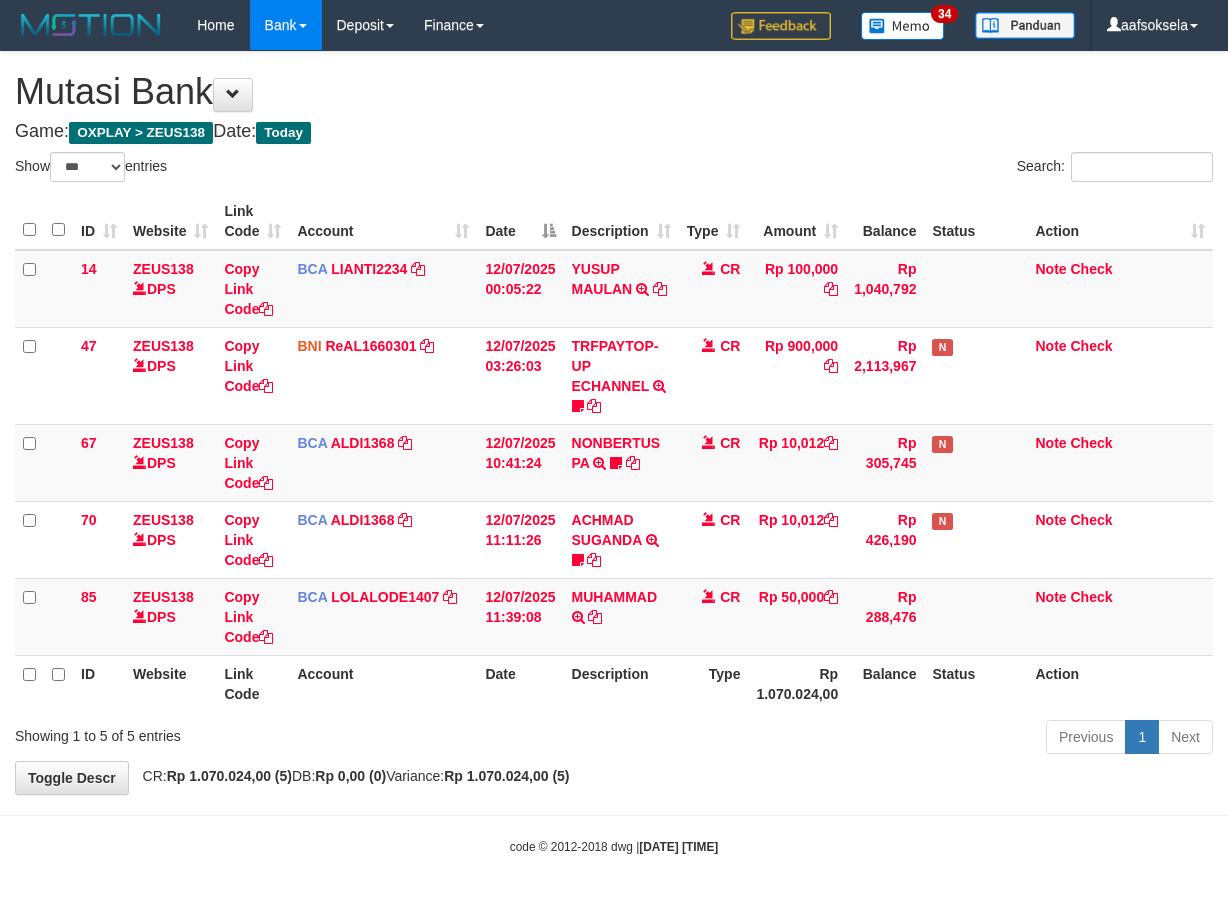 select on "***" 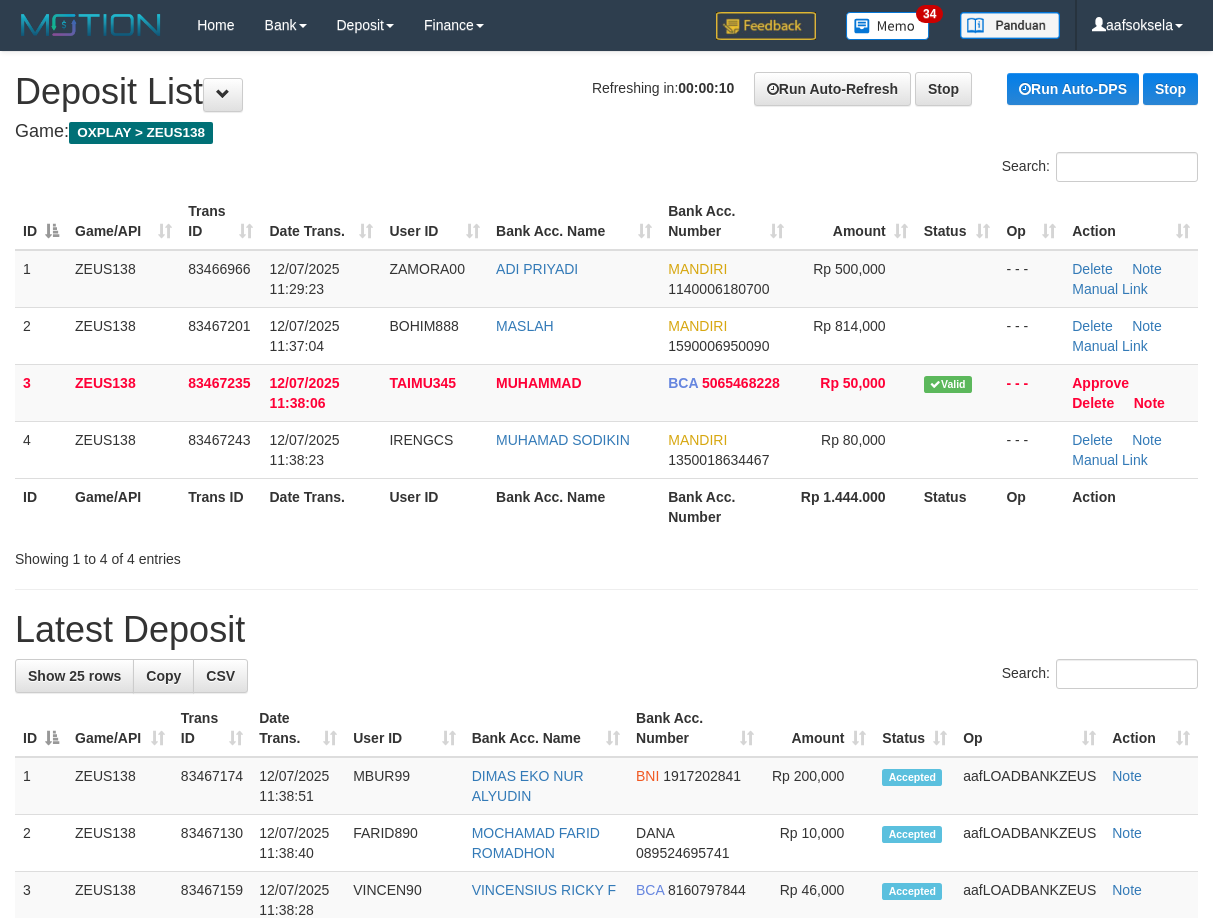 scroll, scrollTop: 0, scrollLeft: 0, axis: both 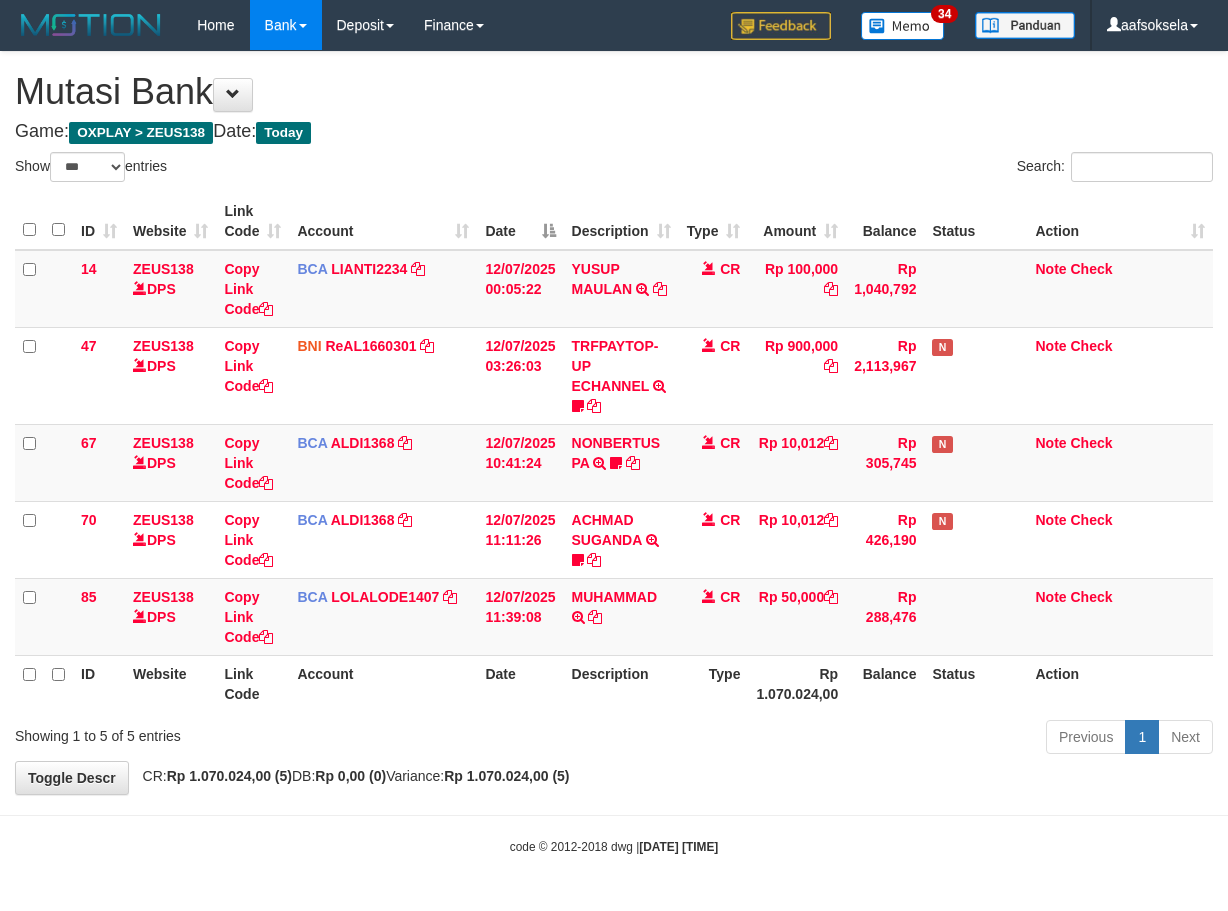 select on "***" 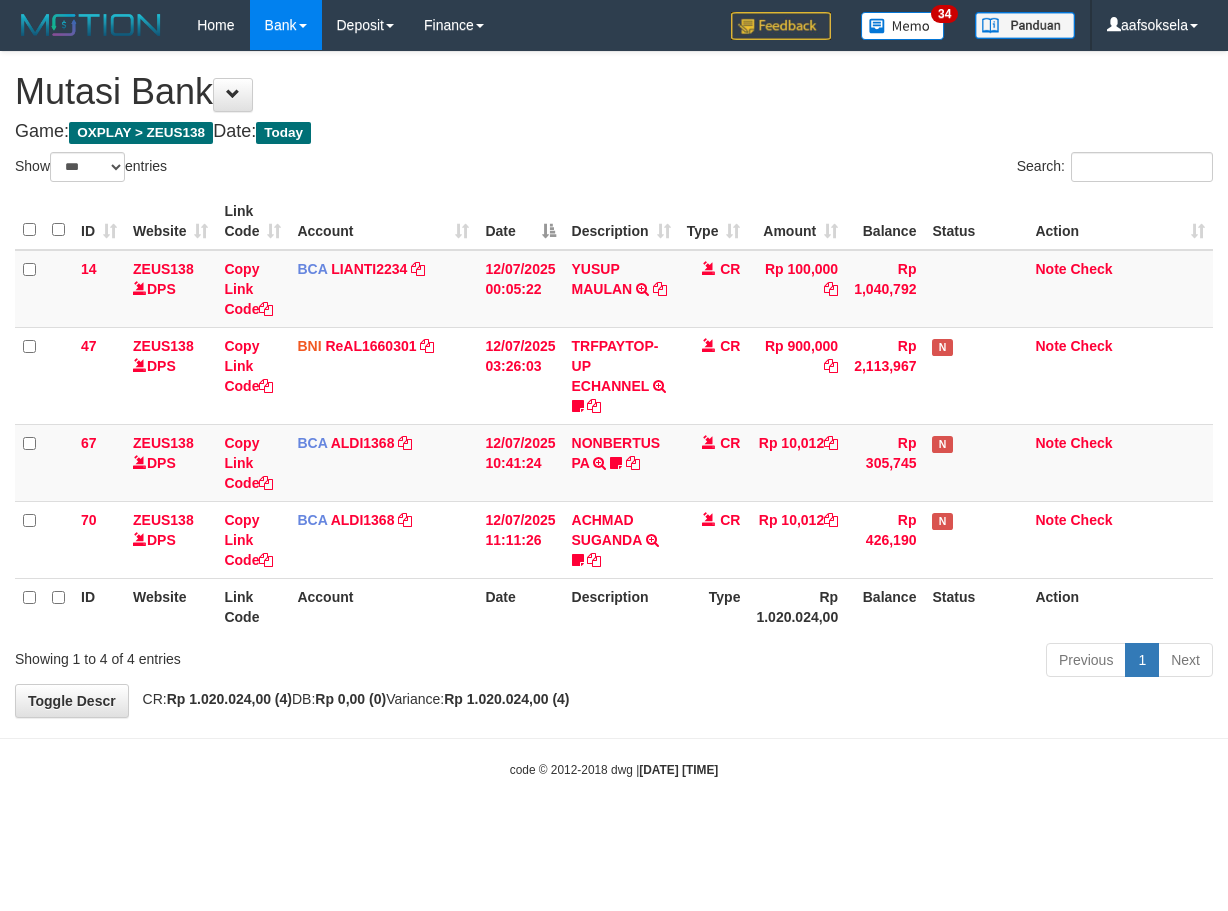 select on "***" 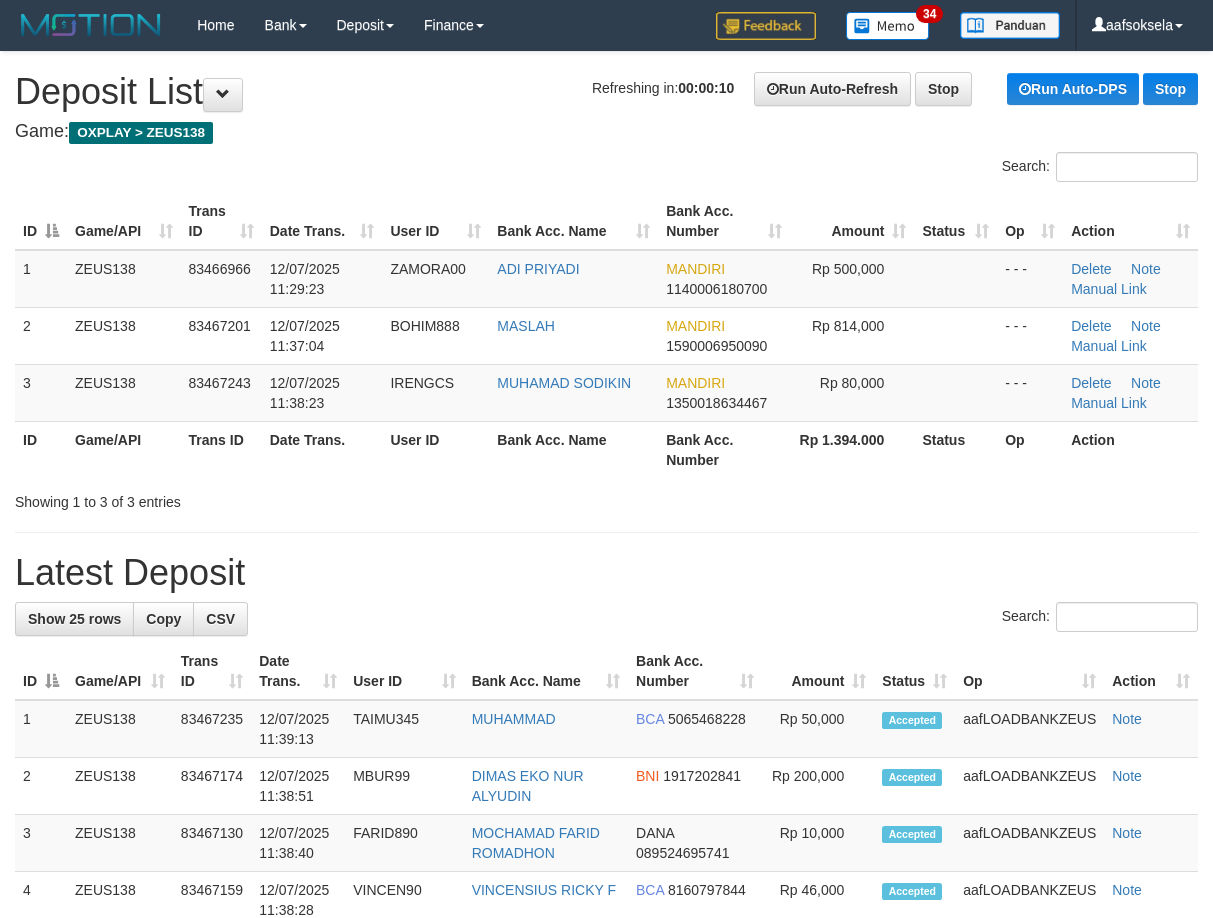 scroll, scrollTop: 0, scrollLeft: 0, axis: both 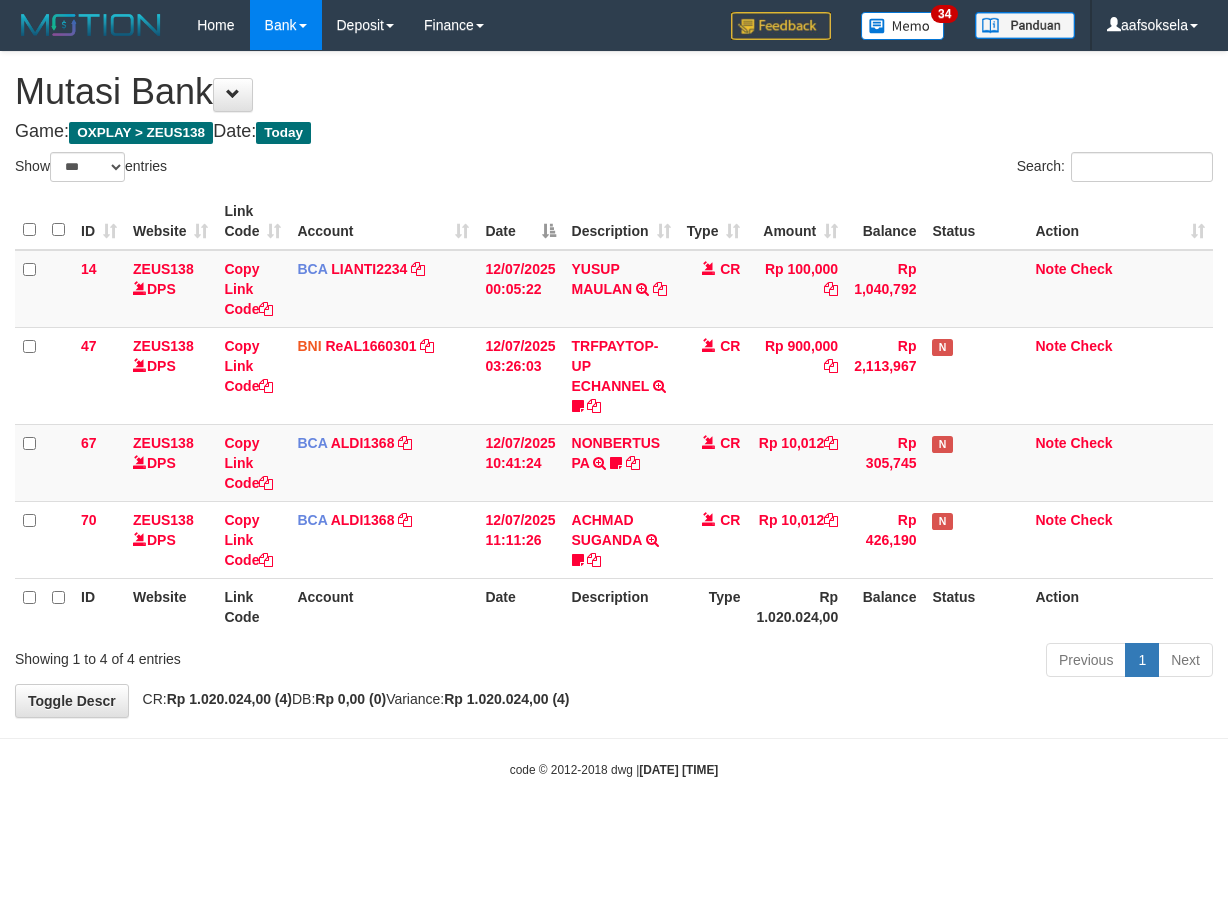 select on "***" 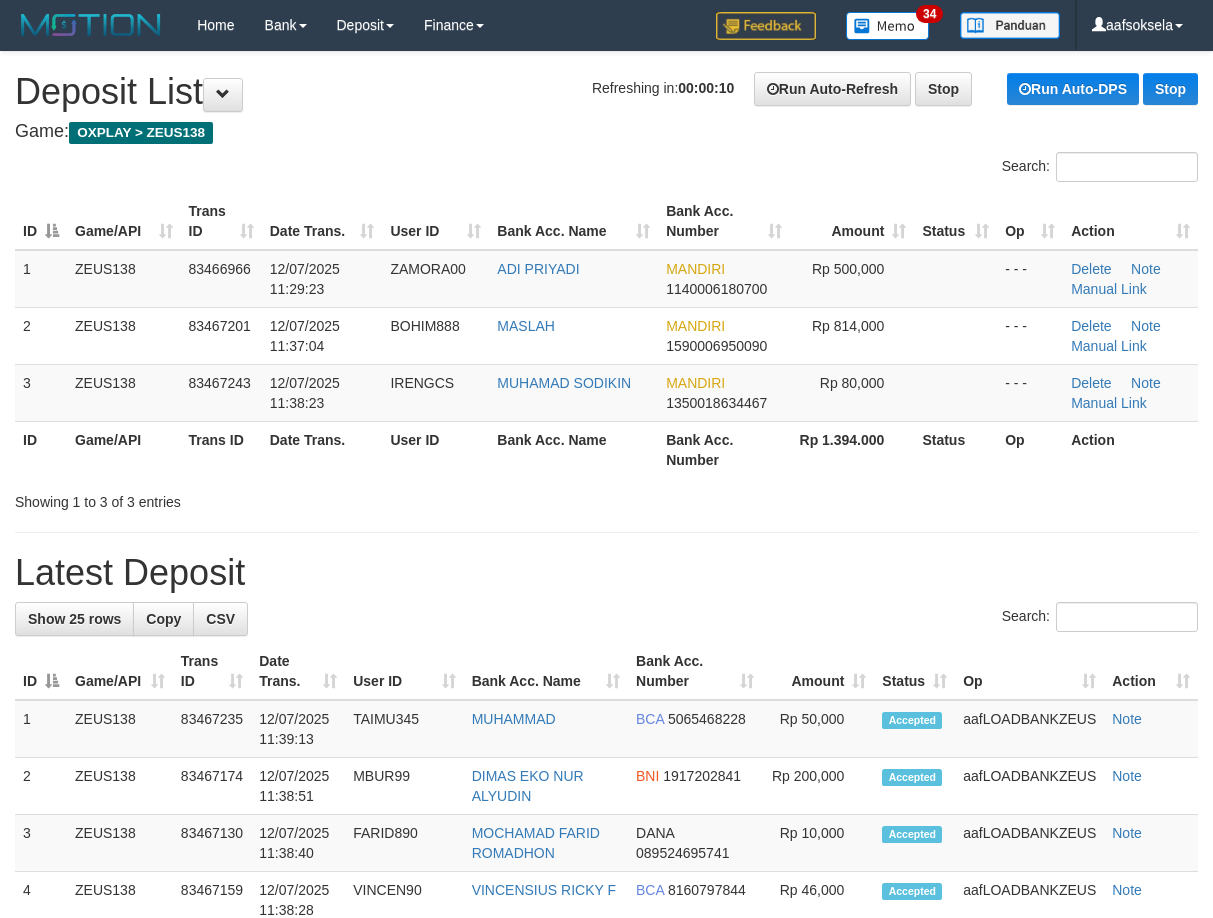 scroll, scrollTop: 0, scrollLeft: 0, axis: both 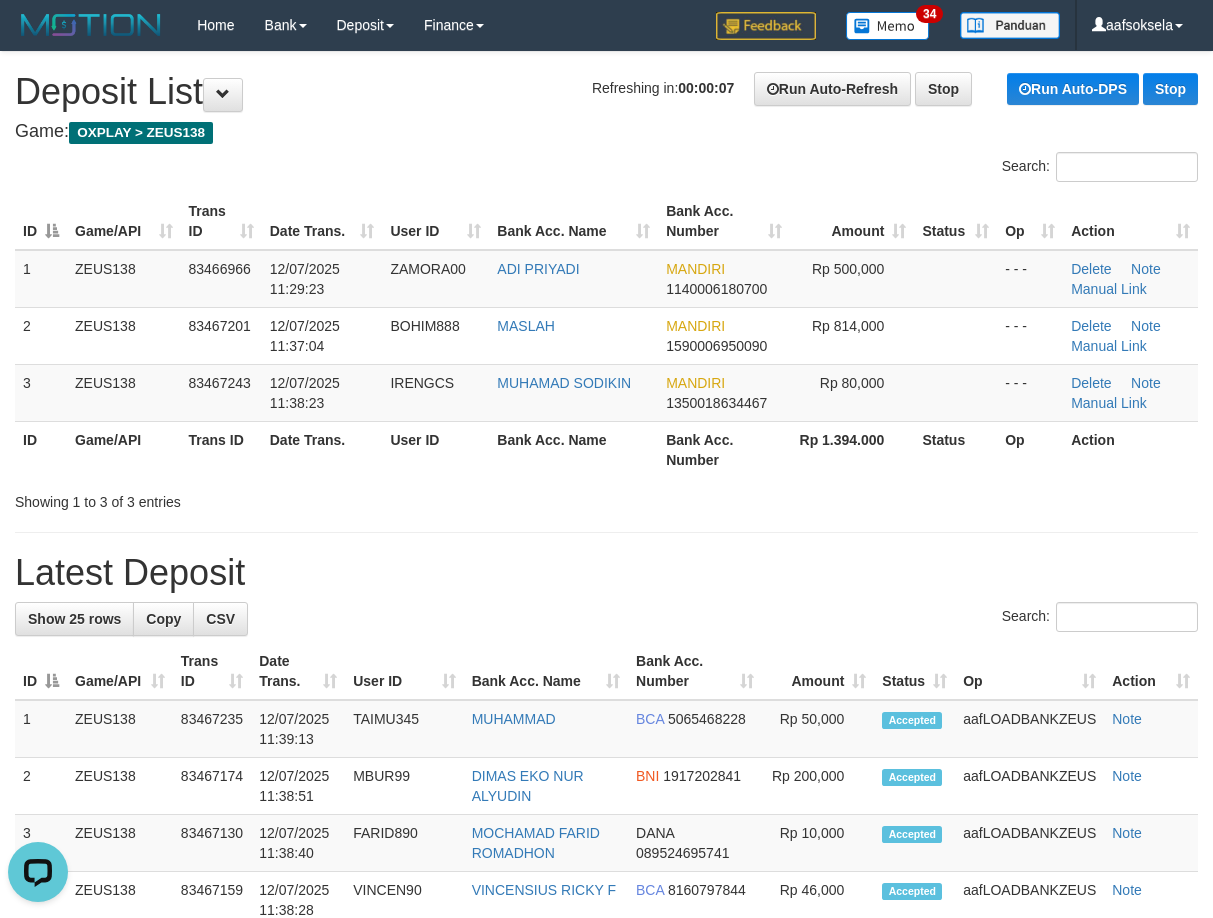 drag, startPoint x: 810, startPoint y: 527, endPoint x: 798, endPoint y: 527, distance: 12 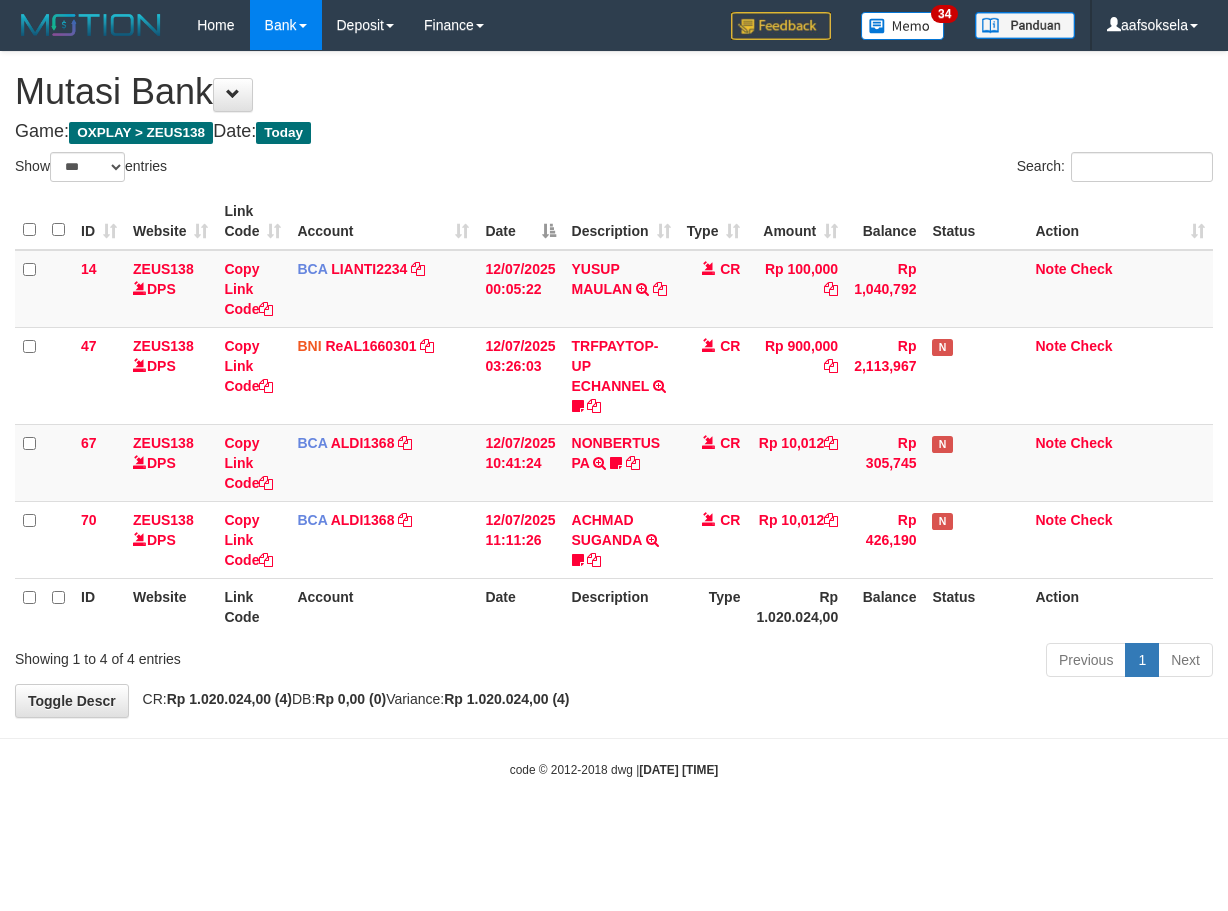 select on "***" 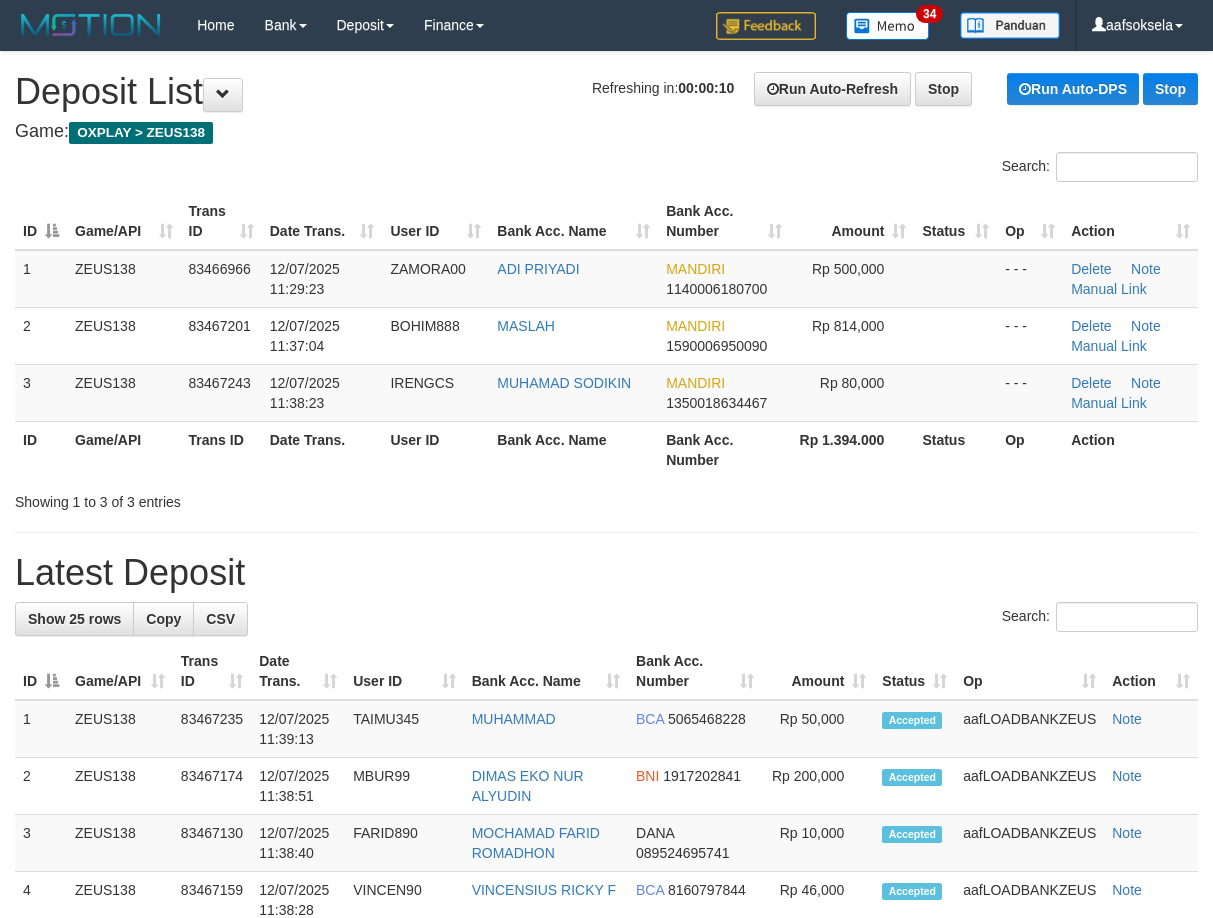 scroll, scrollTop: 0, scrollLeft: 0, axis: both 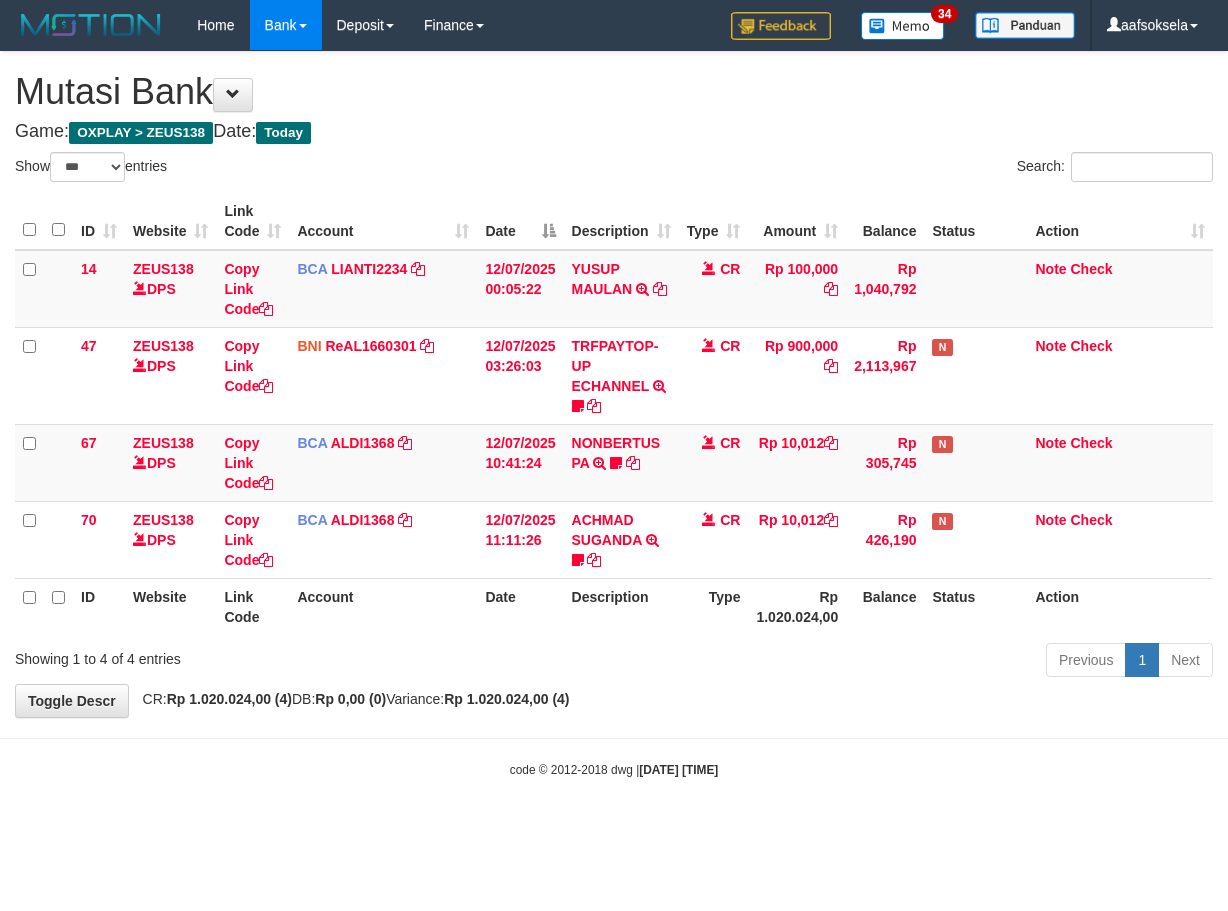 select on "***" 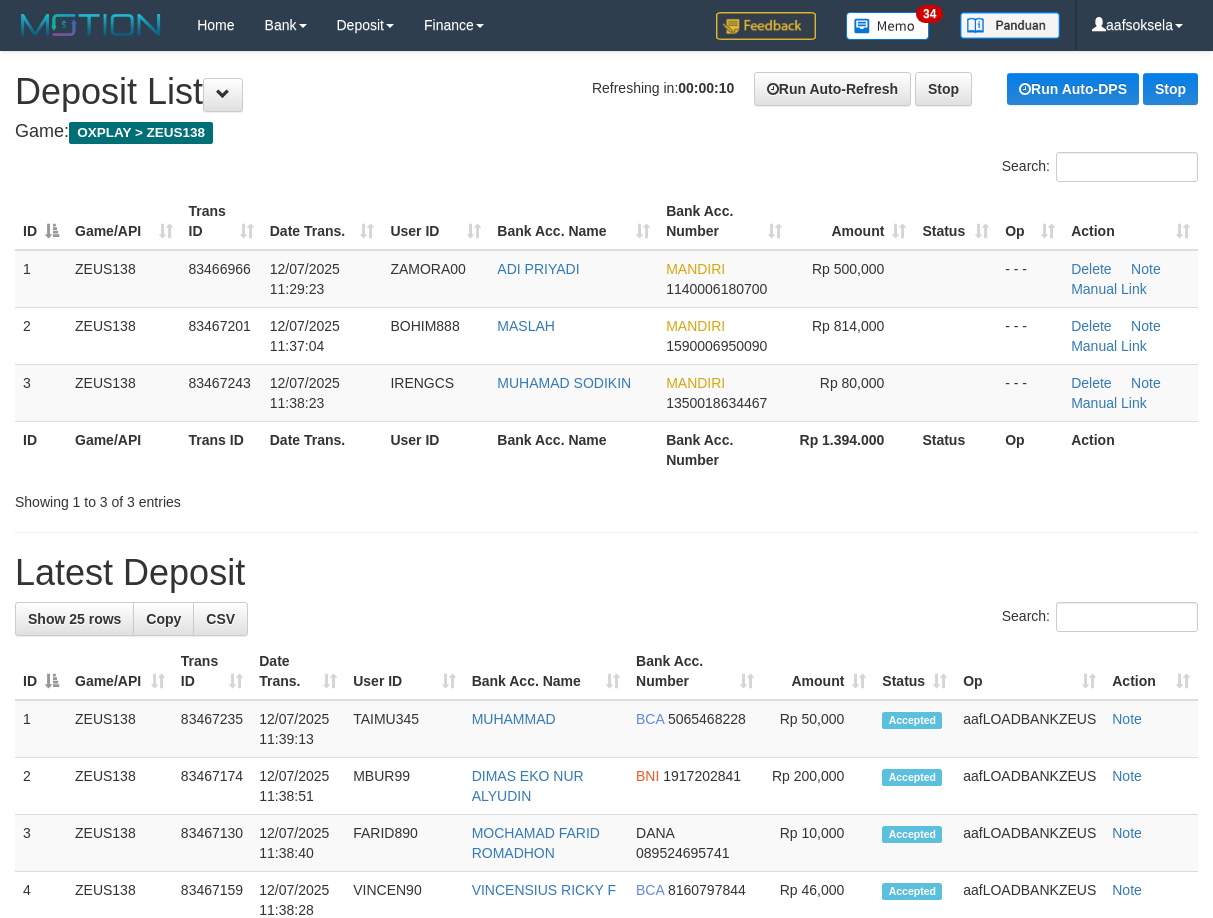 scroll, scrollTop: 0, scrollLeft: 0, axis: both 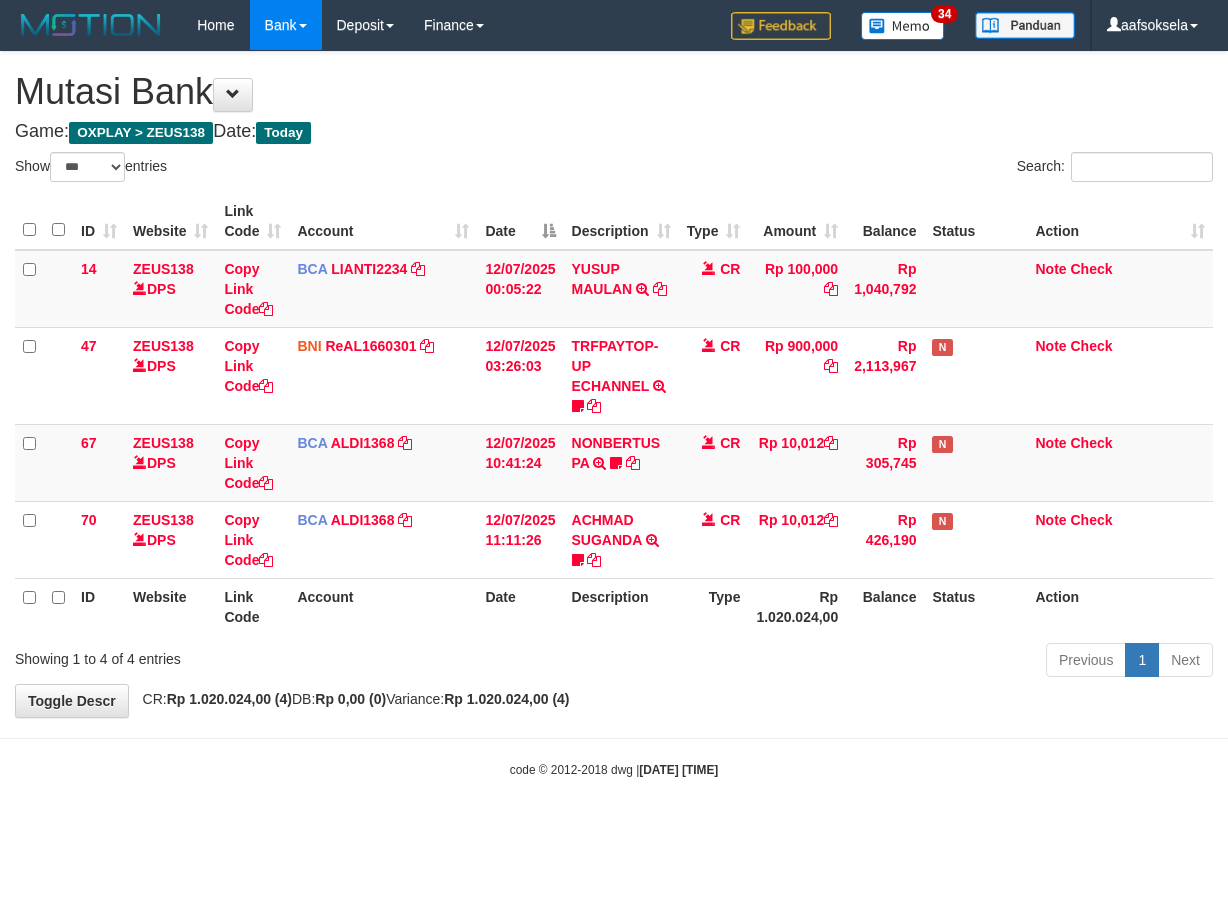 select on "***" 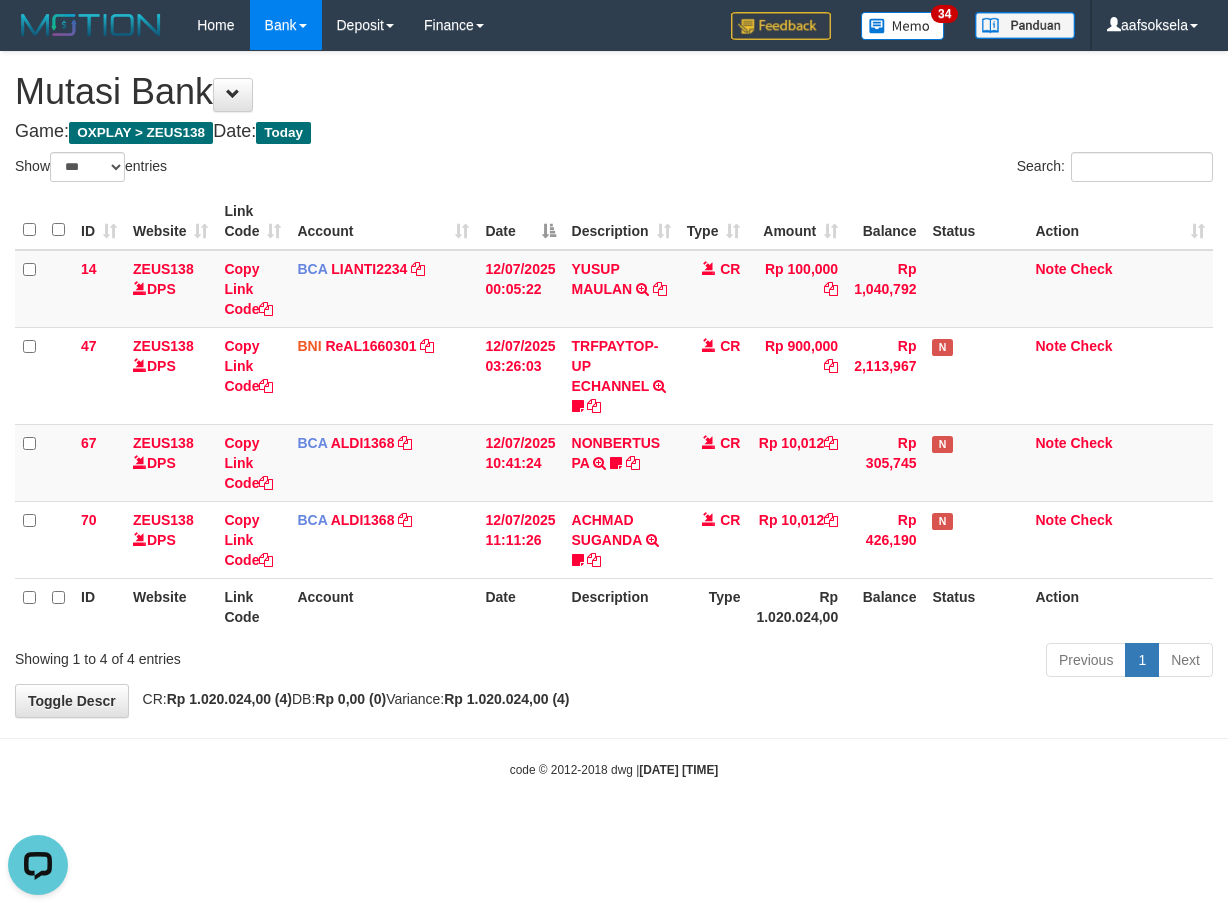 scroll, scrollTop: 0, scrollLeft: 0, axis: both 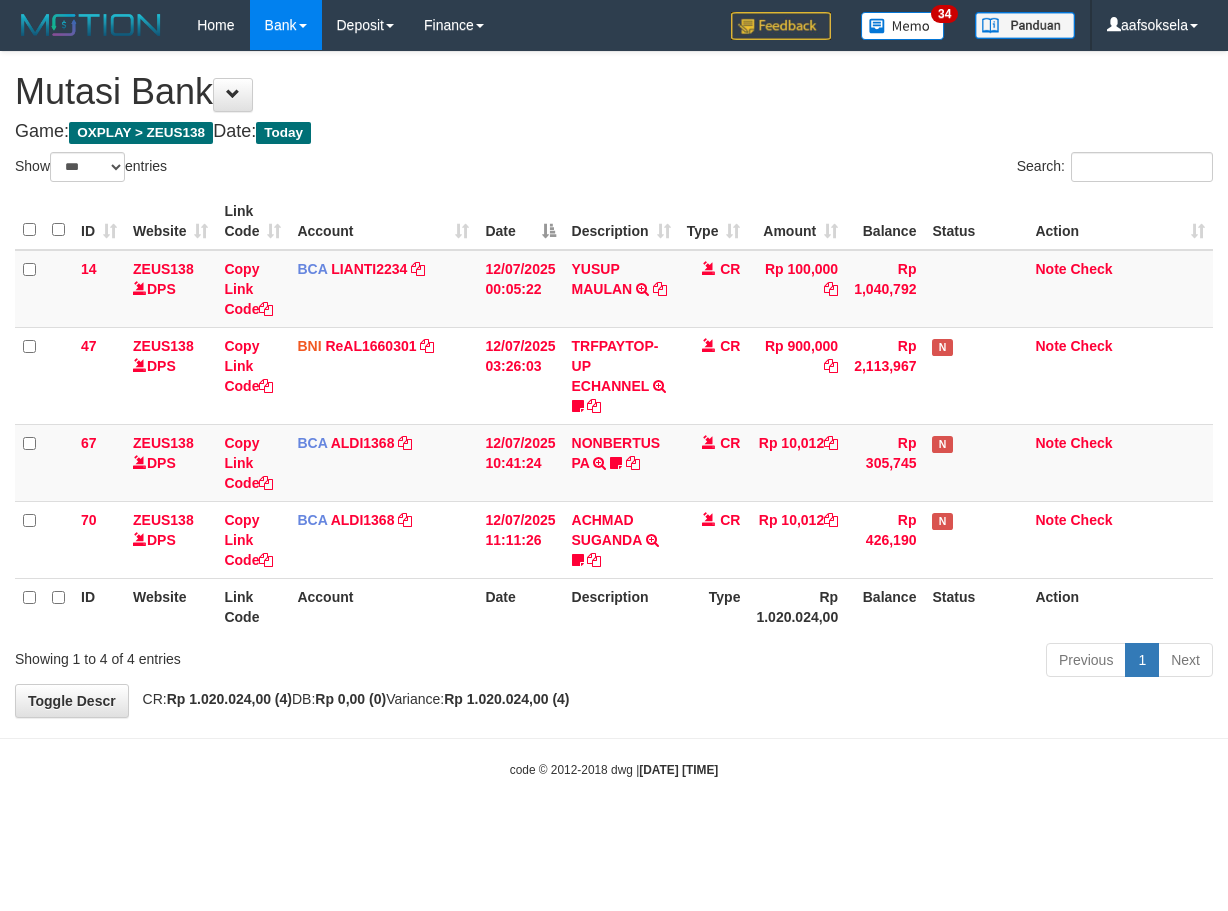 select on "***" 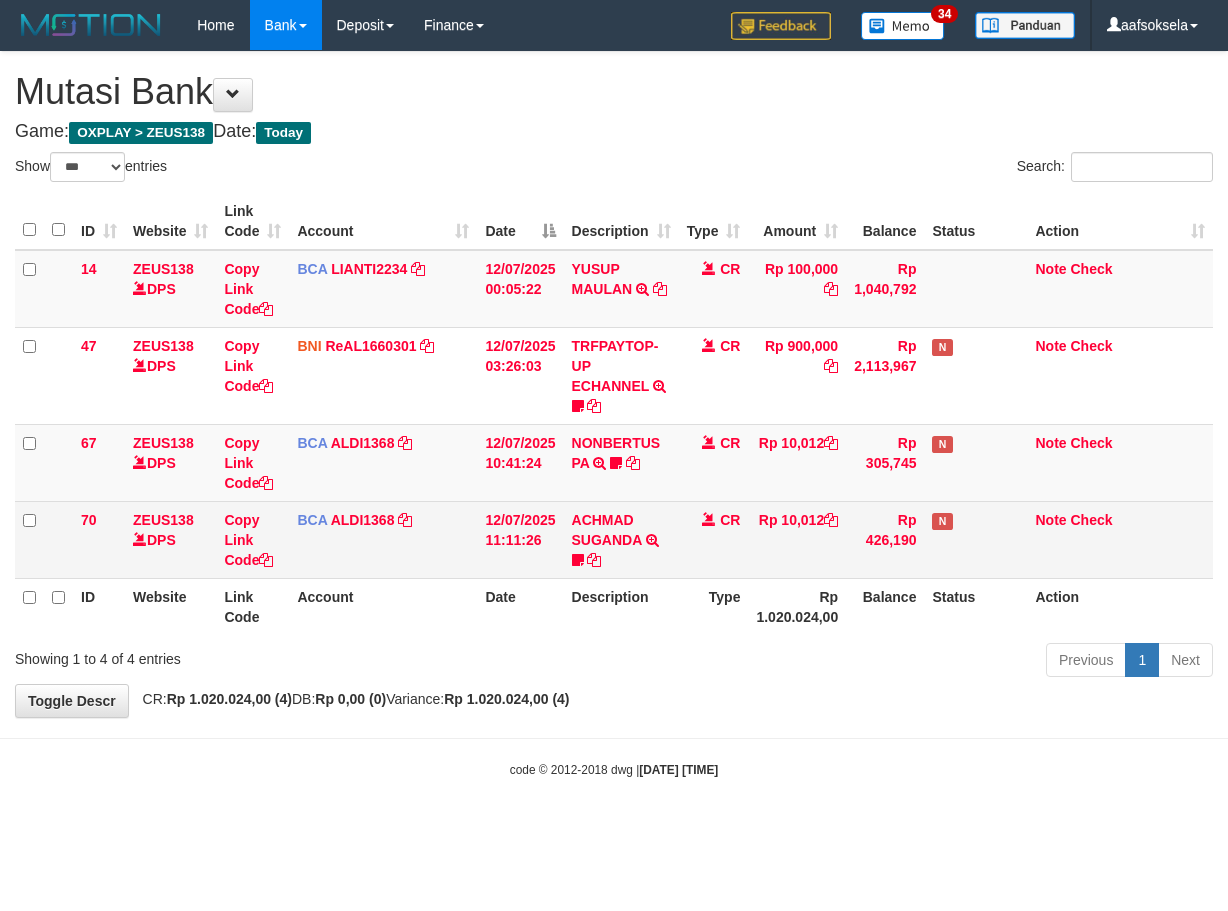 scroll, scrollTop: 0, scrollLeft: 0, axis: both 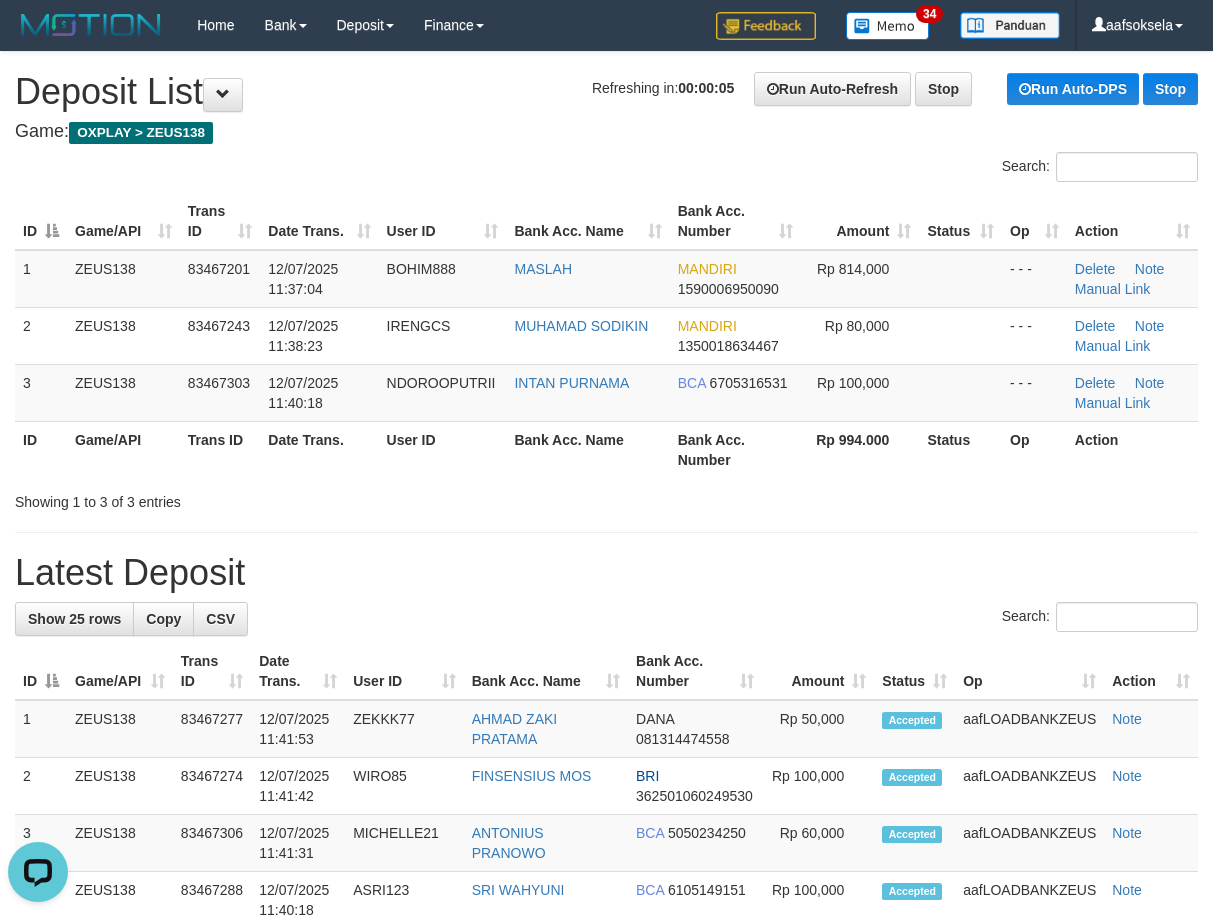 drag, startPoint x: 377, startPoint y: 538, endPoint x: 268, endPoint y: 590, distance: 120.76837 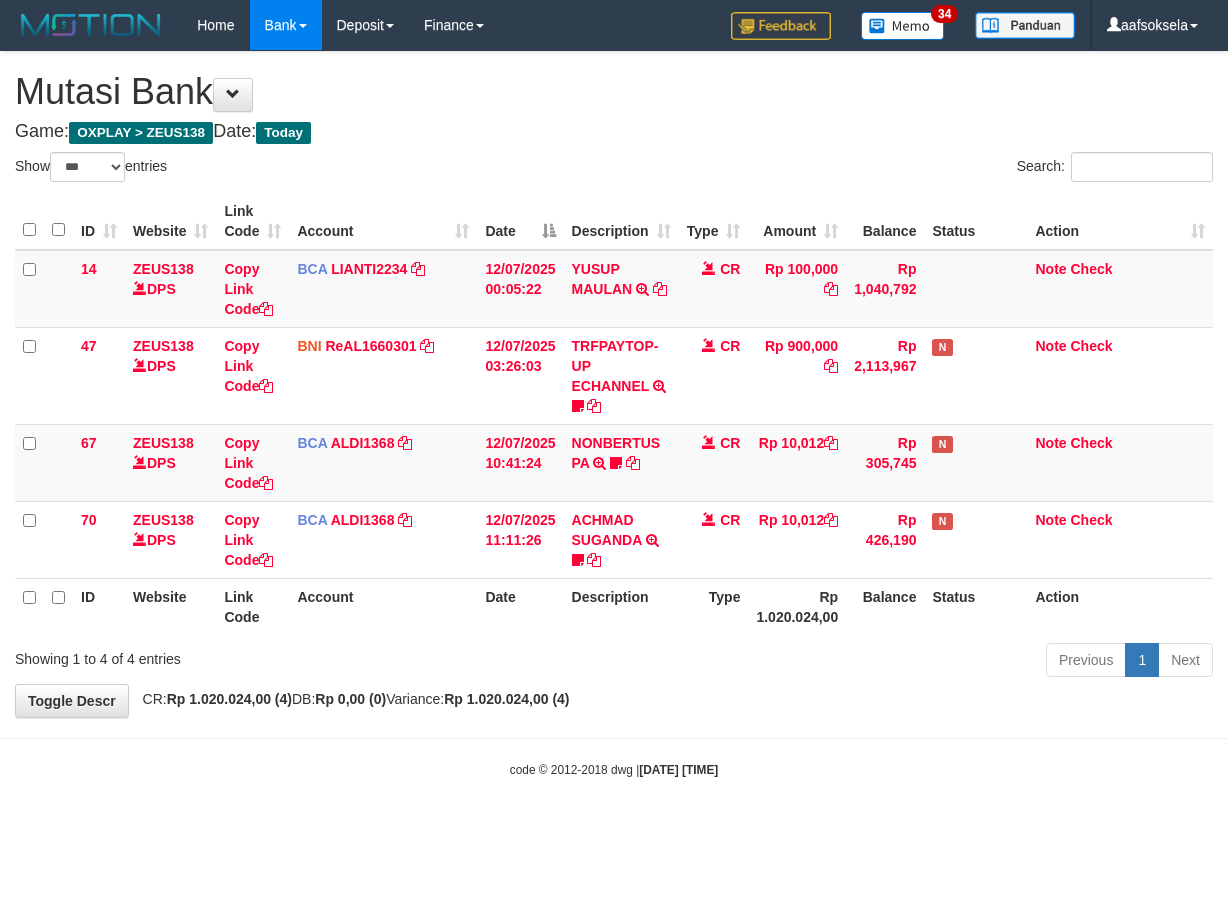 select on "***" 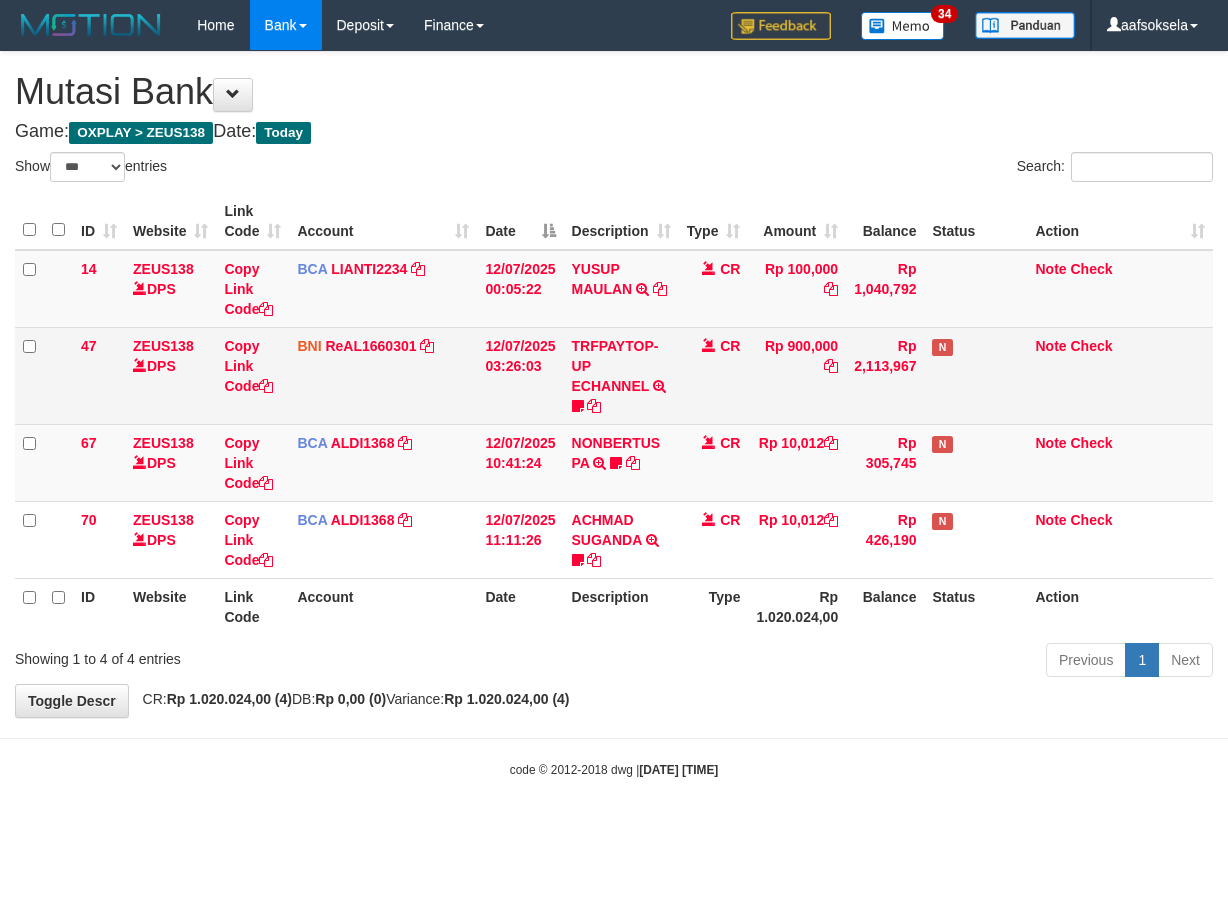 scroll, scrollTop: 0, scrollLeft: 0, axis: both 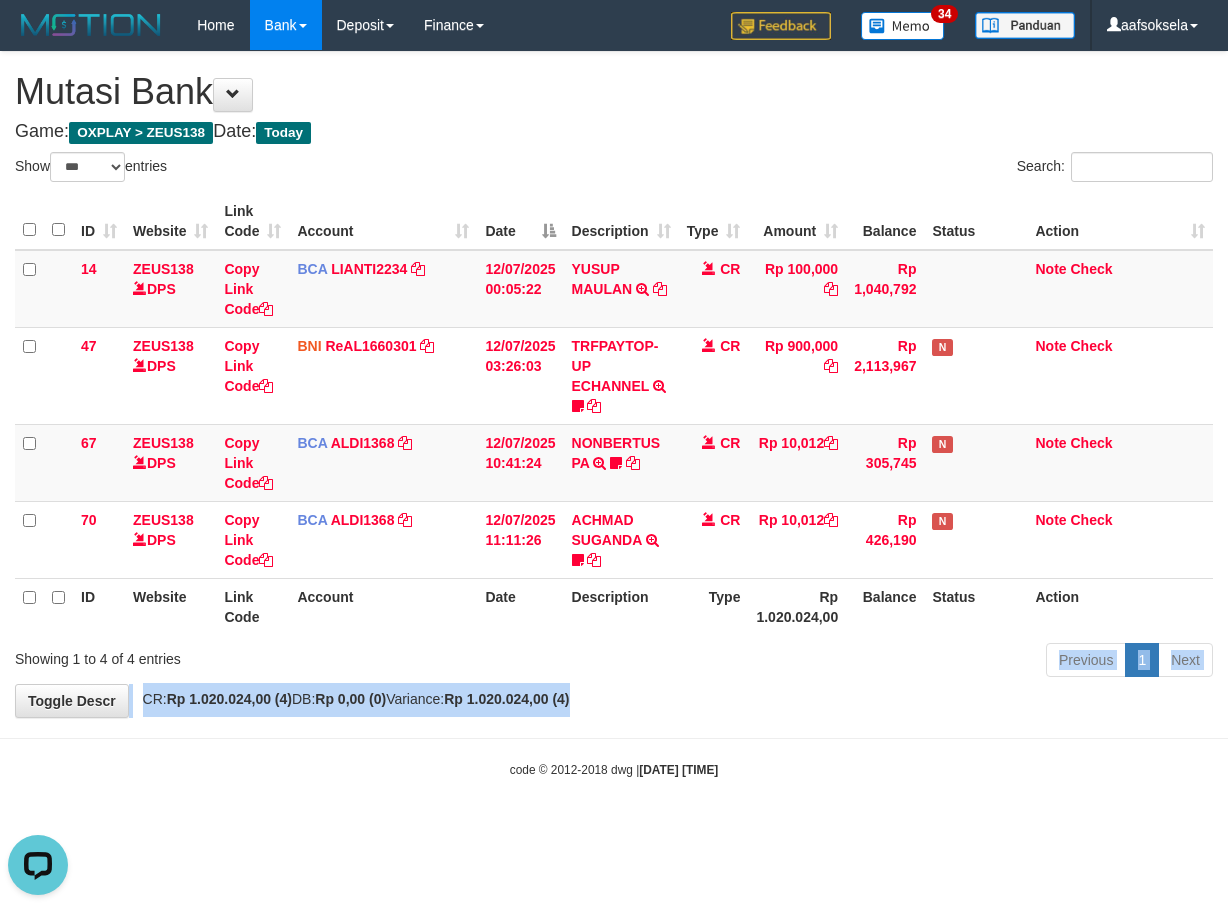 drag, startPoint x: 664, startPoint y: 668, endPoint x: 660, endPoint y: 685, distance: 17.464249 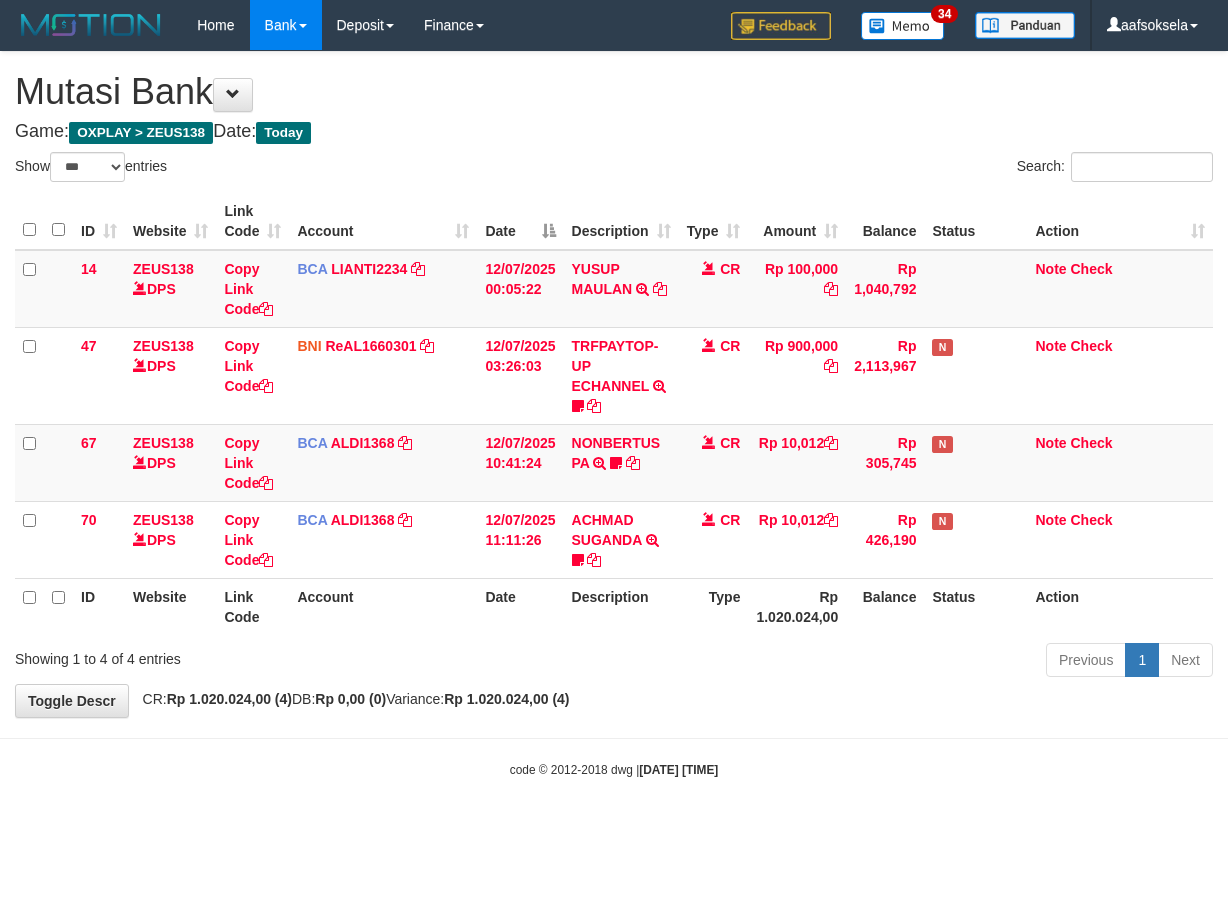 select on "***" 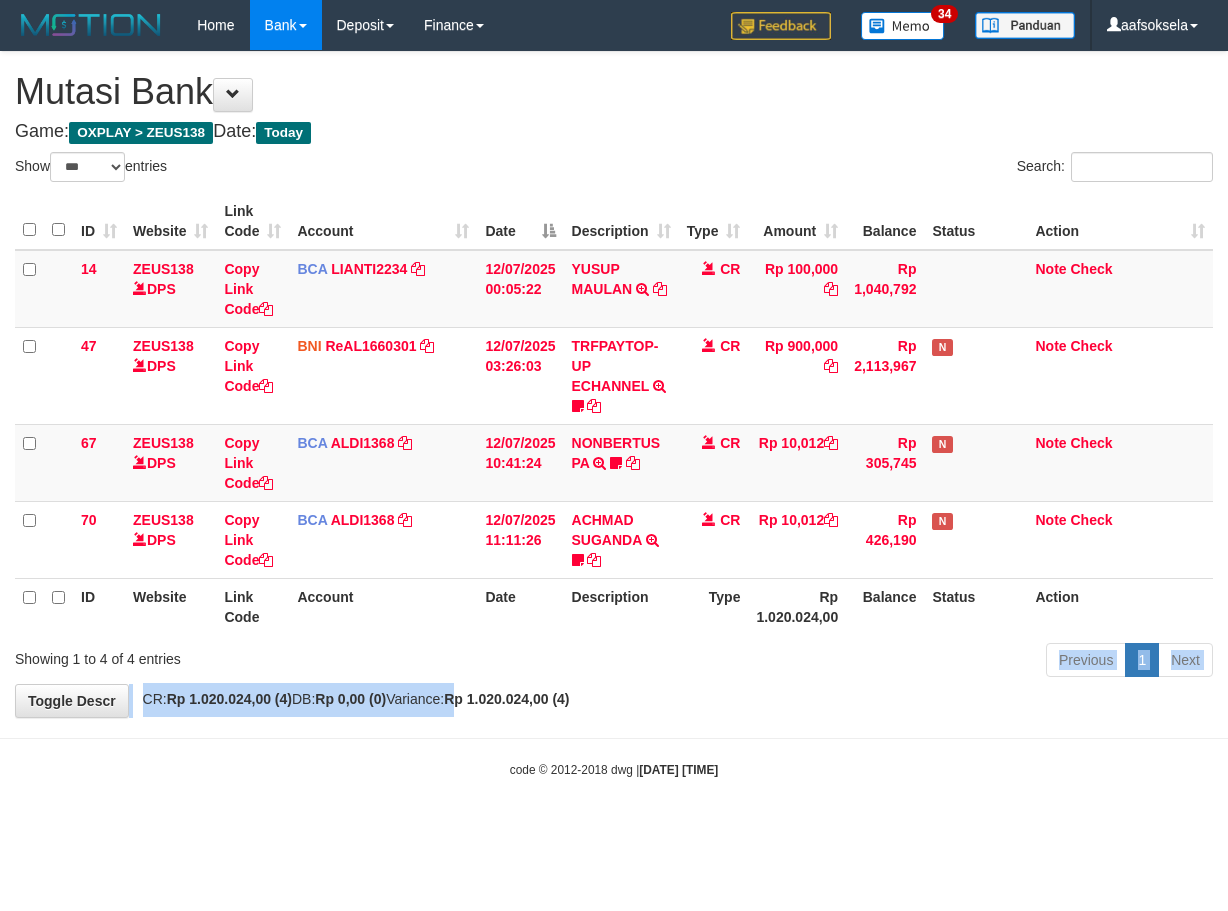 click on "**********" at bounding box center [614, 384] 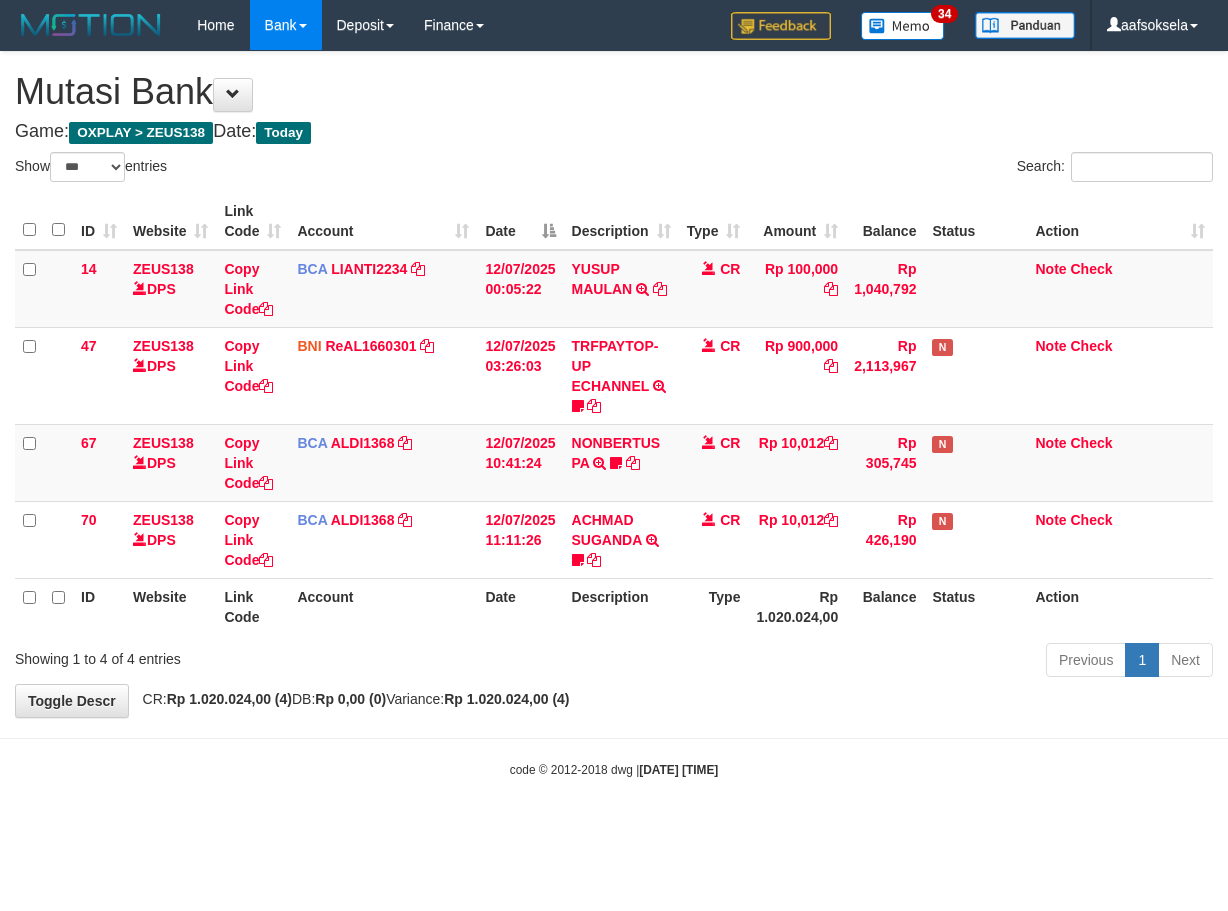 select on "***" 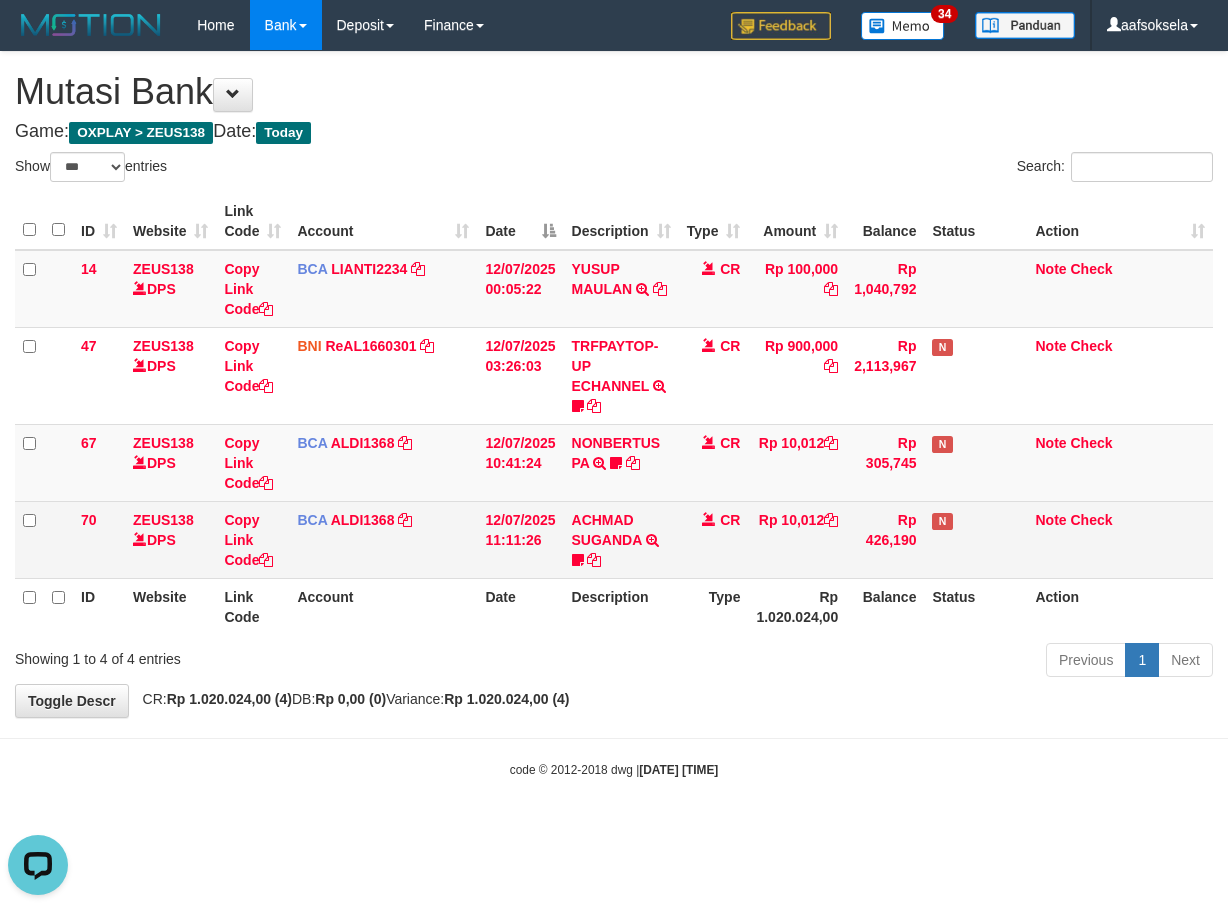 scroll, scrollTop: 0, scrollLeft: 0, axis: both 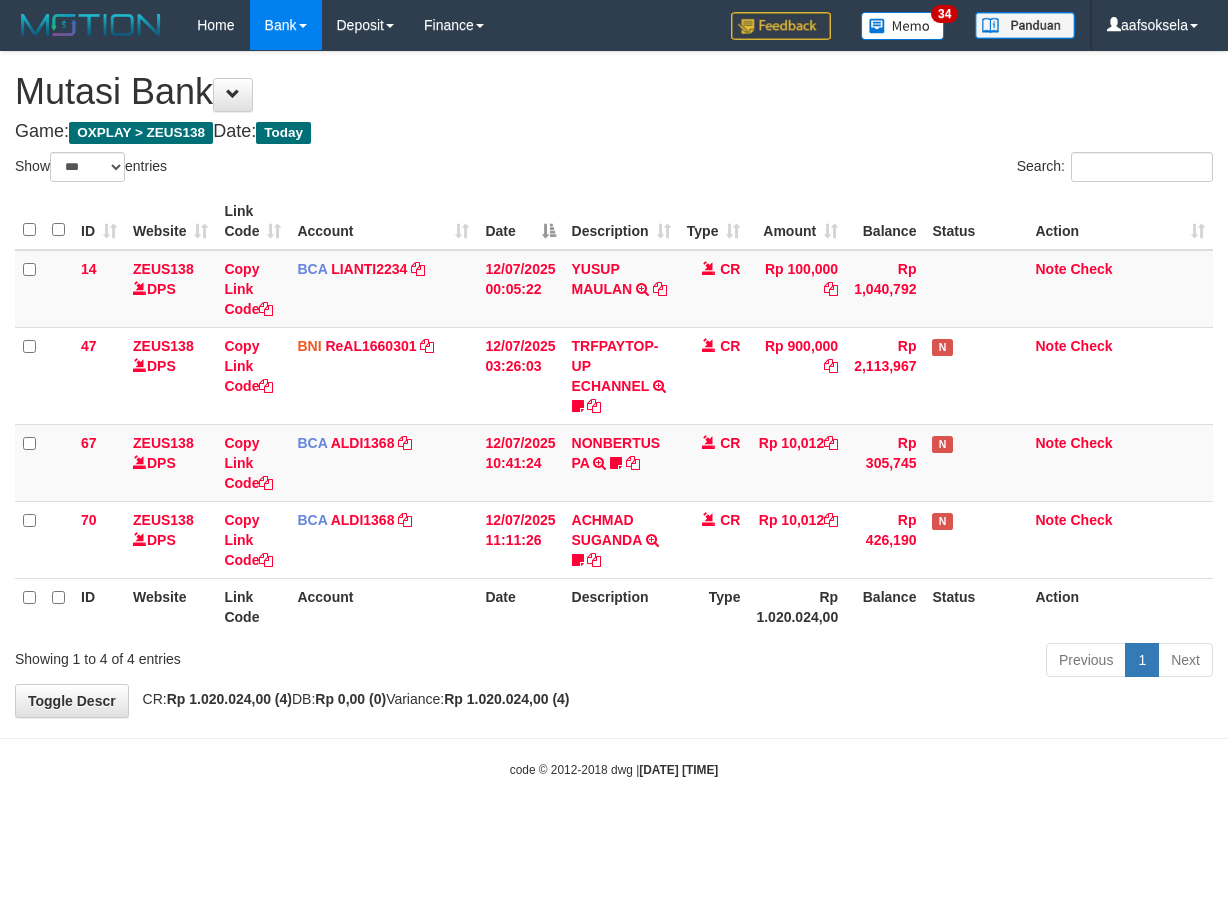 select on "***" 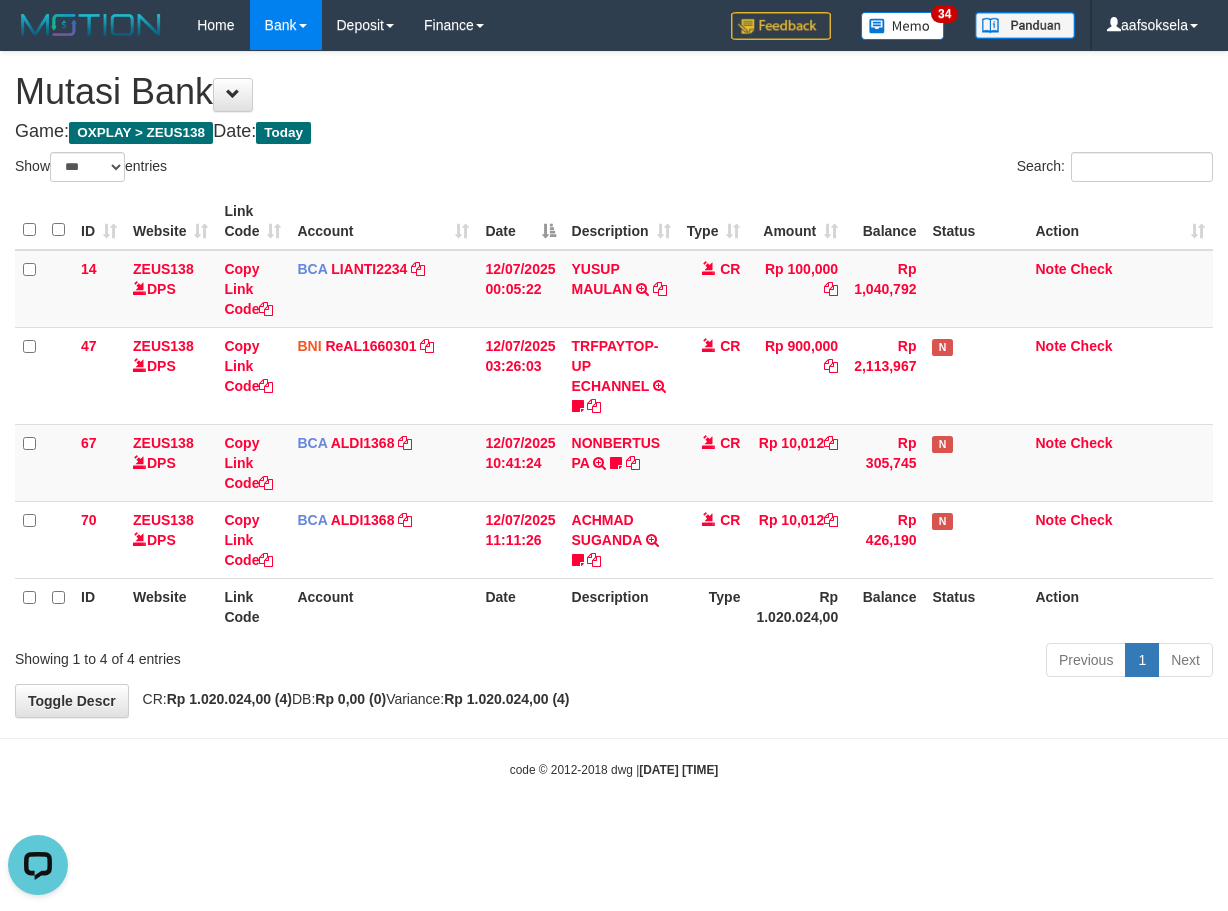 scroll, scrollTop: 0, scrollLeft: 0, axis: both 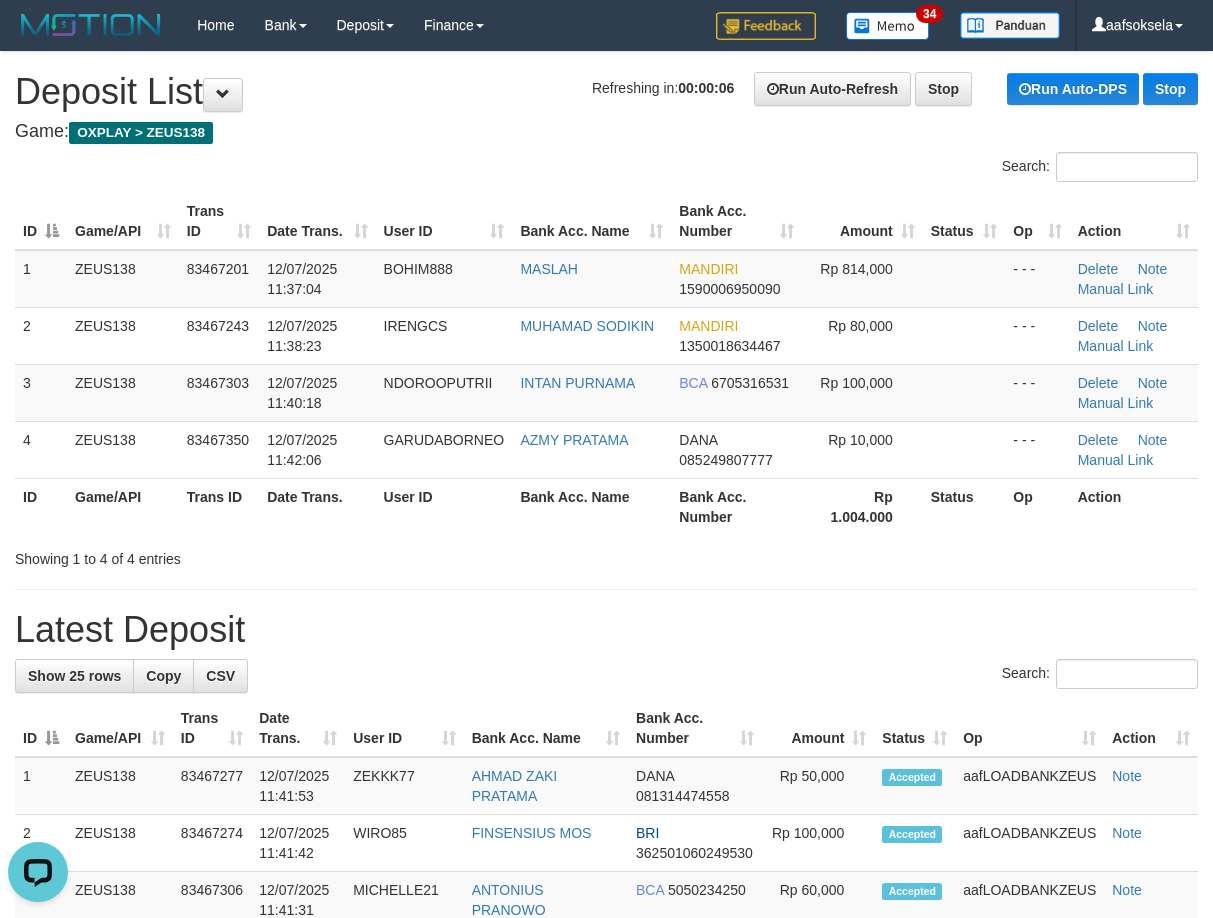 drag, startPoint x: 460, startPoint y: 499, endPoint x: 433, endPoint y: 518, distance: 33.01515 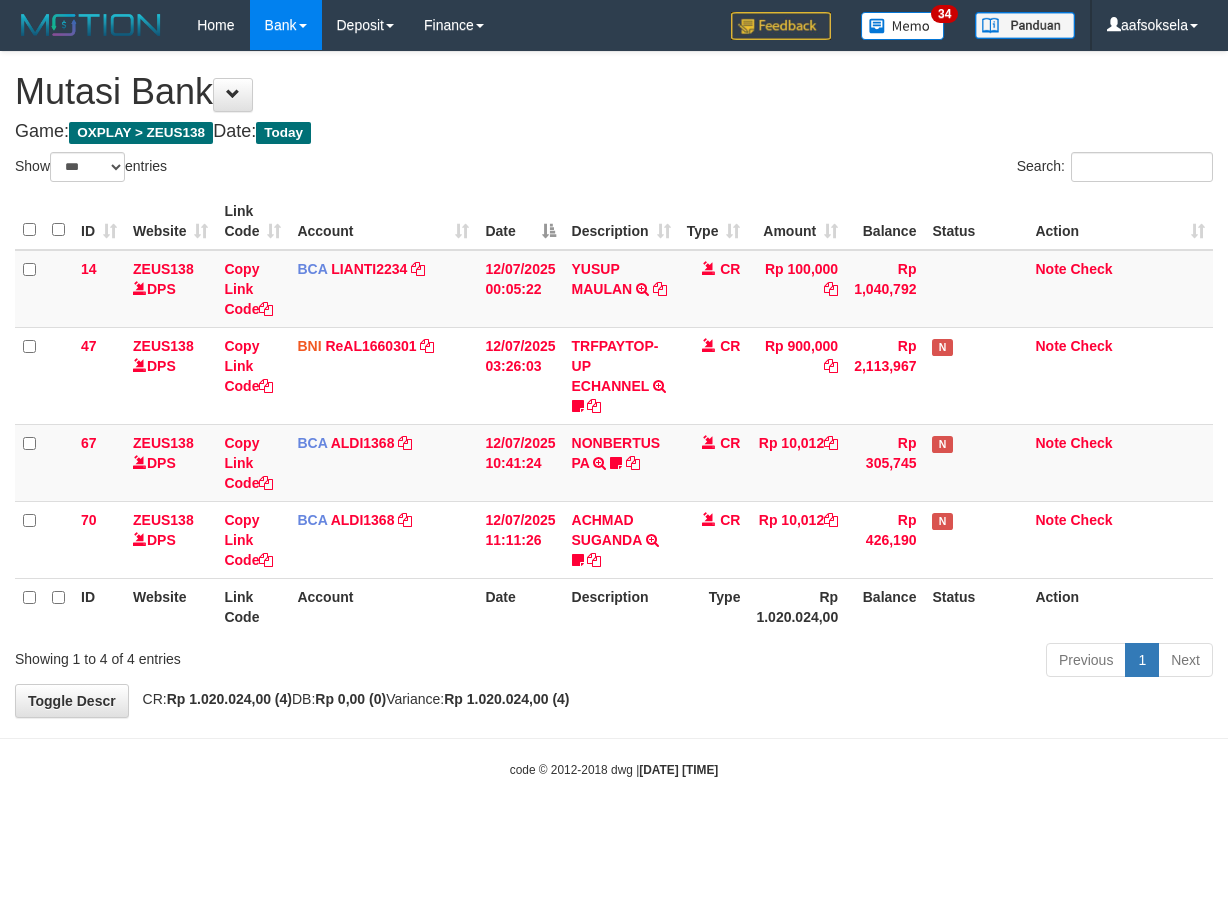 select on "***" 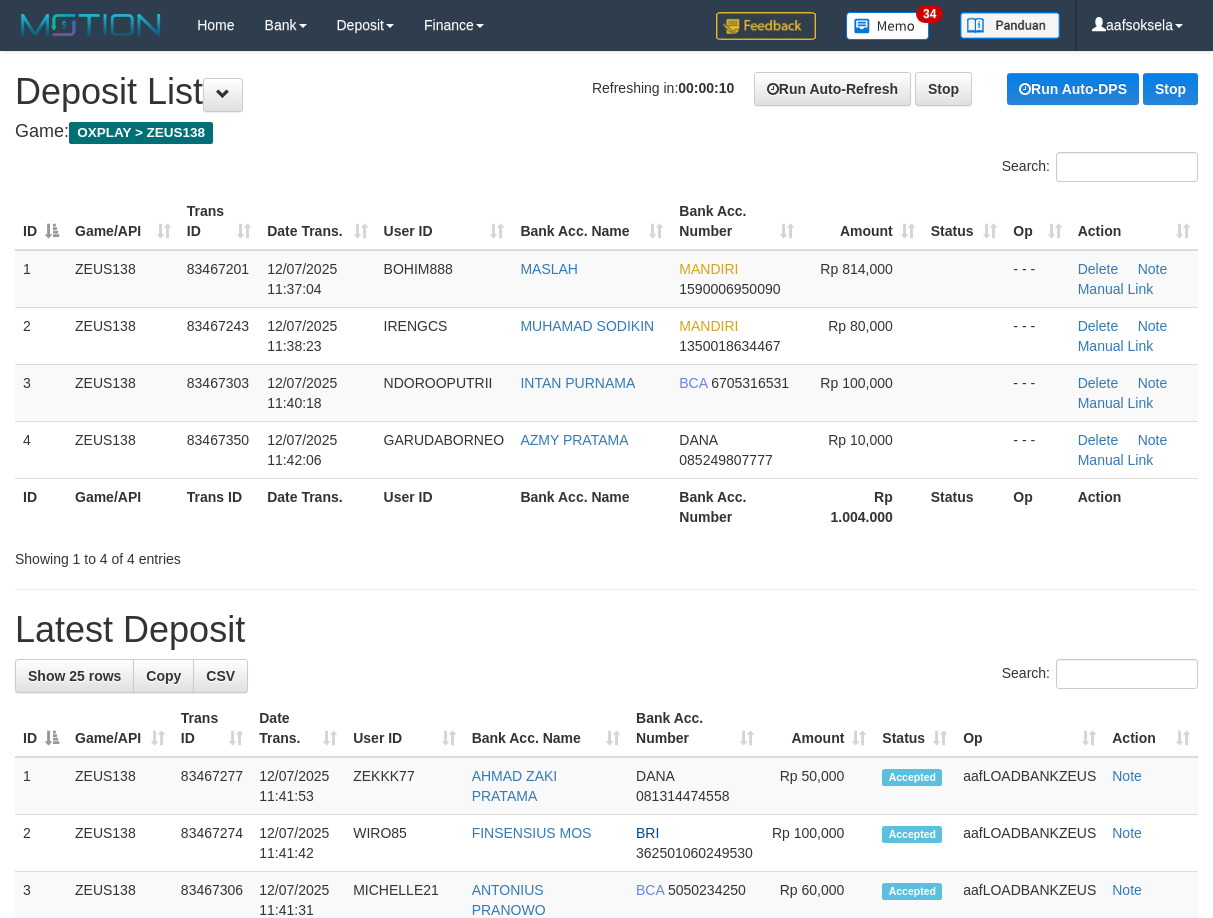 scroll, scrollTop: 0, scrollLeft: 0, axis: both 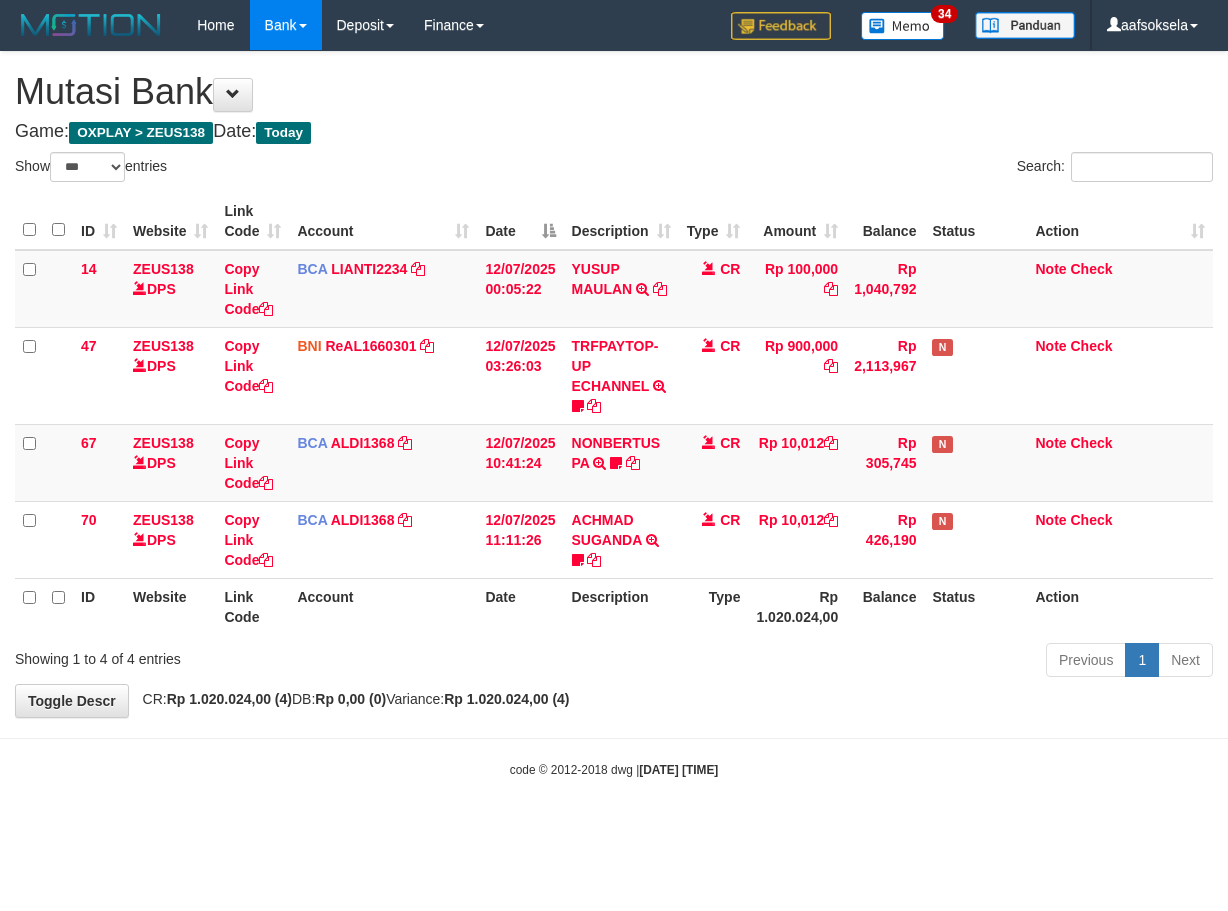 select on "***" 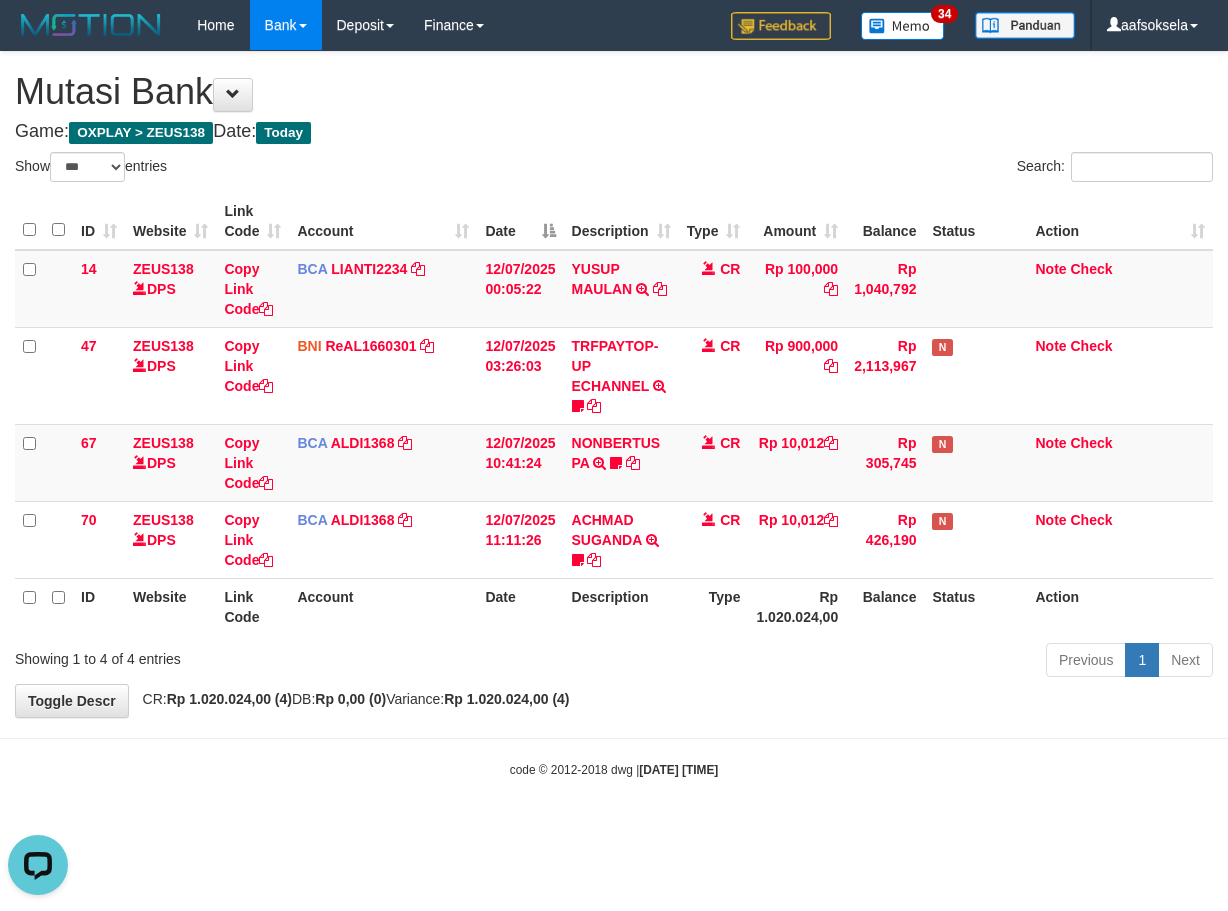 scroll, scrollTop: 0, scrollLeft: 0, axis: both 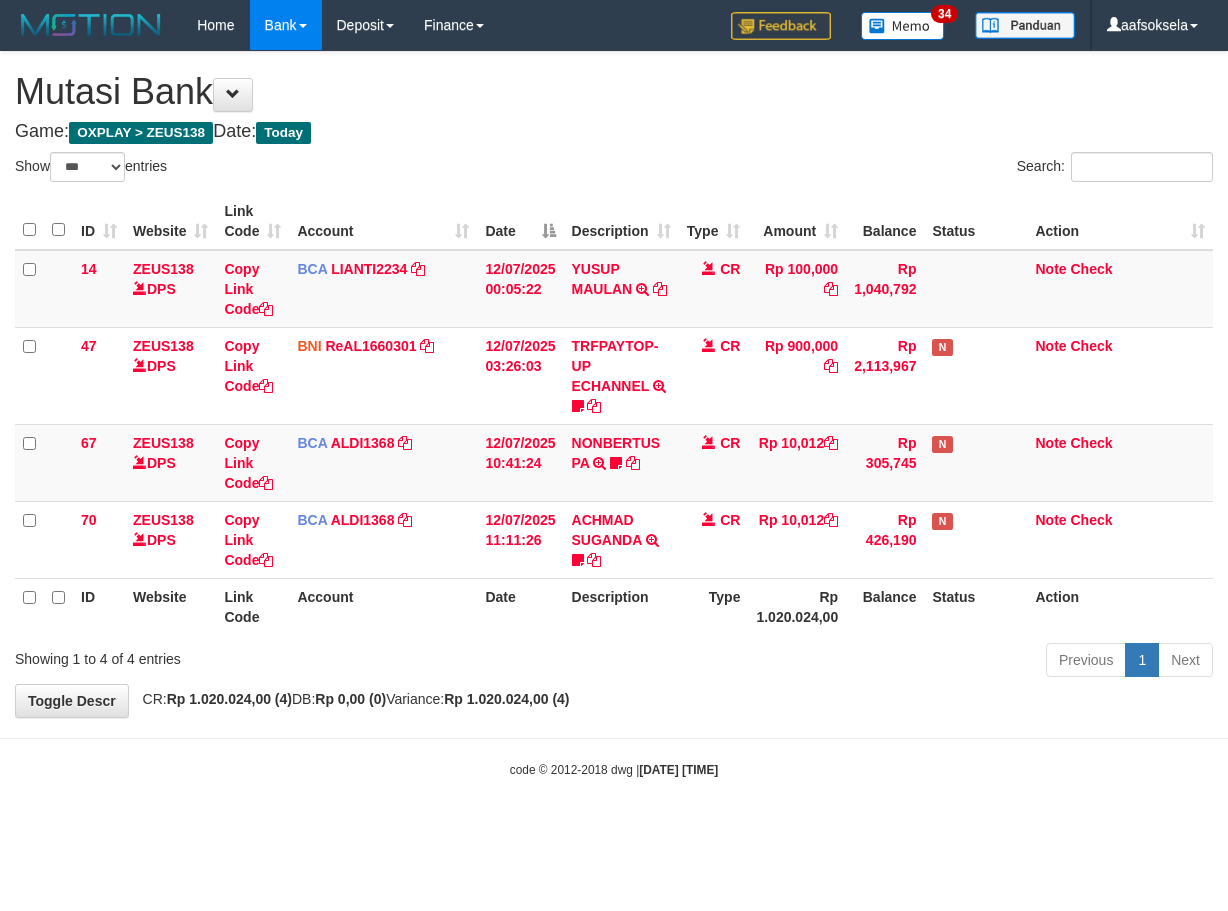 select on "***" 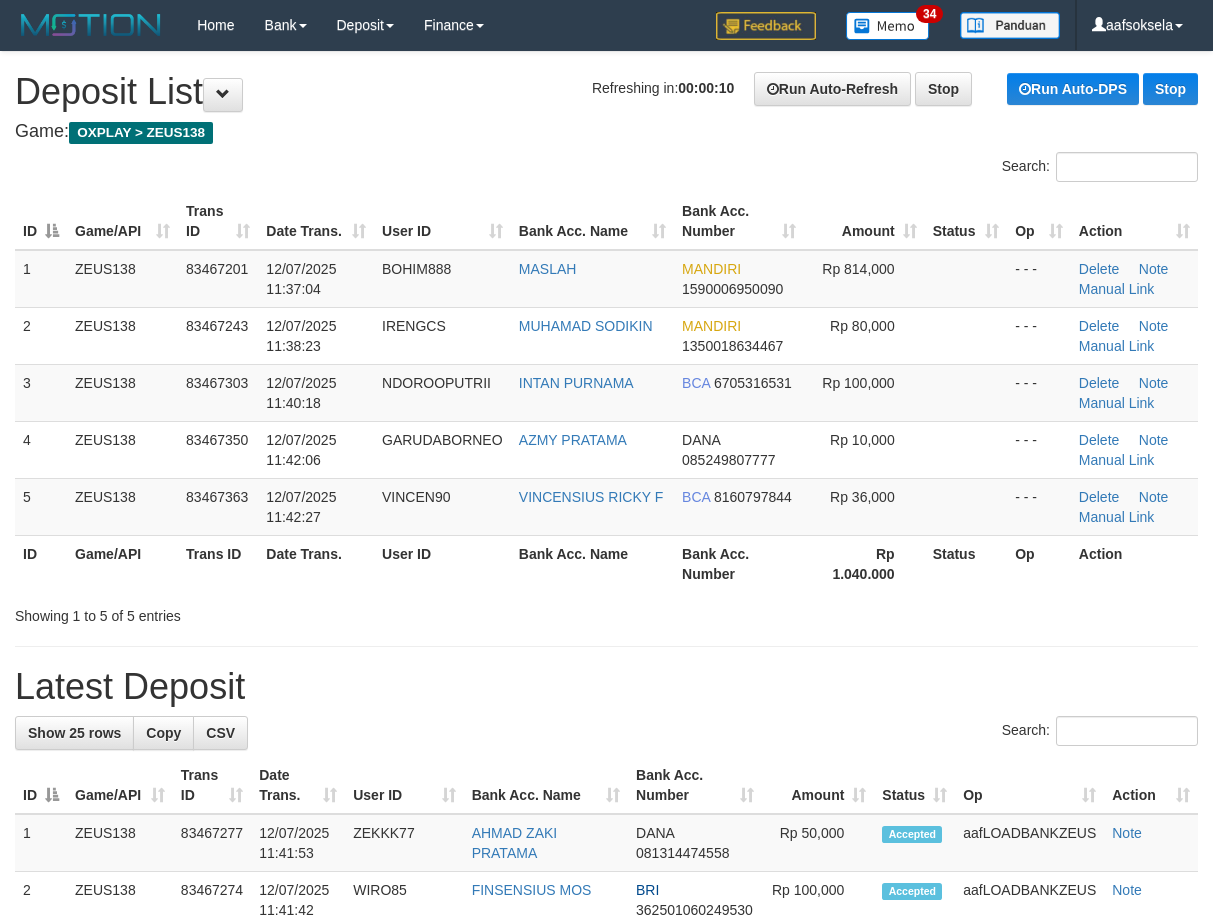 scroll, scrollTop: 0, scrollLeft: 0, axis: both 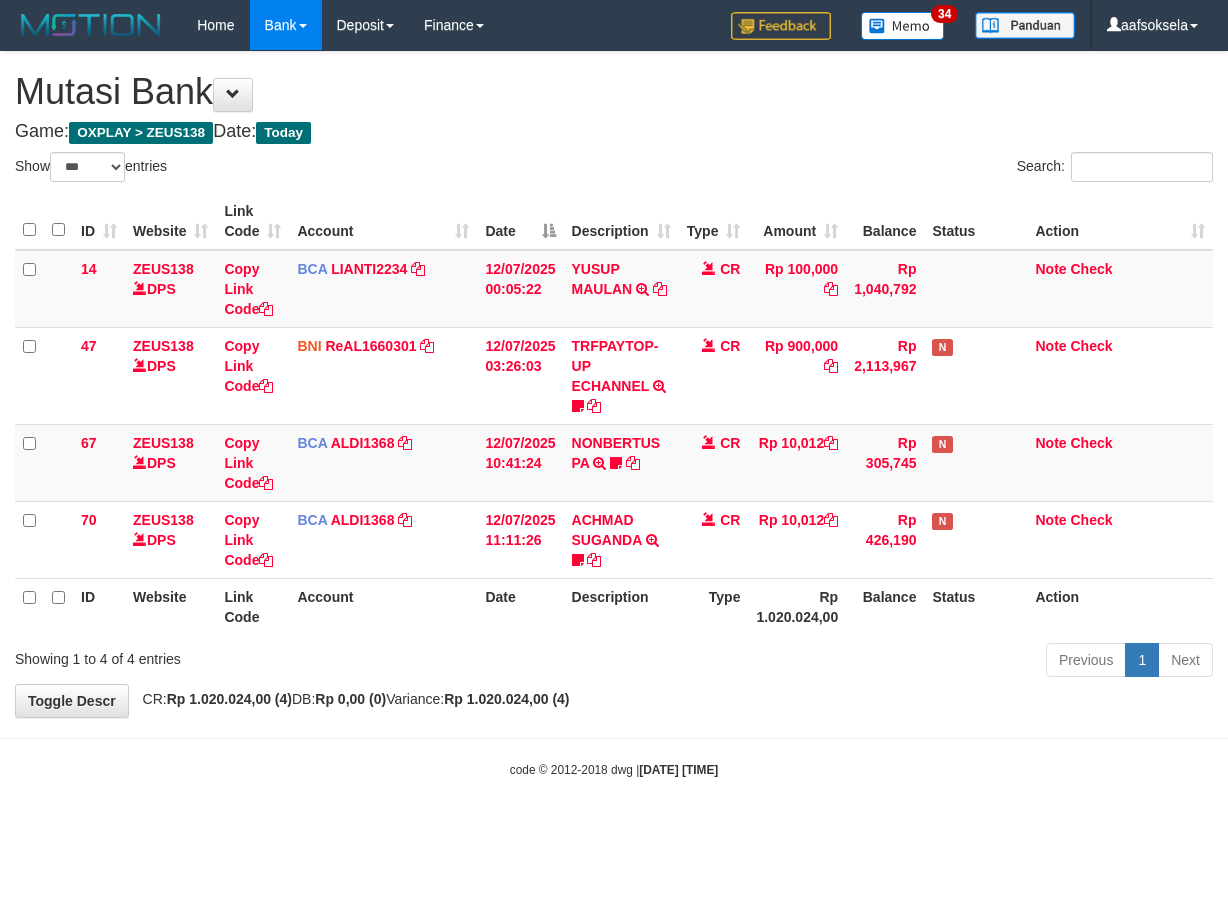 select on "***" 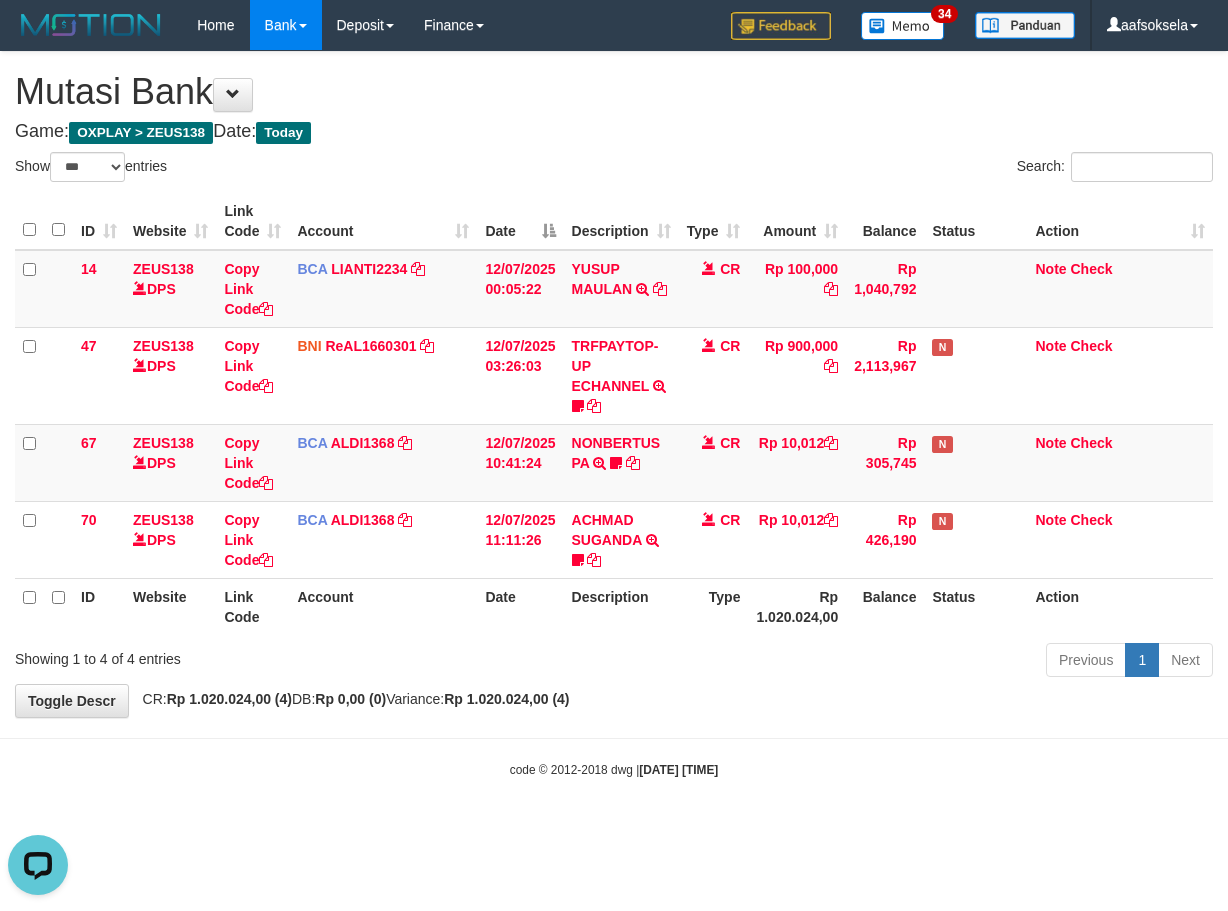 scroll, scrollTop: 0, scrollLeft: 0, axis: both 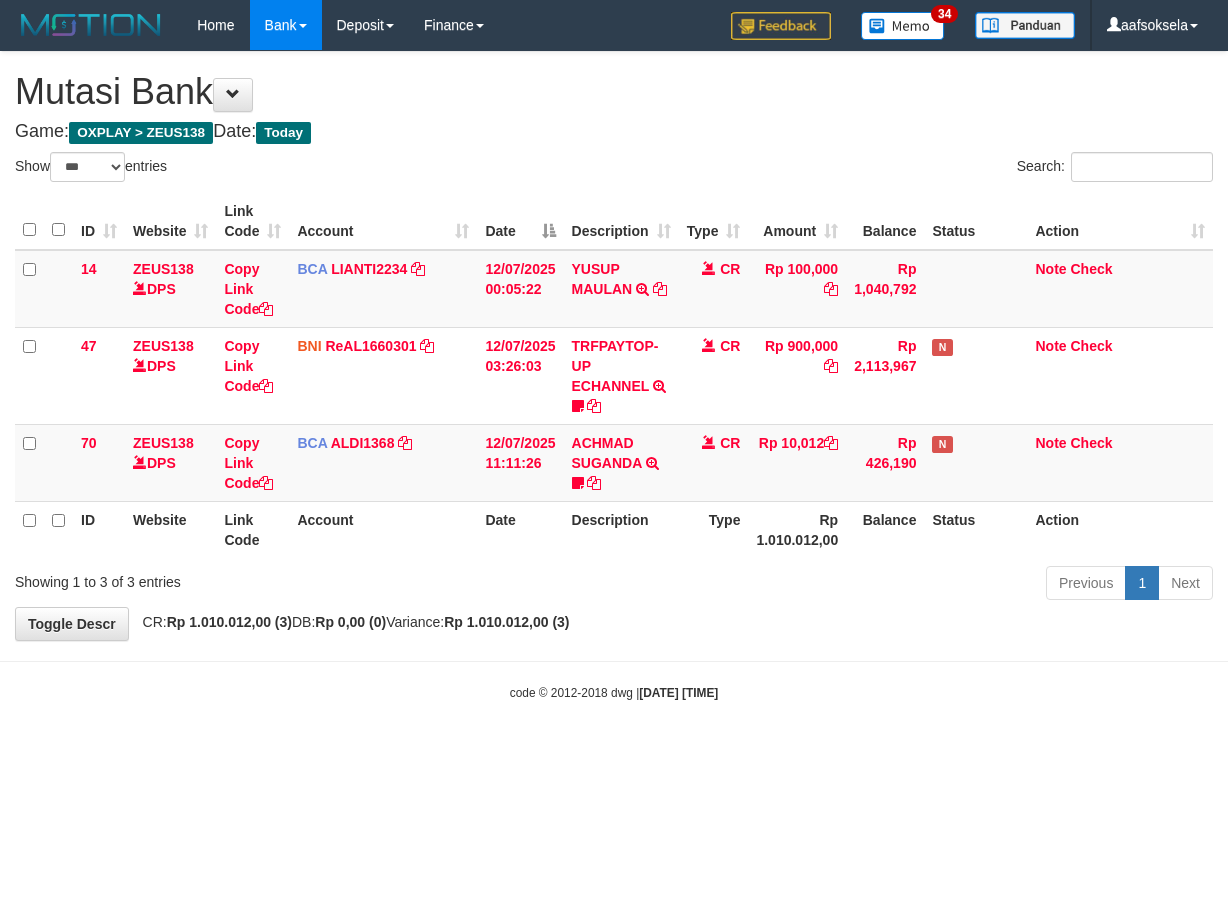 select on "***" 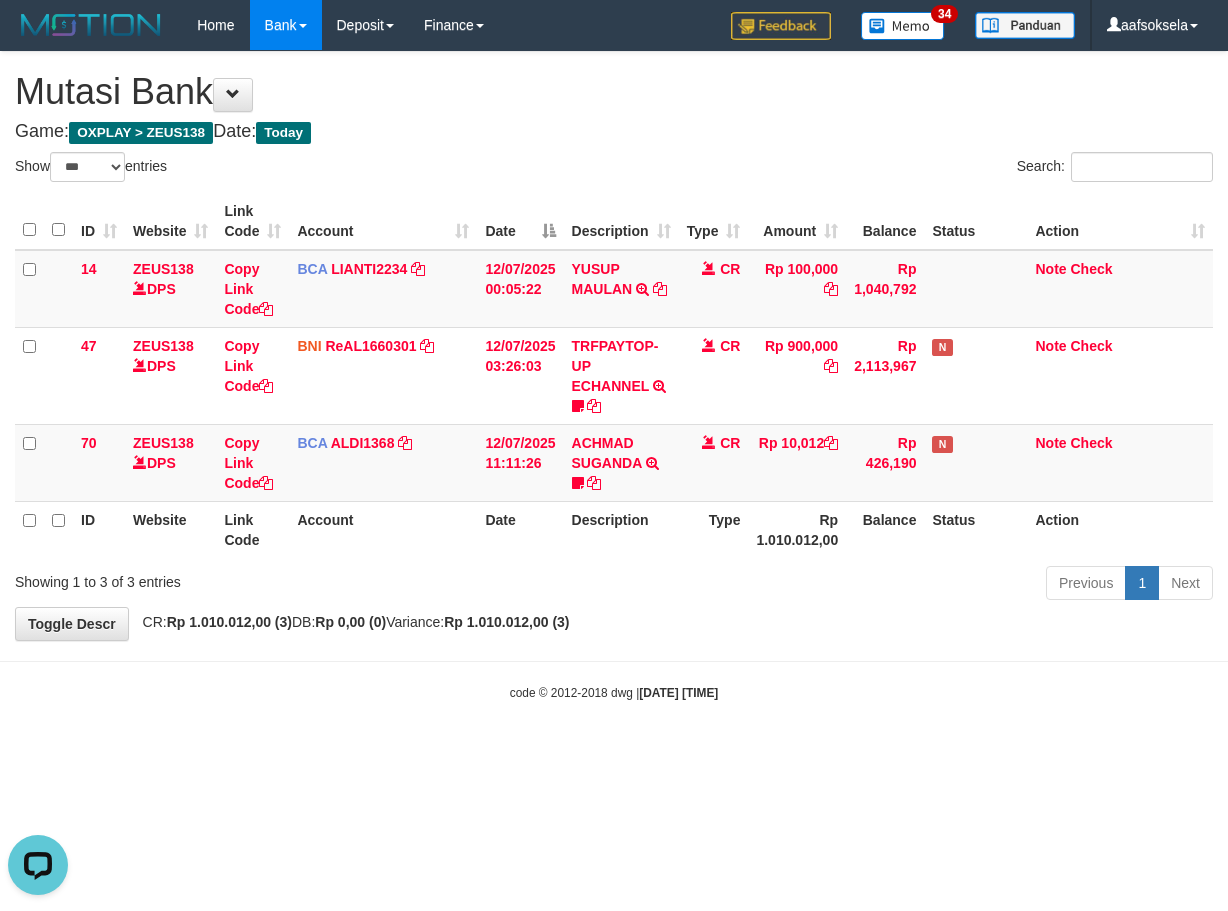 scroll, scrollTop: 0, scrollLeft: 0, axis: both 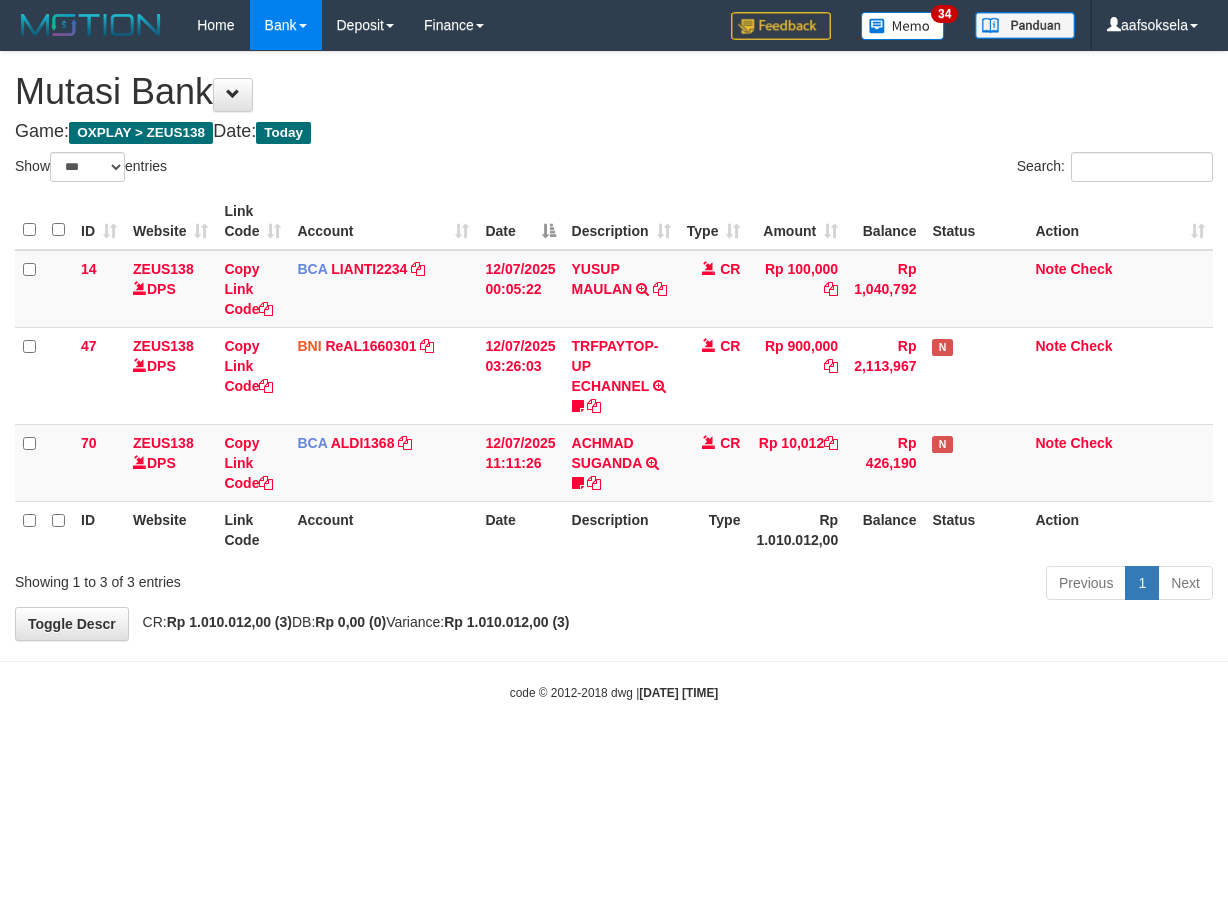 select on "***" 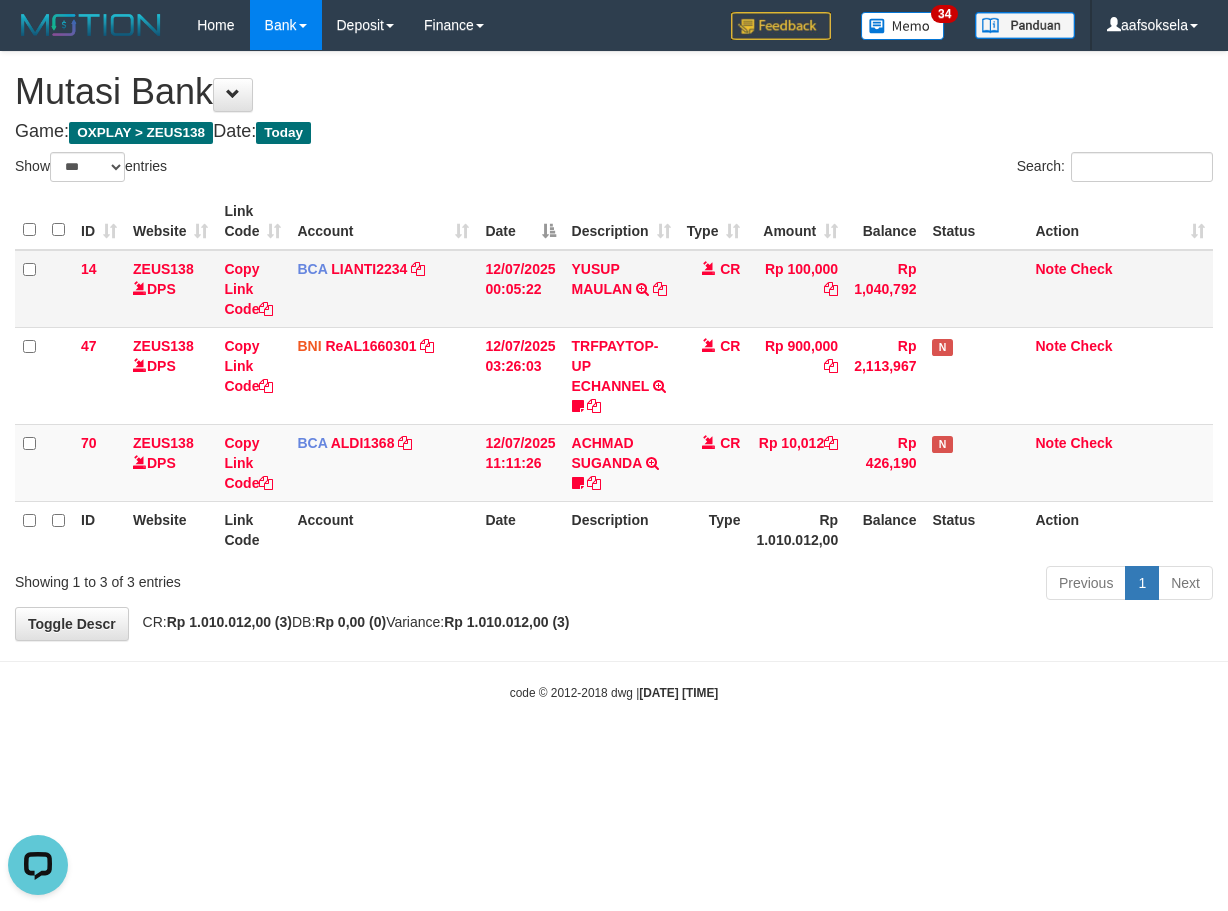 scroll, scrollTop: 0, scrollLeft: 0, axis: both 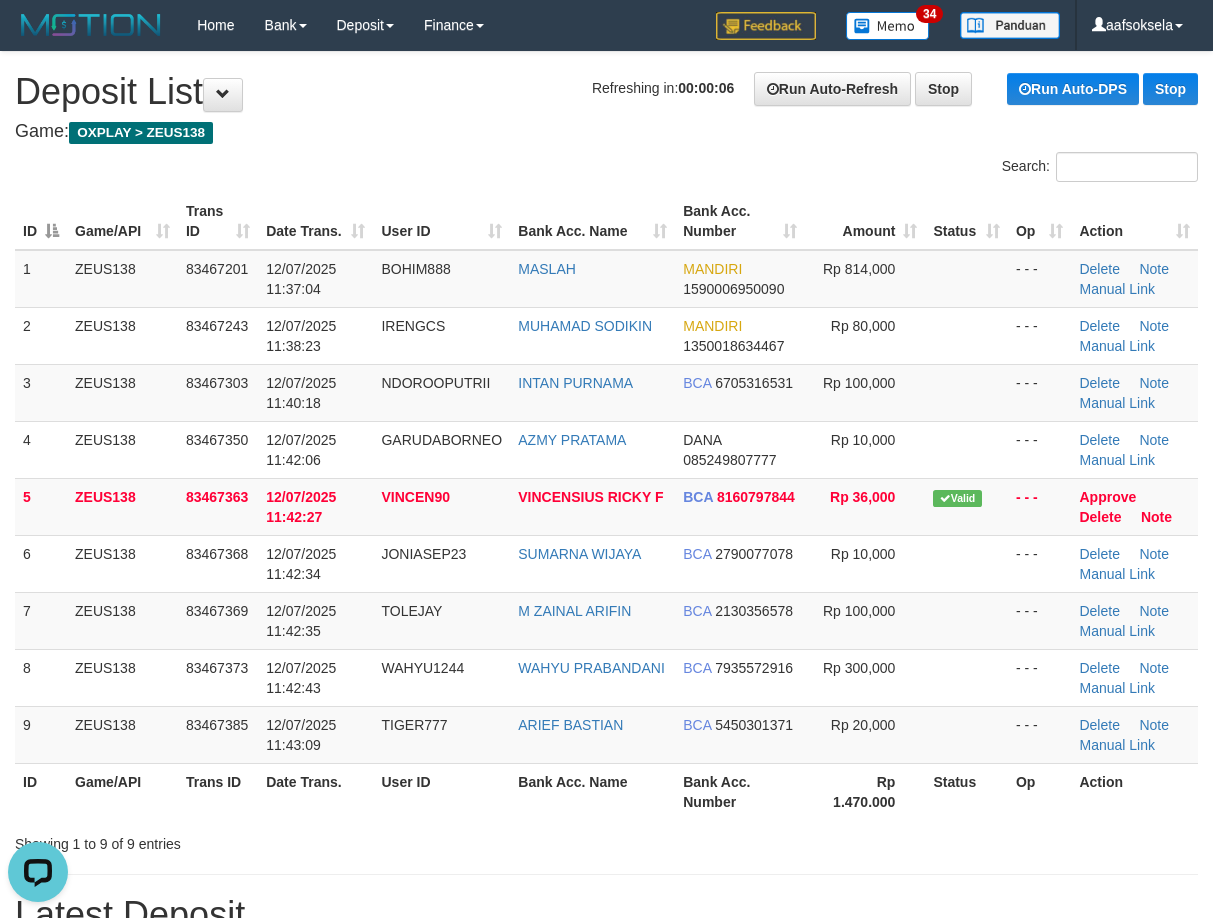 click on "Game:   OXPLAY > ZEUS138" at bounding box center (606, 132) 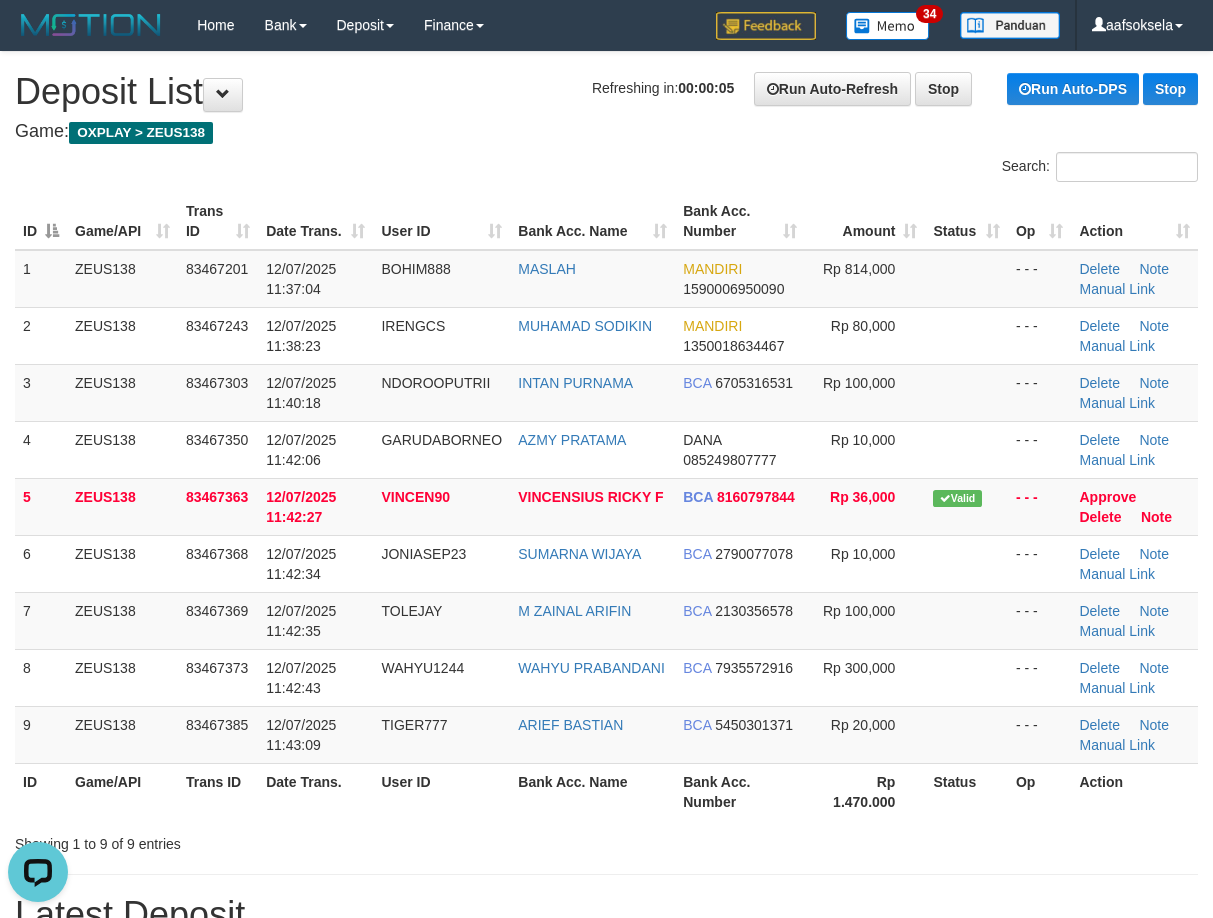 click on "ID Game/API Trans ID Date Trans. User ID Bank Acc. Name Bank Acc. Number Amount Status Op Action
1
ZEUS138
83467201
12/07/2025 11:37:04
BOHIM888
MASLAH
MANDIRI
1590006950090
Rp 814,000
- - -
Delete
Note
Manual Link
2
ZEUS138
83467243
12/07/2025 11:38:23
IRENGCS
MUHAMAD SODIKIN
MANDIRI
1350018634467
Rp 80,000
Note" at bounding box center [606, 506] 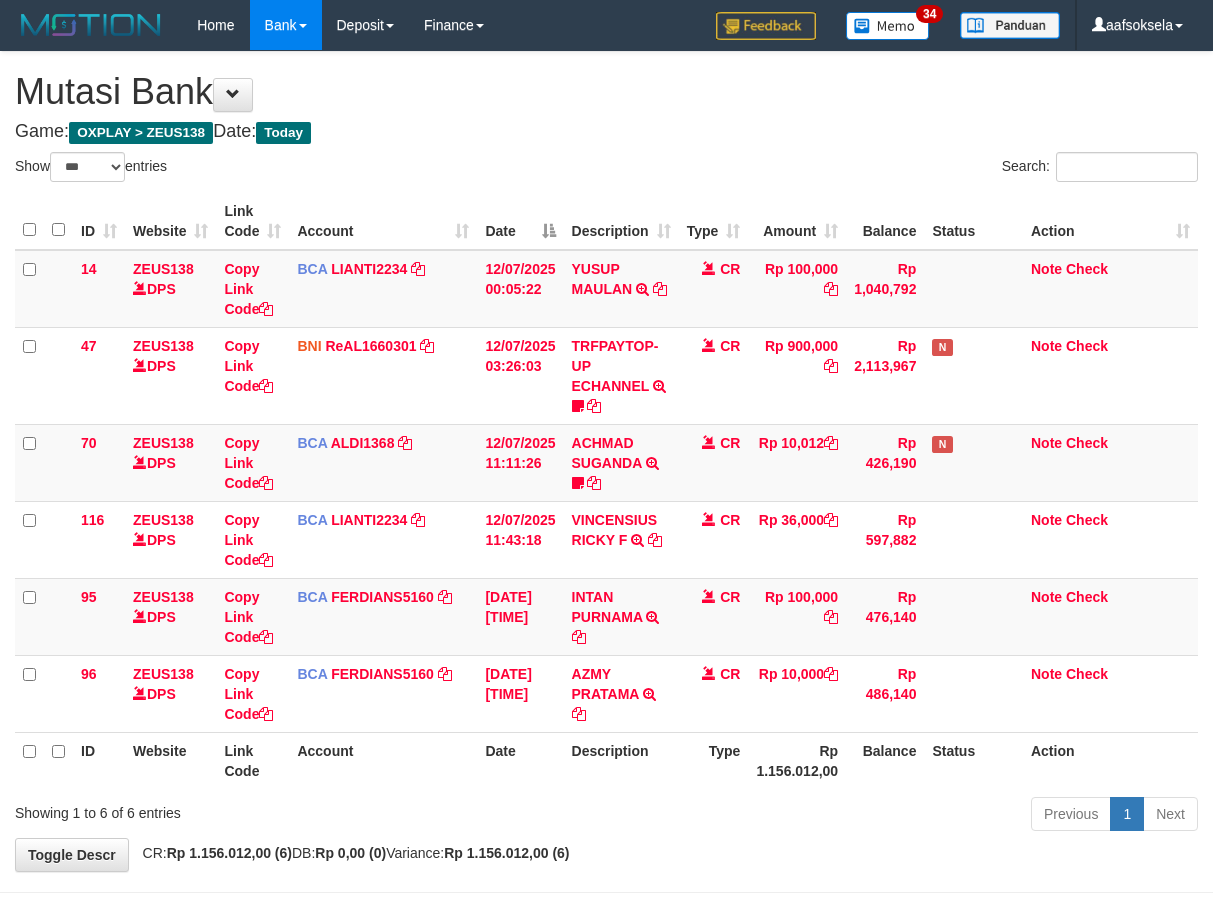 select on "***" 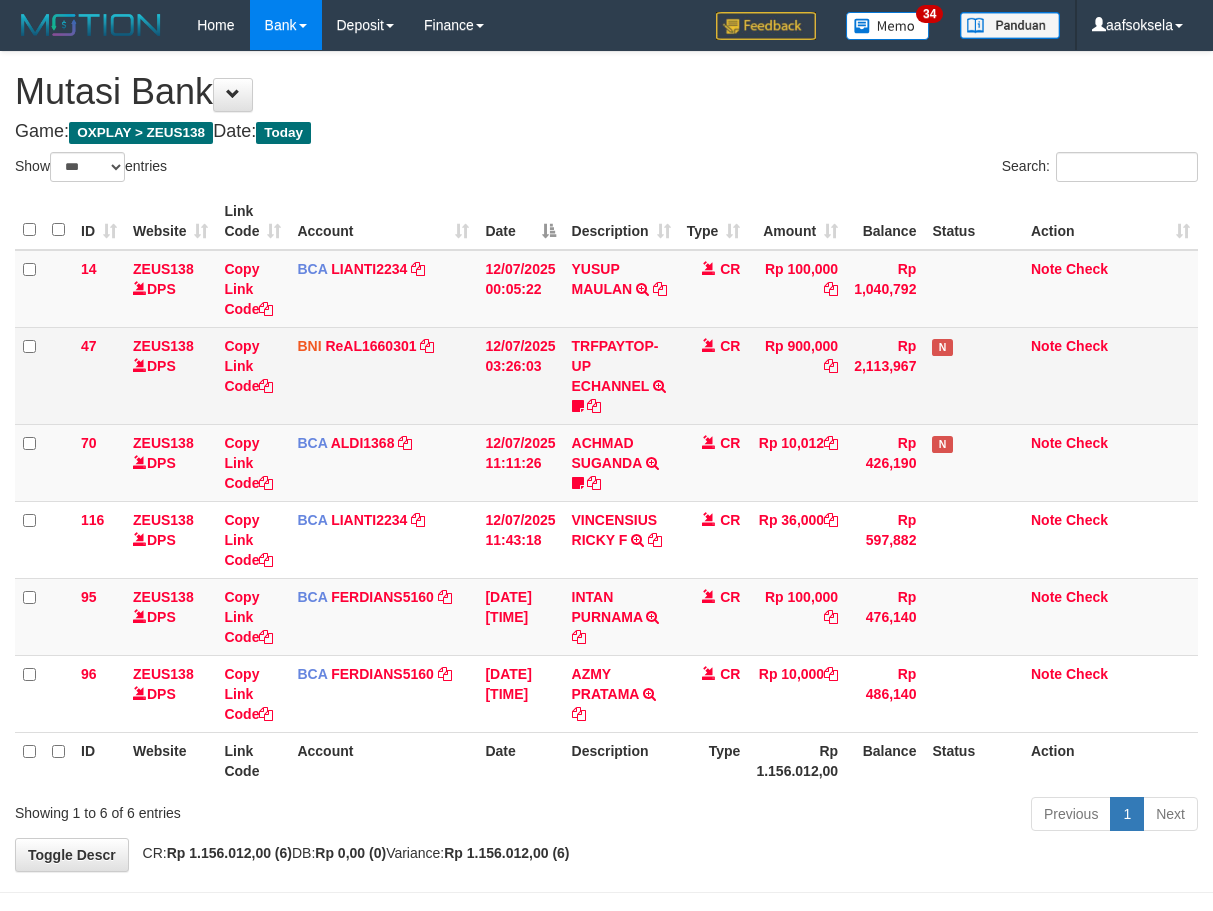 scroll, scrollTop: 0, scrollLeft: 0, axis: both 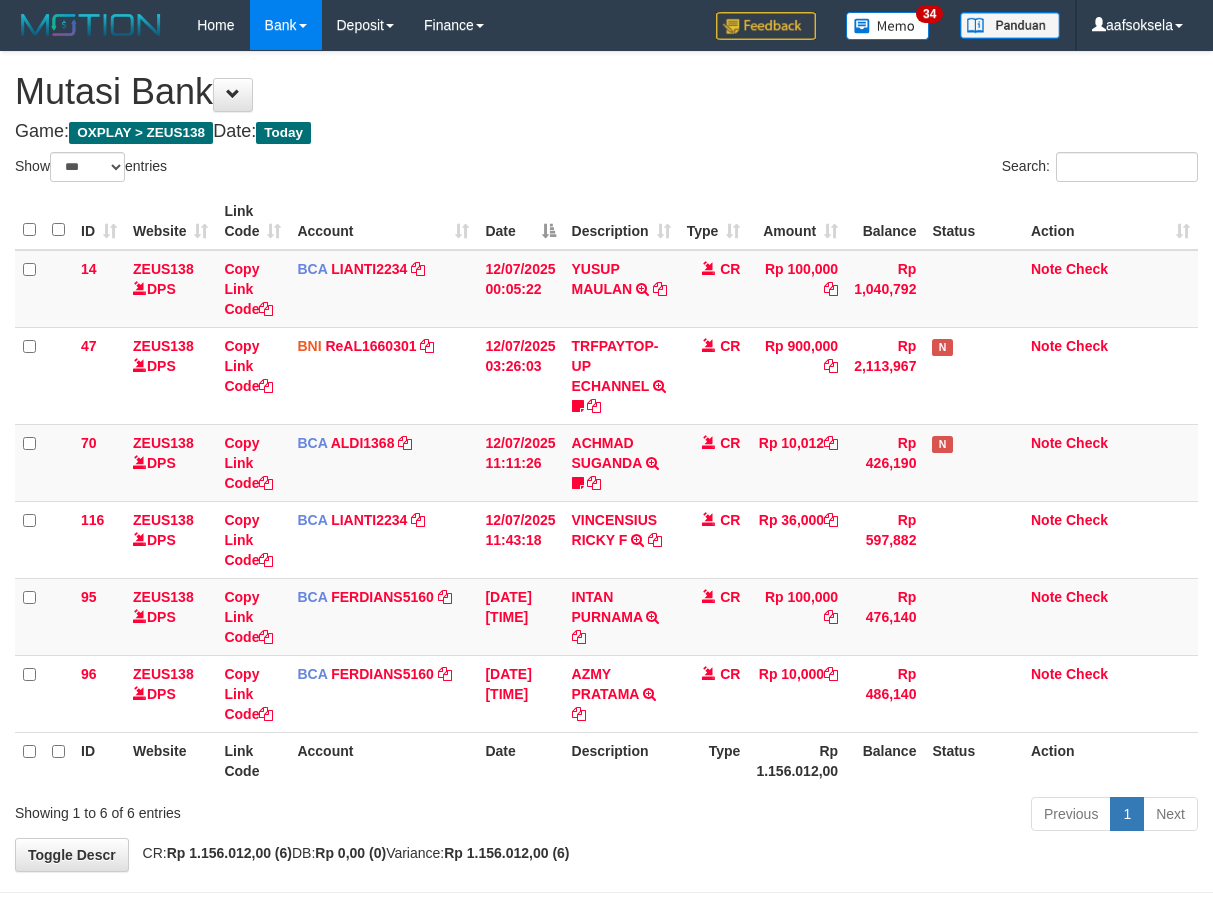 select on "***" 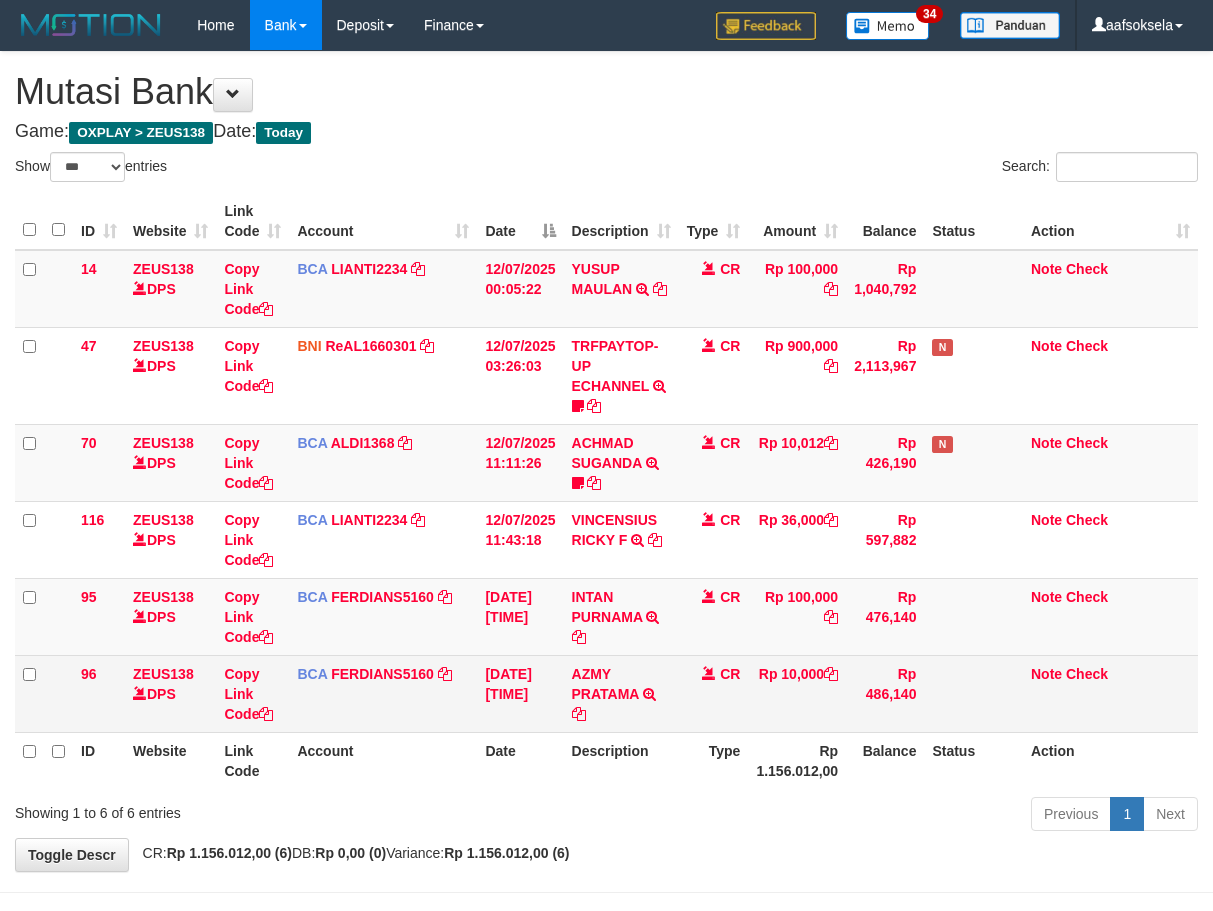 scroll, scrollTop: 72, scrollLeft: 0, axis: vertical 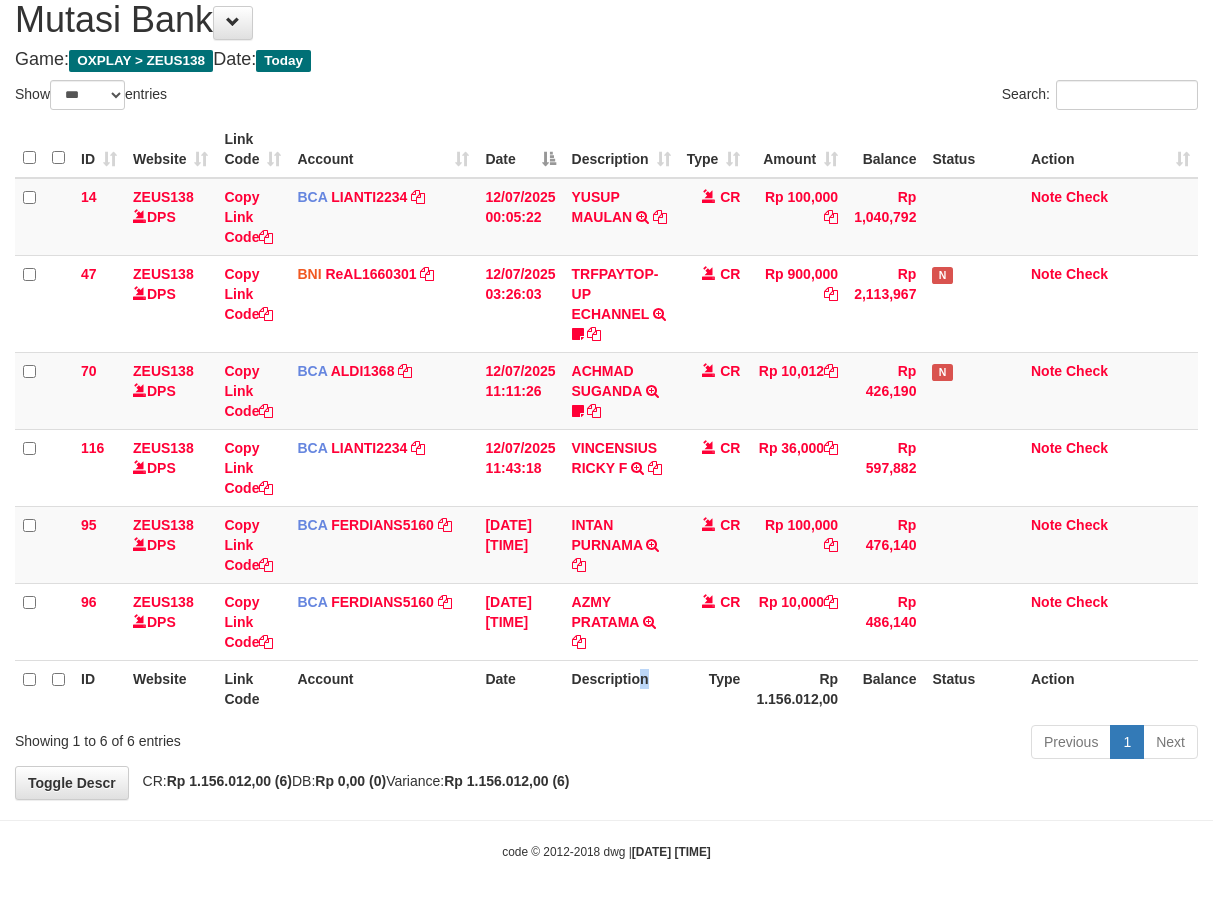 drag, startPoint x: 645, startPoint y: 706, endPoint x: 623, endPoint y: 694, distance: 25.059929 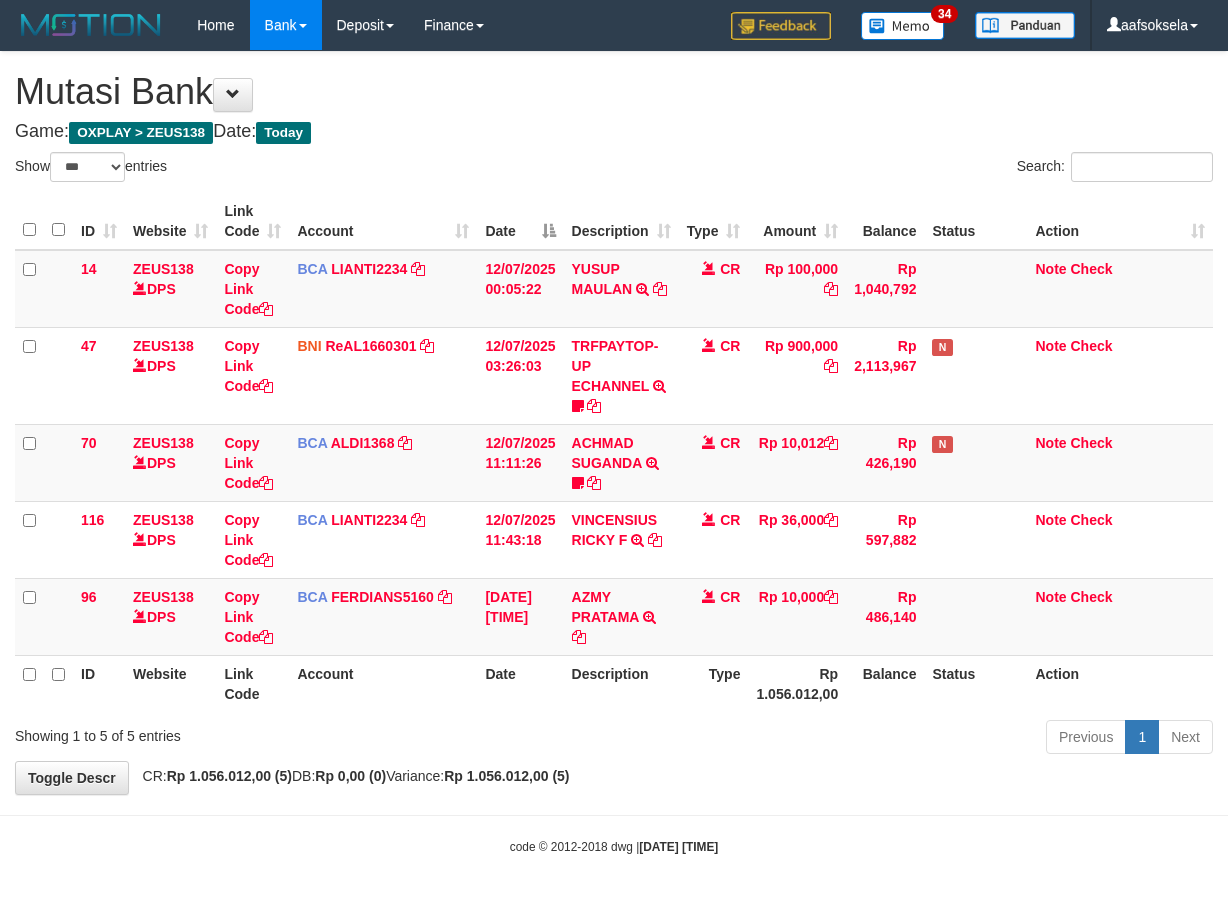 select on "***" 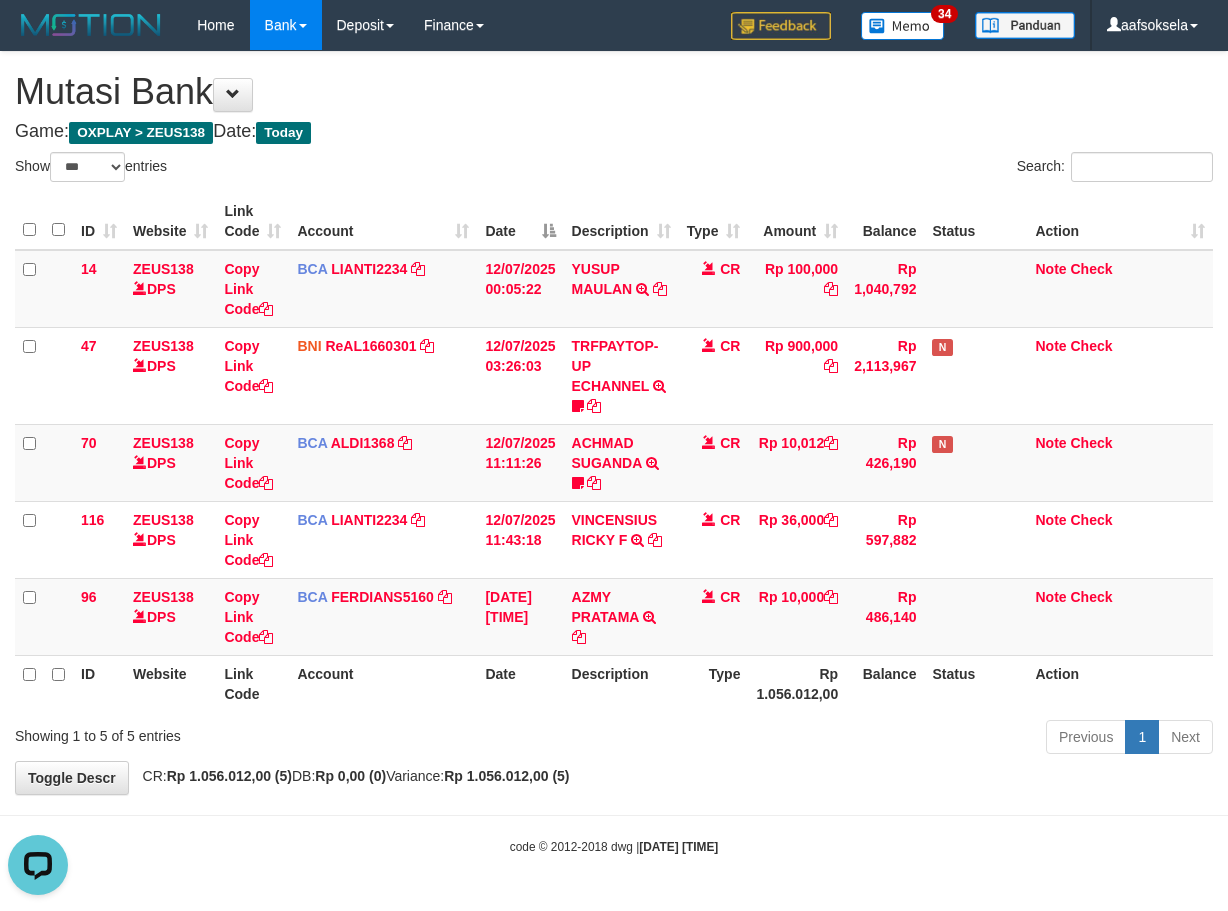scroll, scrollTop: 0, scrollLeft: 0, axis: both 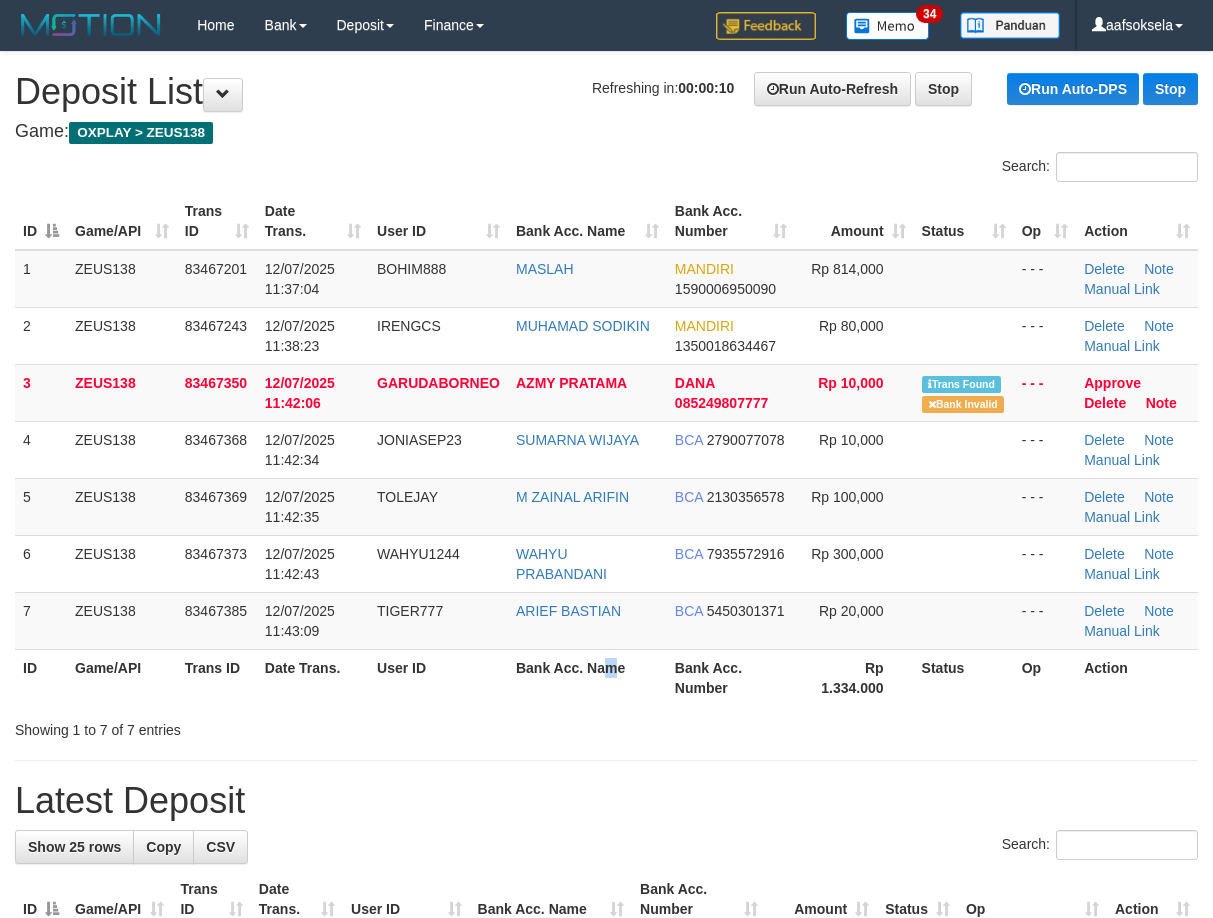 drag, startPoint x: 611, startPoint y: 680, endPoint x: 567, endPoint y: 680, distance: 44 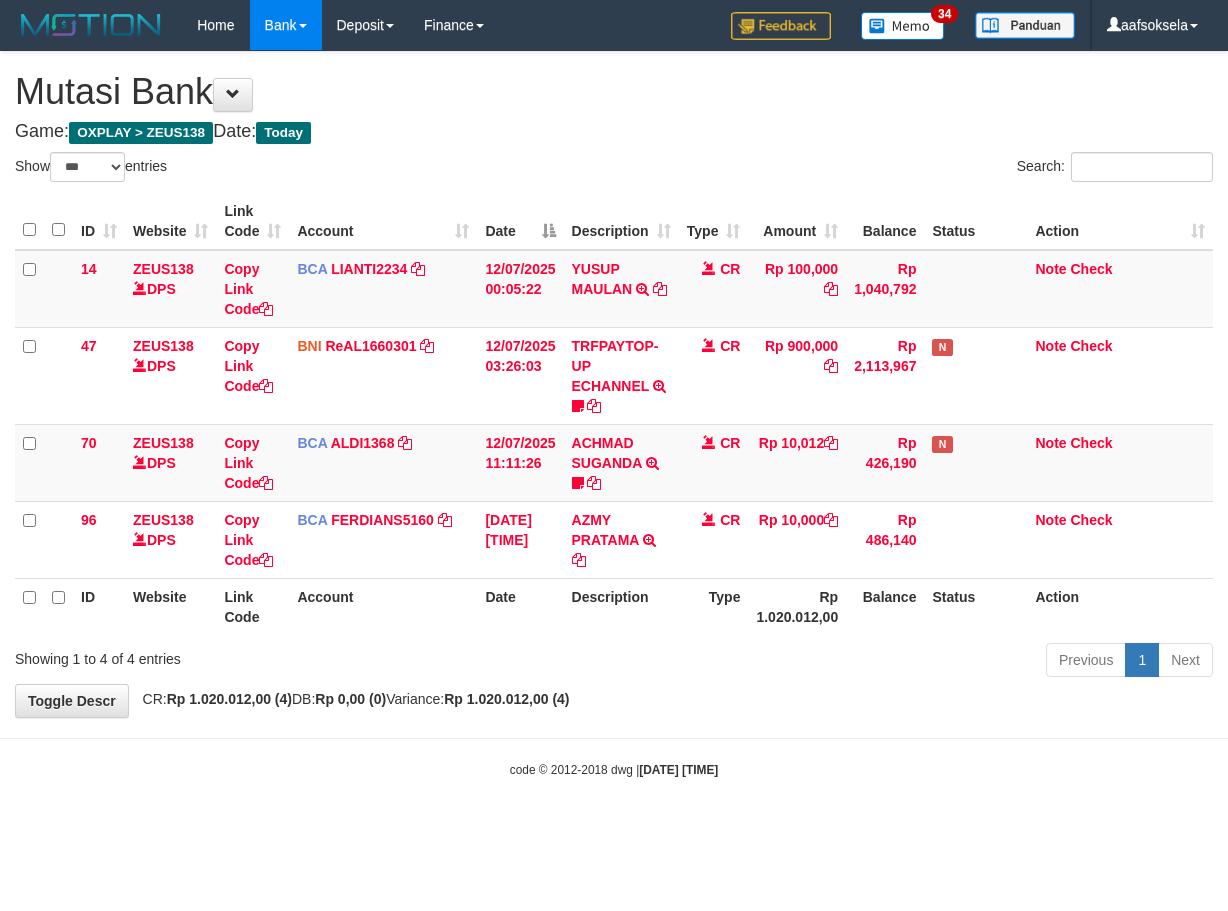 select on "***" 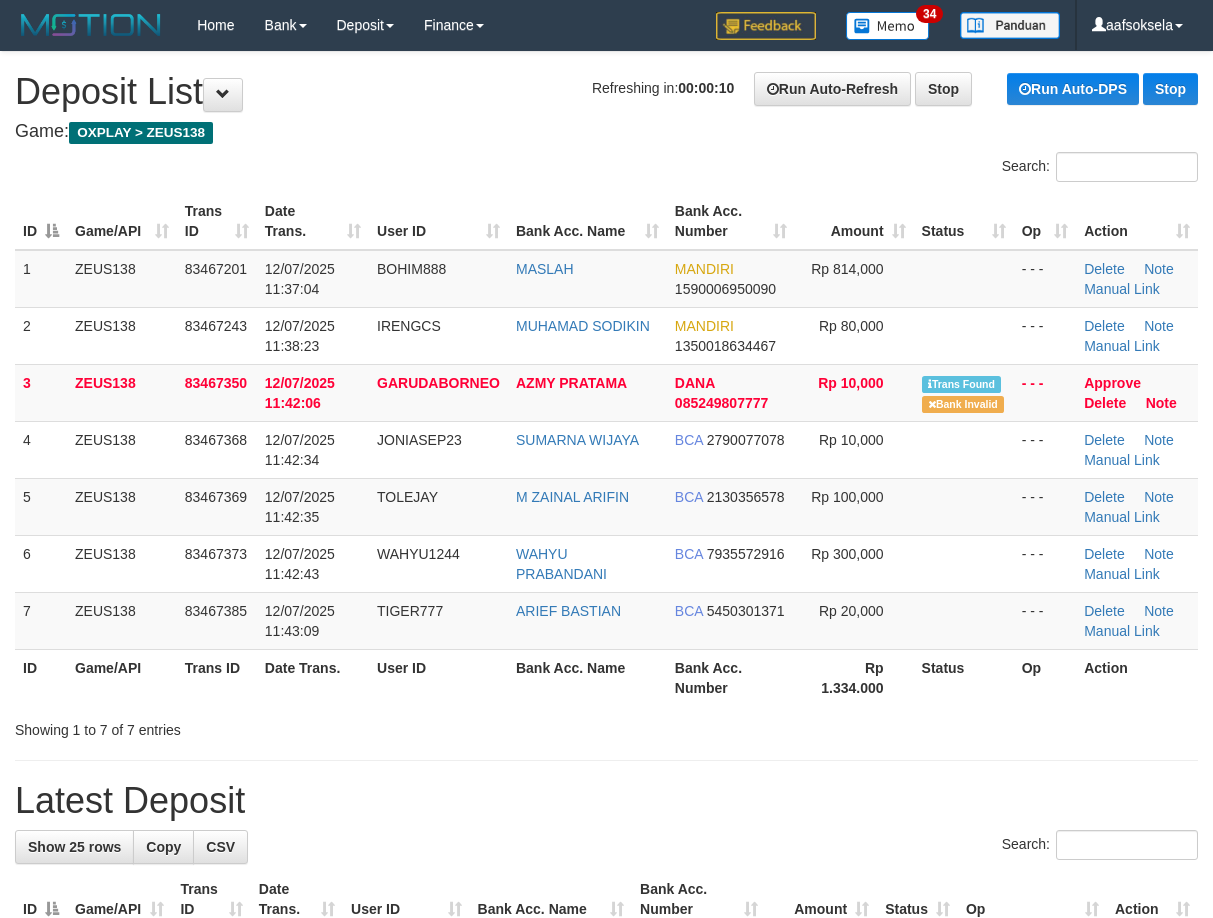 scroll, scrollTop: 0, scrollLeft: 0, axis: both 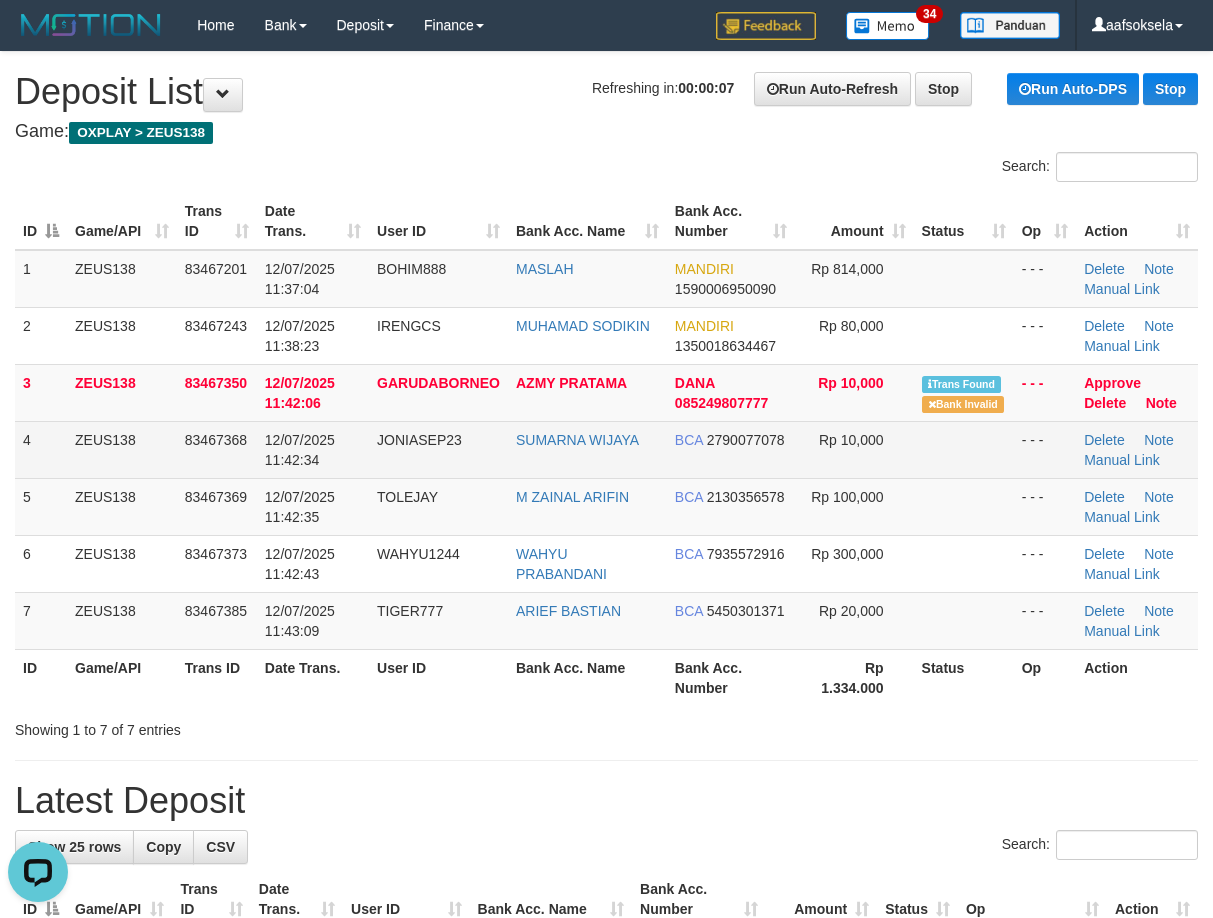 click on "83467368" at bounding box center [217, 449] 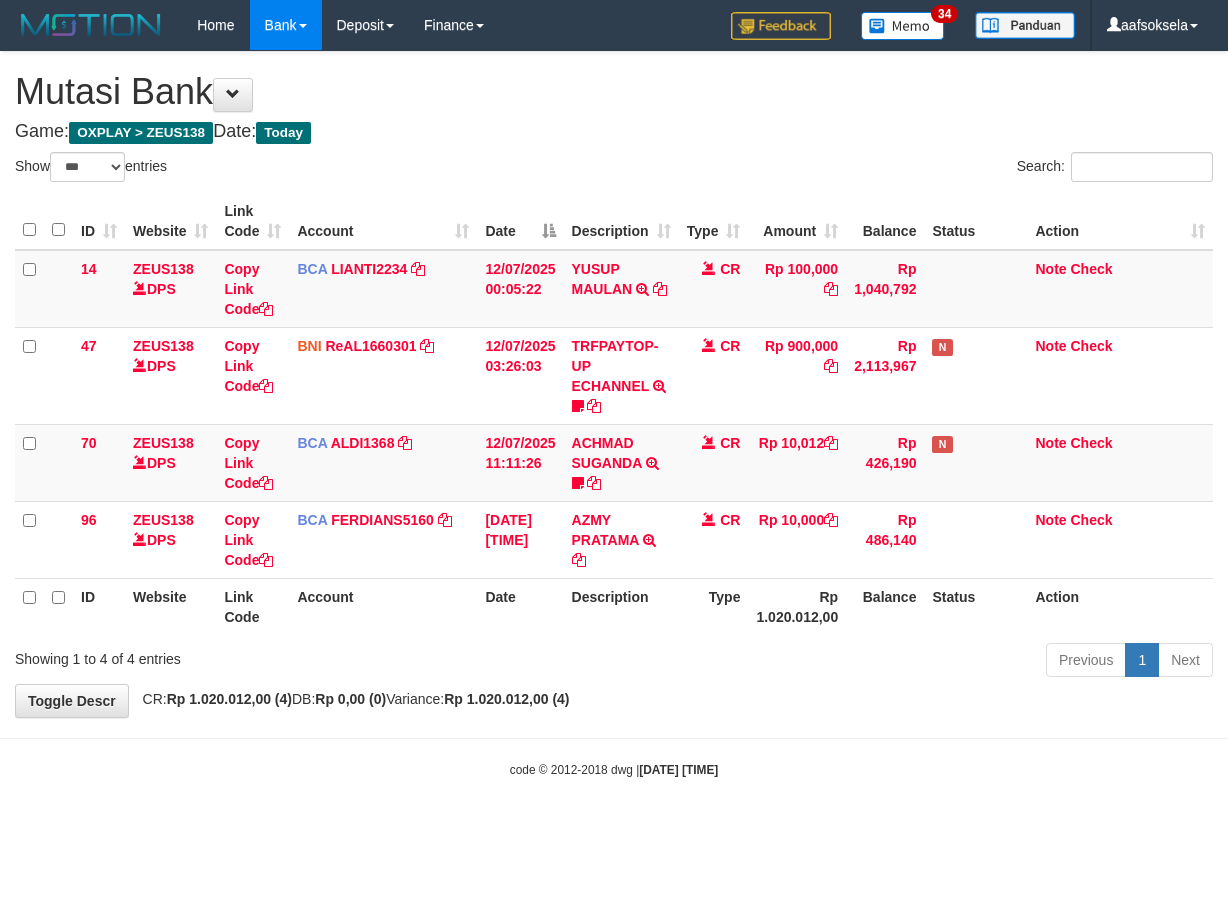 select on "***" 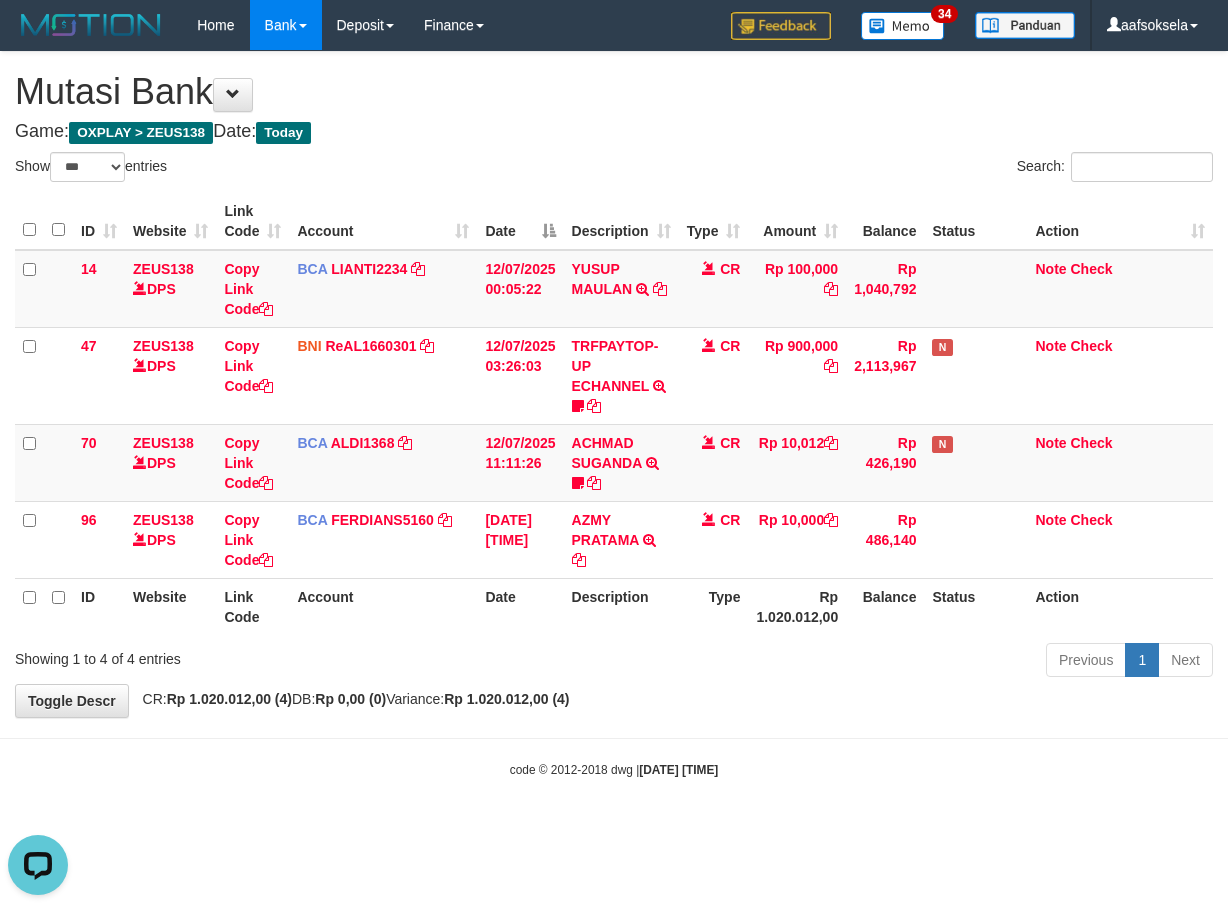 scroll, scrollTop: 0, scrollLeft: 0, axis: both 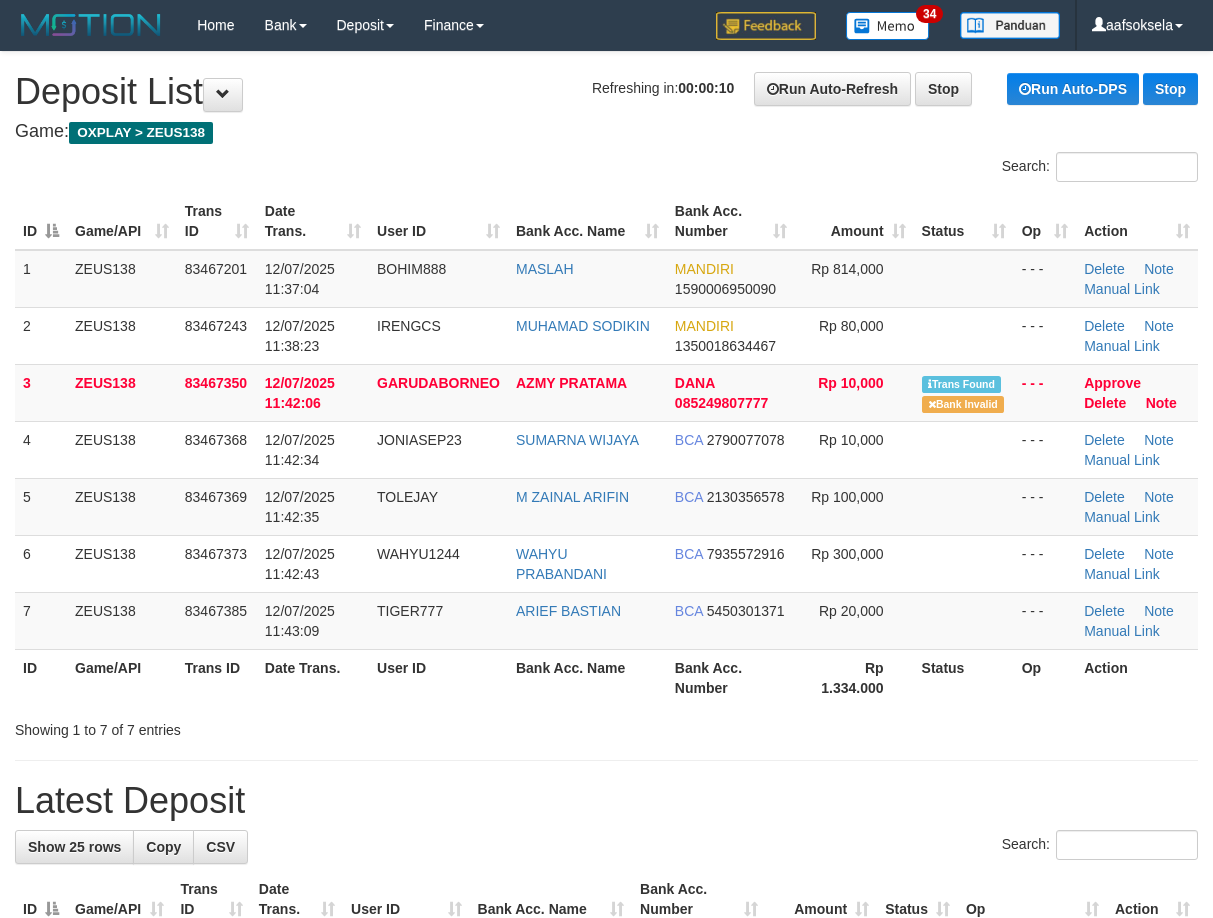 click on "Game/API" at bounding box center (122, 677) 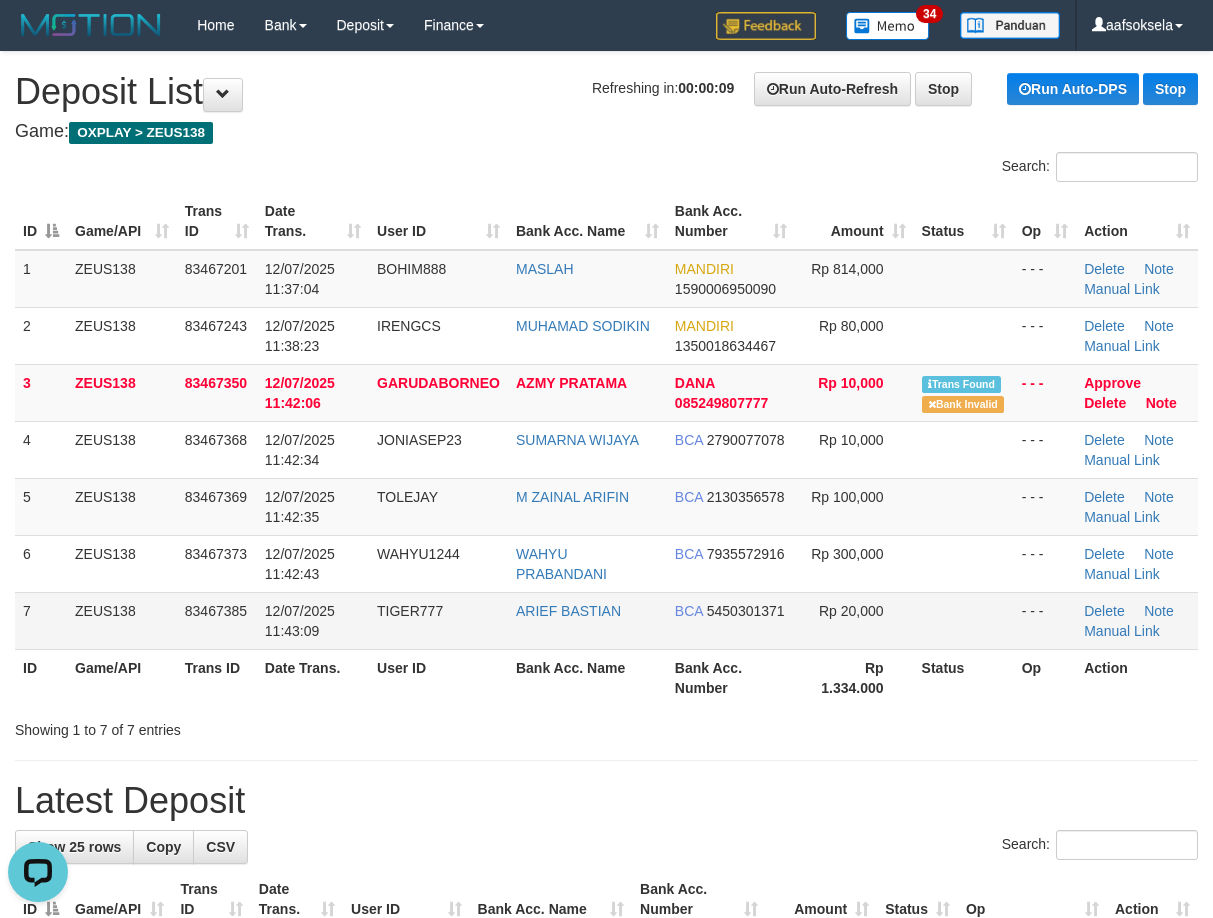 scroll, scrollTop: 0, scrollLeft: 0, axis: both 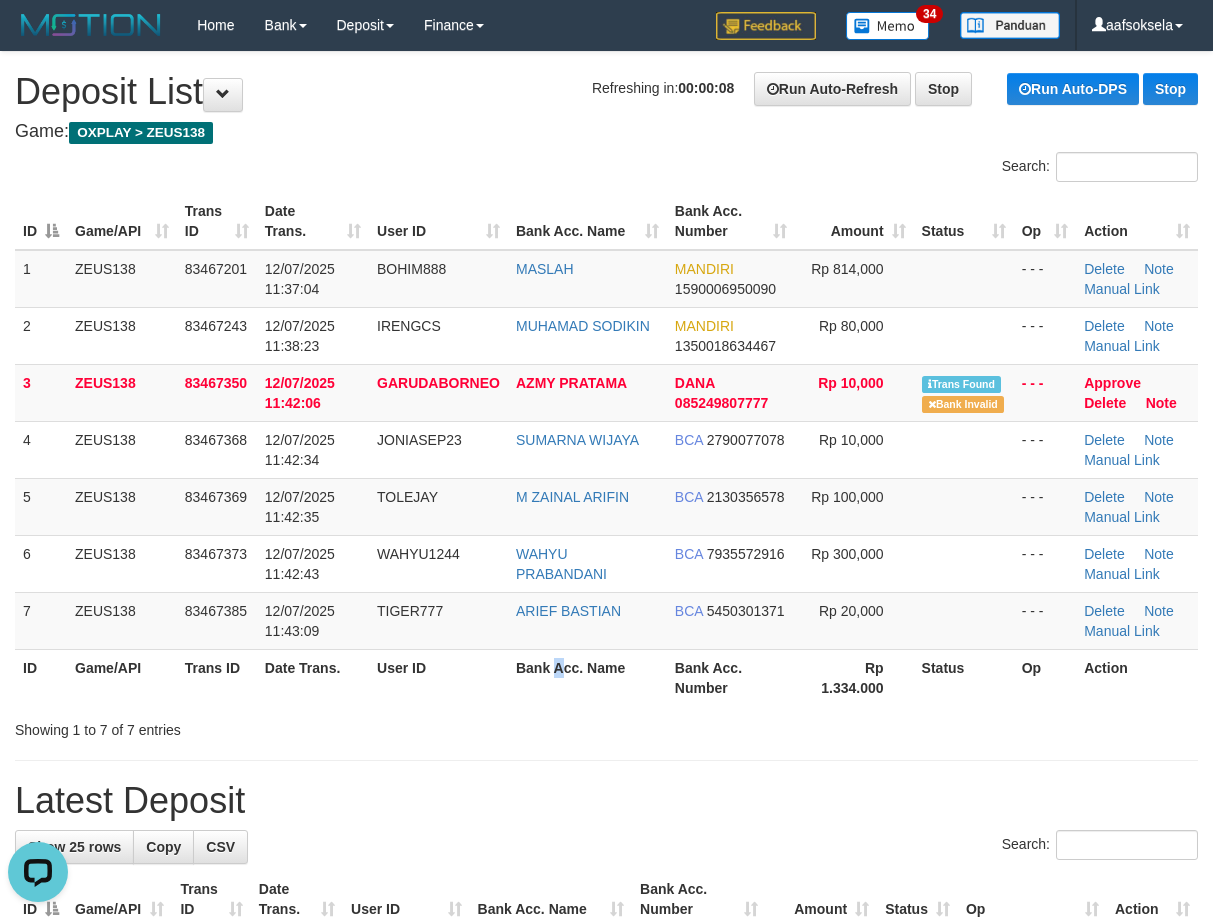 drag, startPoint x: 560, startPoint y: 657, endPoint x: 404, endPoint y: 649, distance: 156.20499 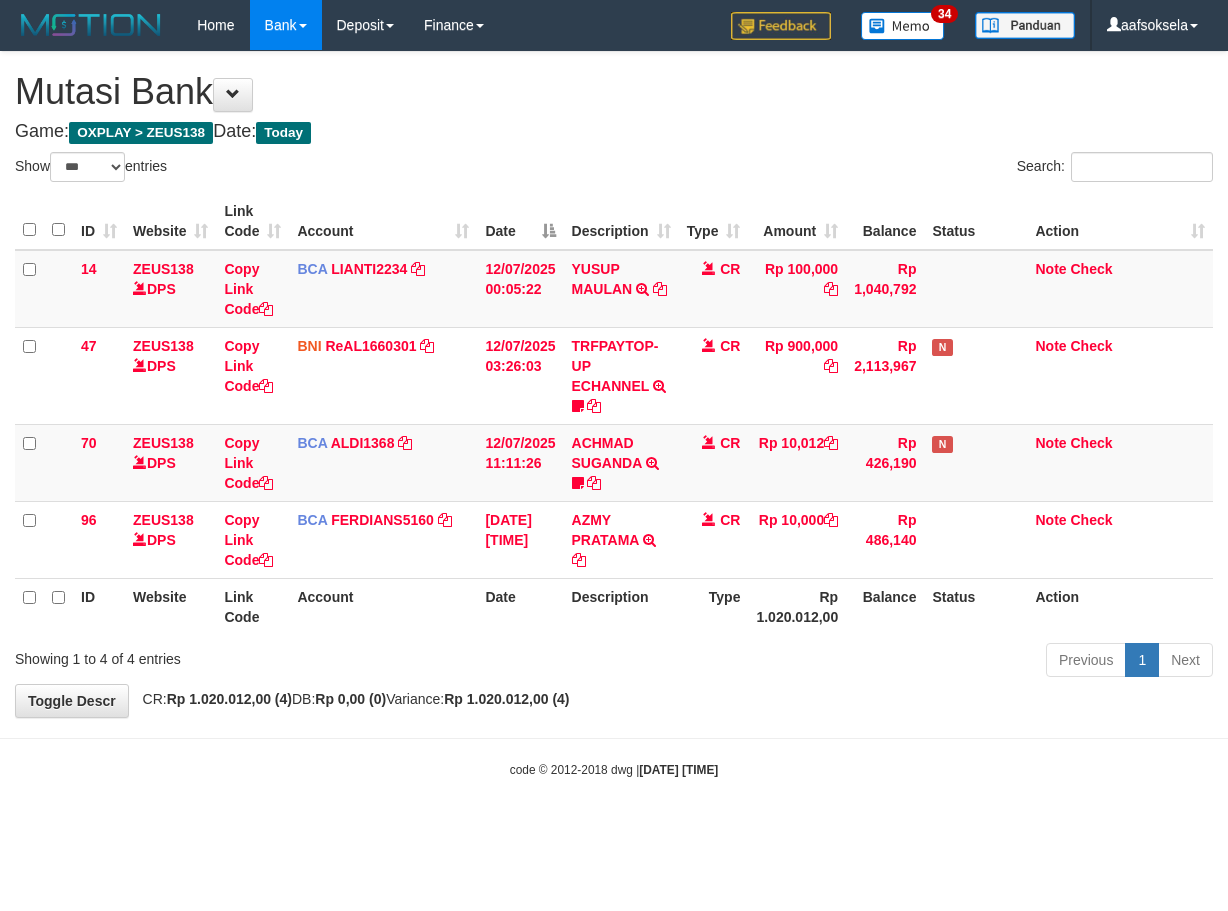 select on "***" 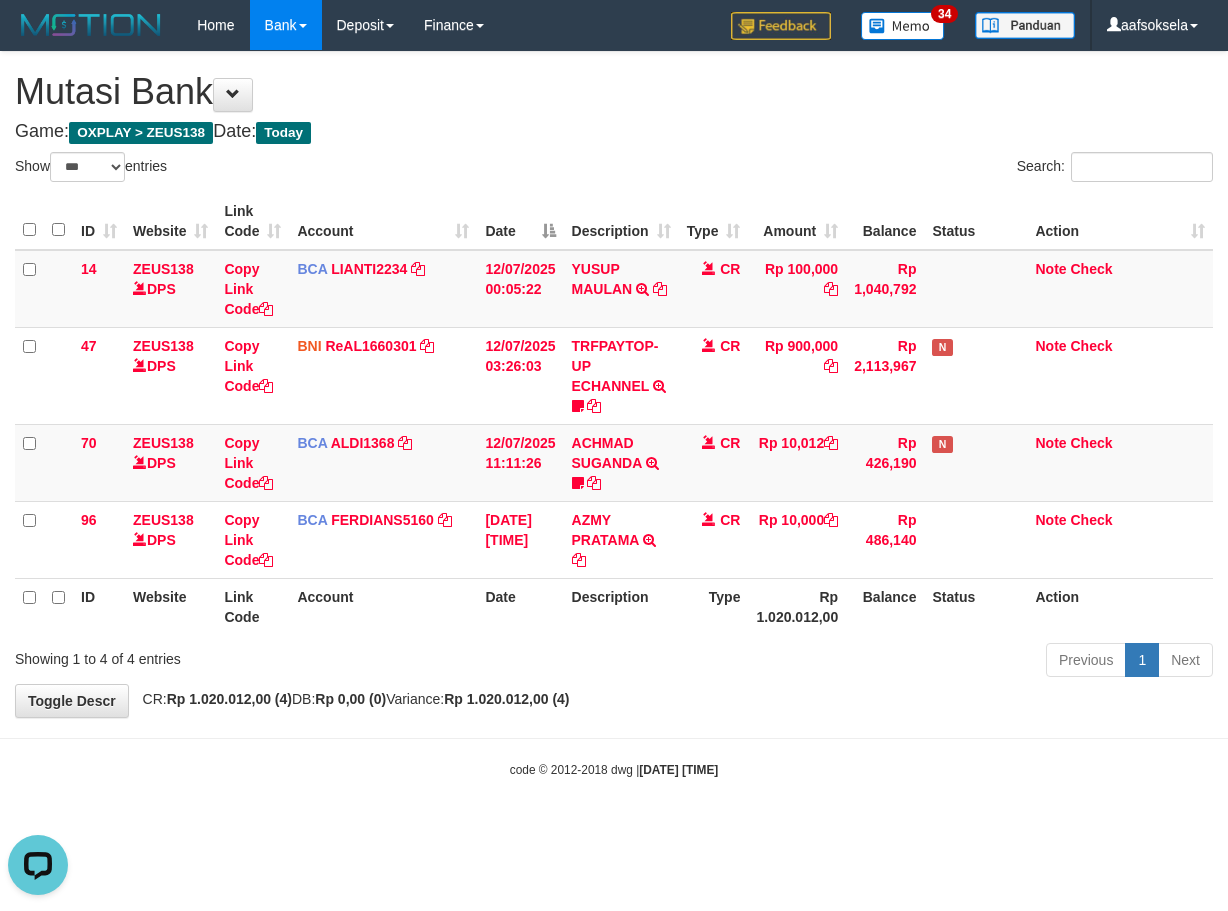 scroll, scrollTop: 0, scrollLeft: 0, axis: both 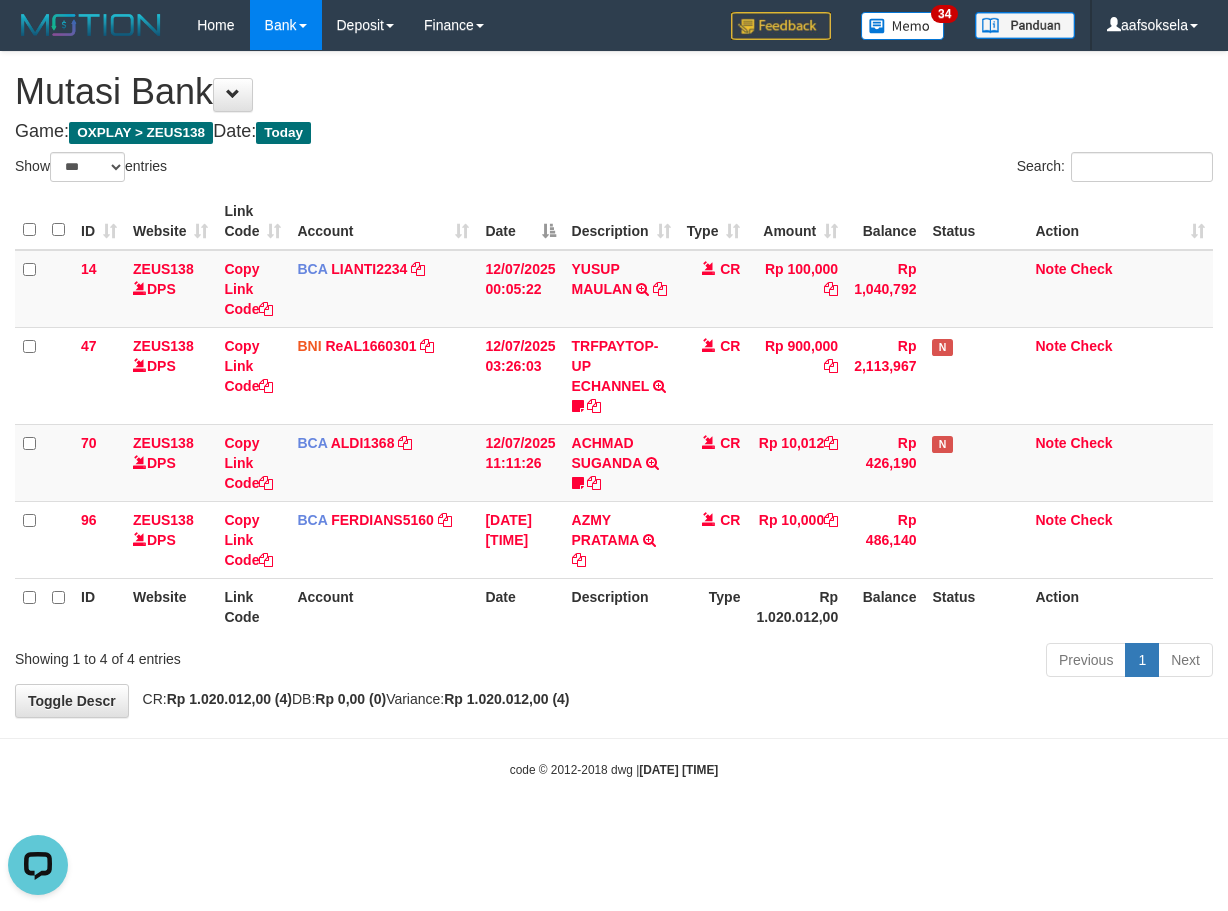 drag, startPoint x: 622, startPoint y: 671, endPoint x: 628, endPoint y: 689, distance: 18.973665 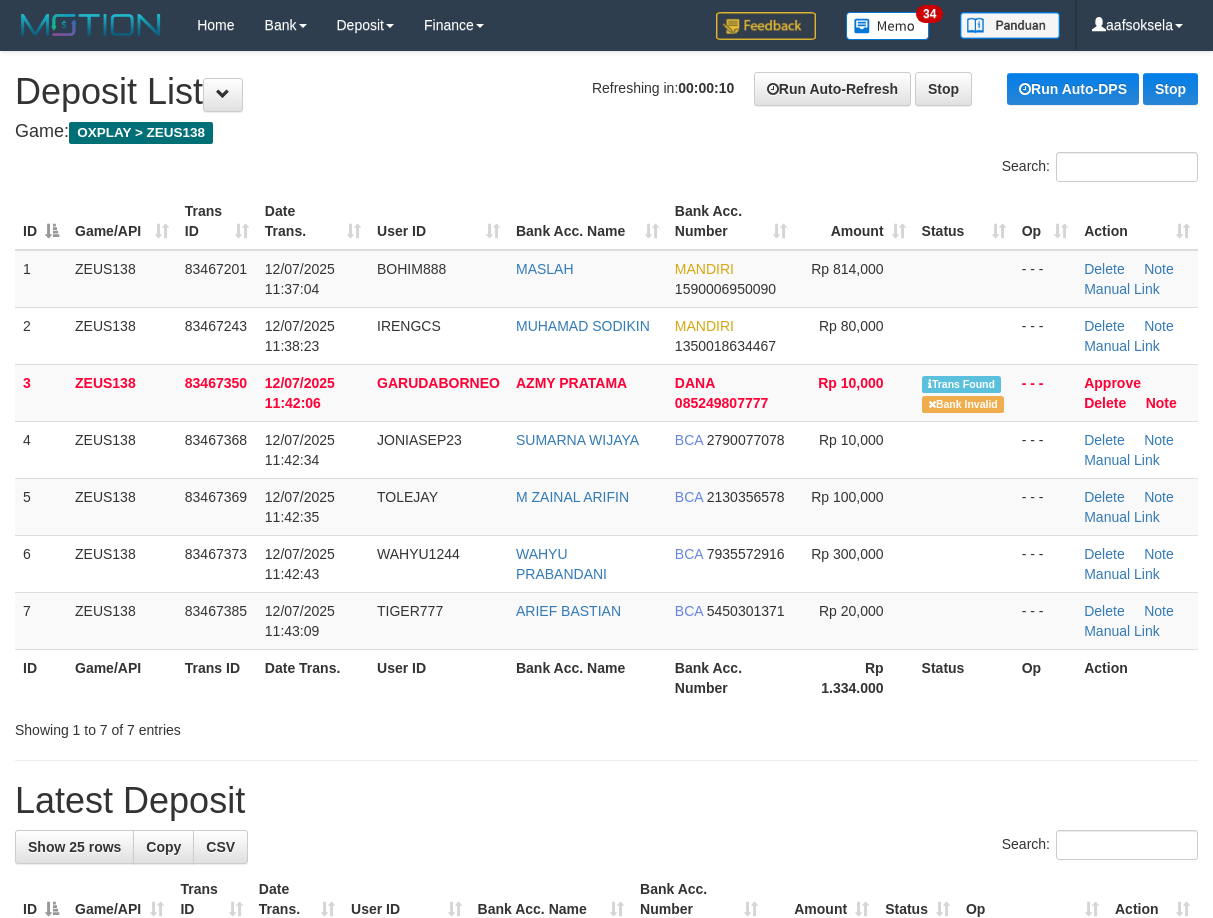 scroll, scrollTop: 0, scrollLeft: 0, axis: both 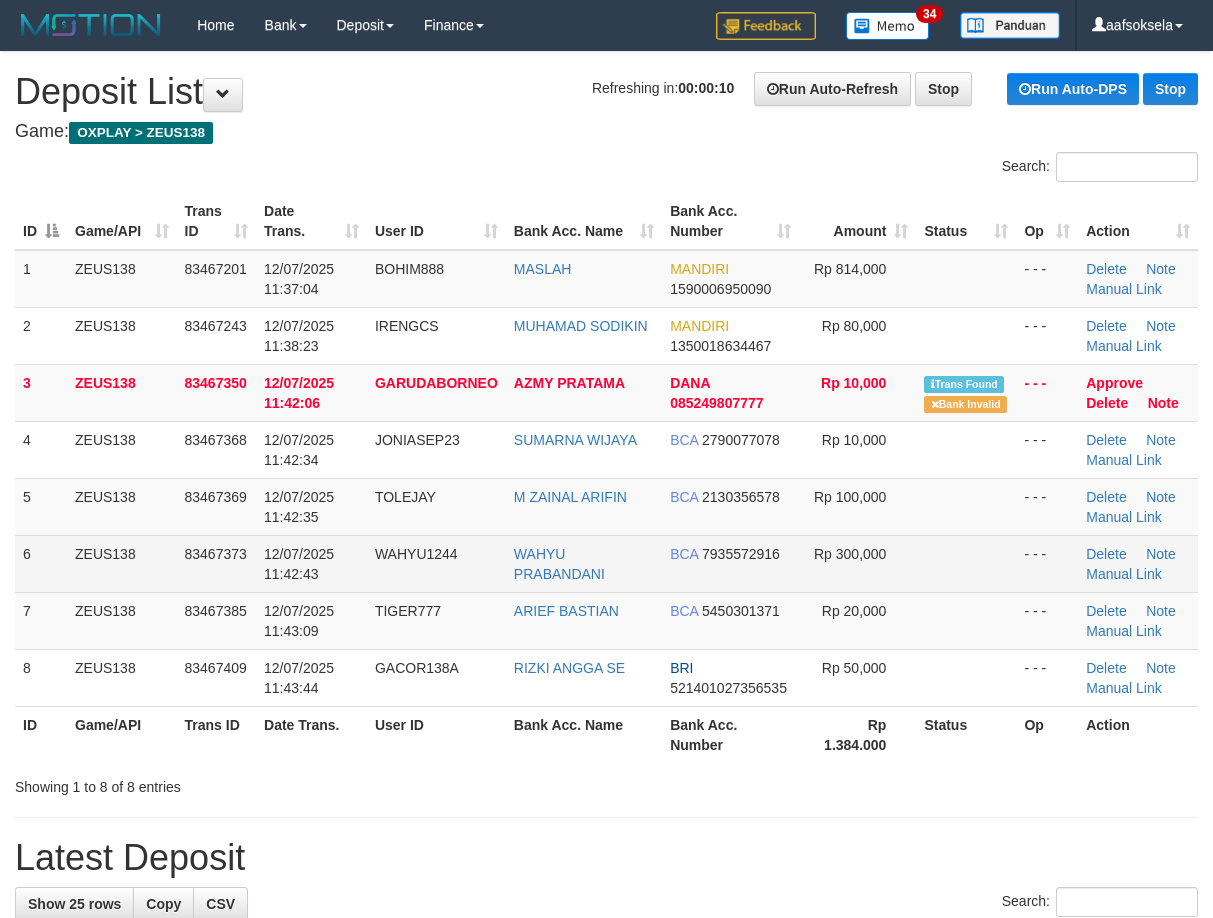 drag, startPoint x: 0, startPoint y: 0, endPoint x: 293, endPoint y: 552, distance: 624.9424 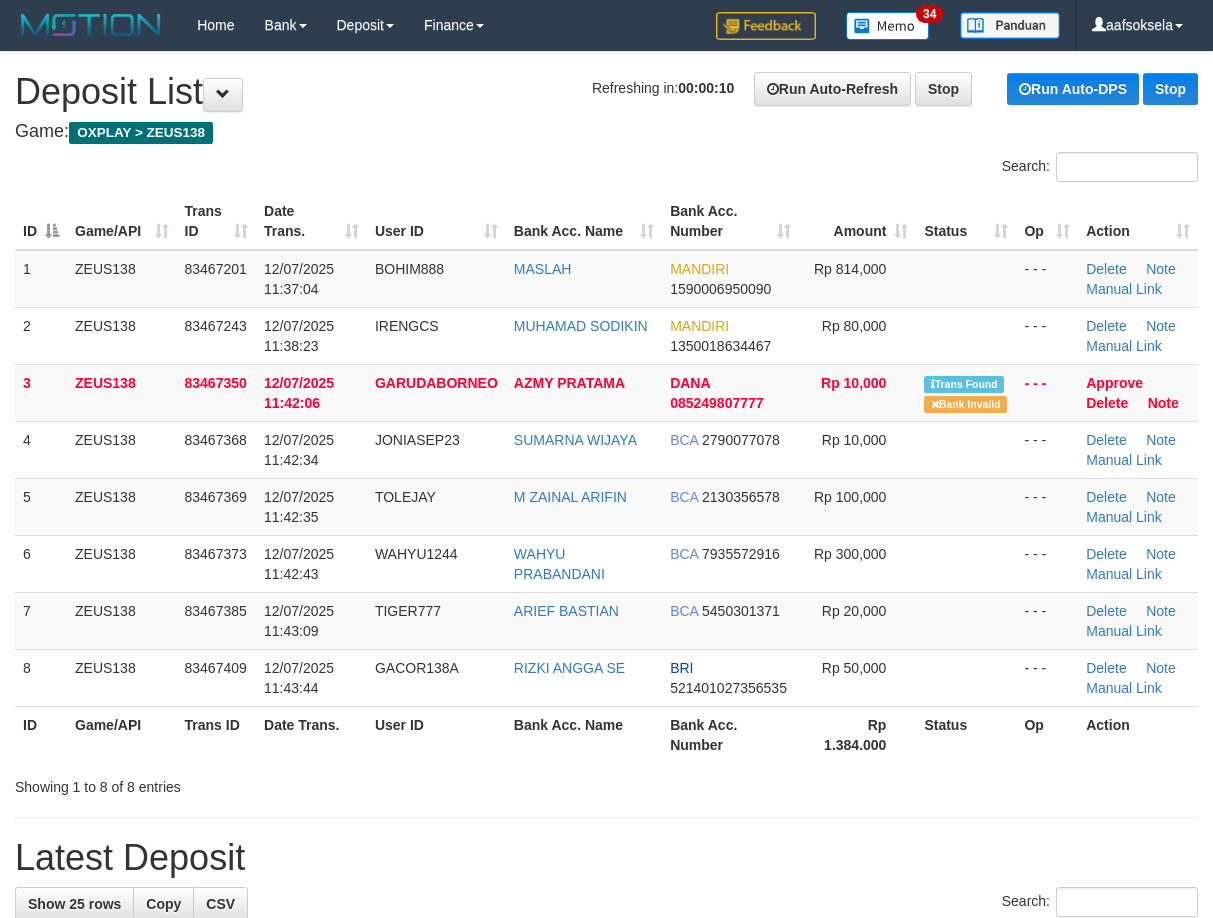 scroll, scrollTop: 0, scrollLeft: 0, axis: both 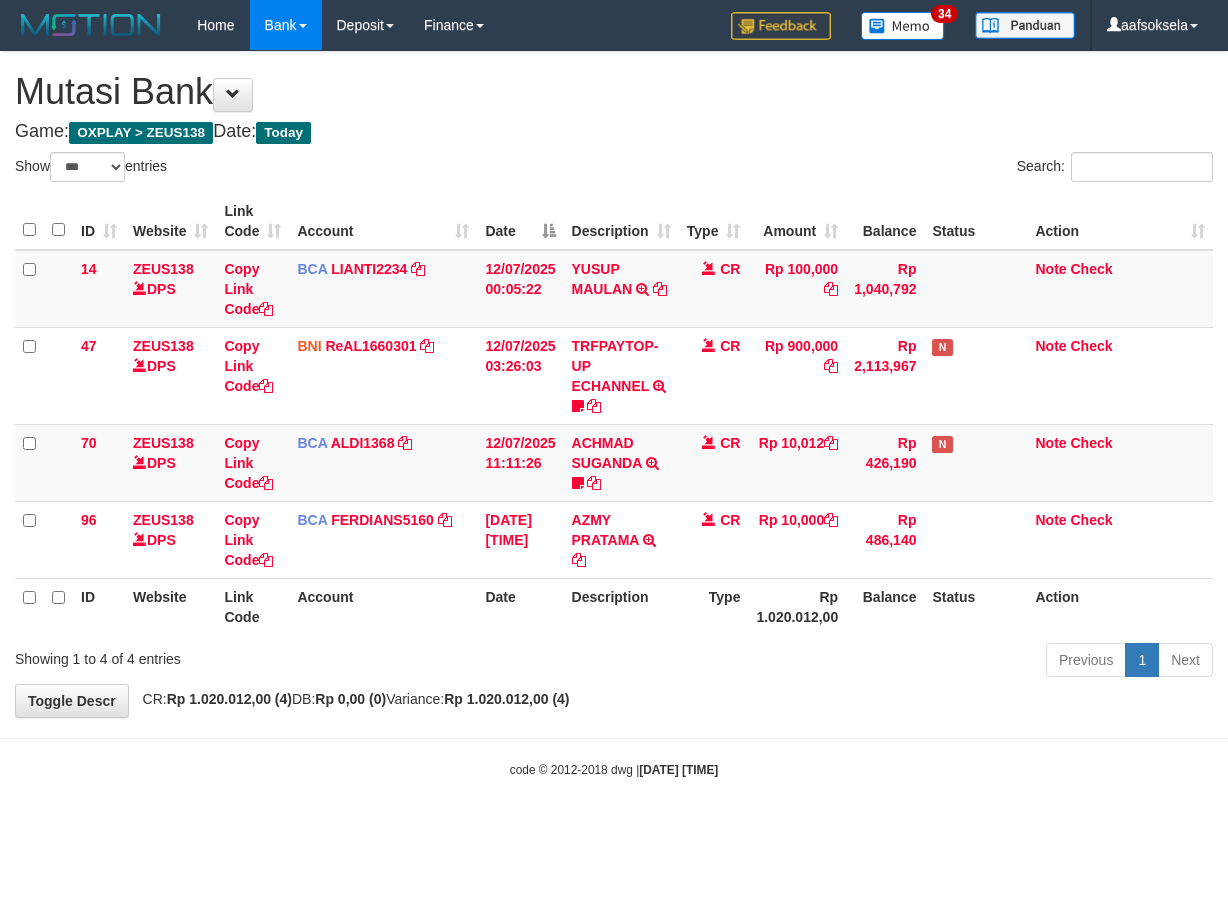 select on "***" 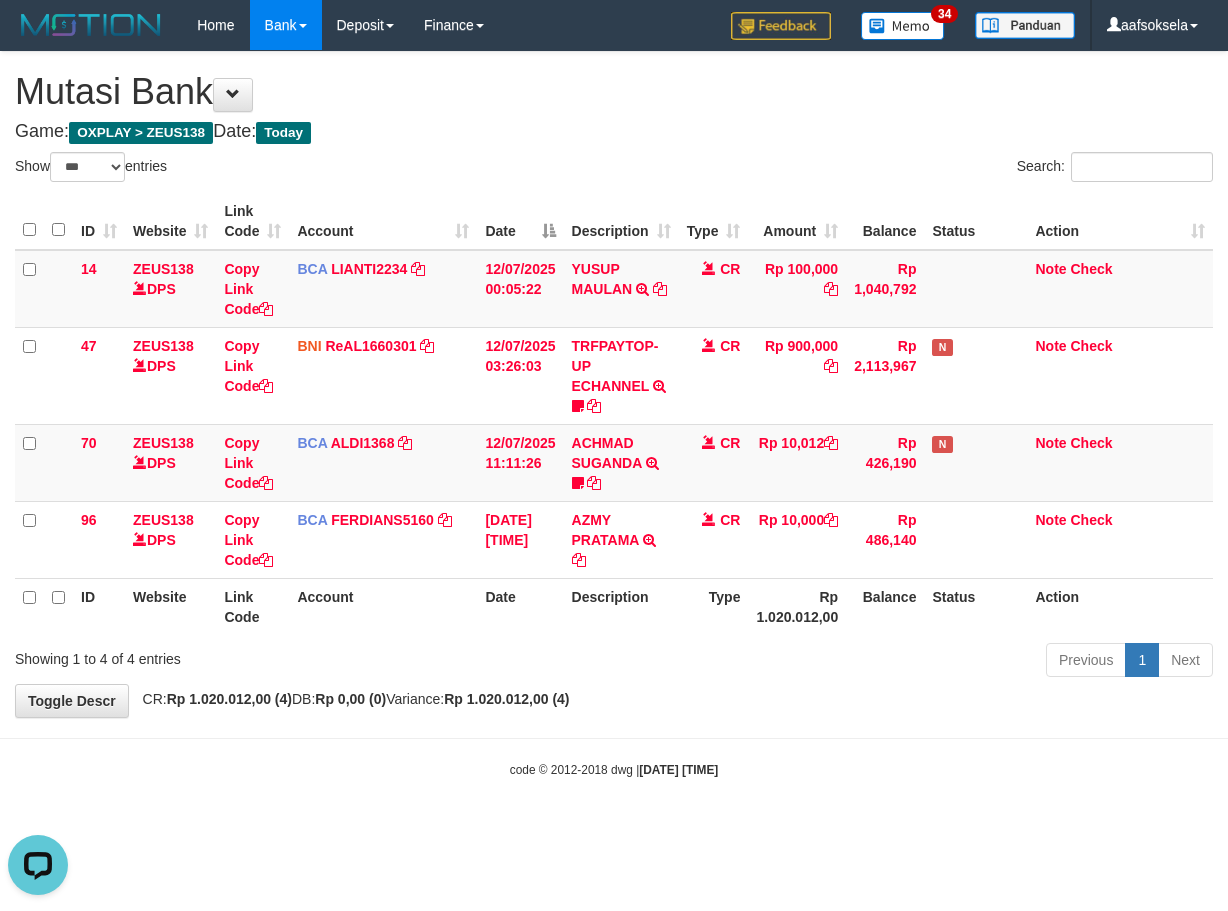 scroll, scrollTop: 0, scrollLeft: 0, axis: both 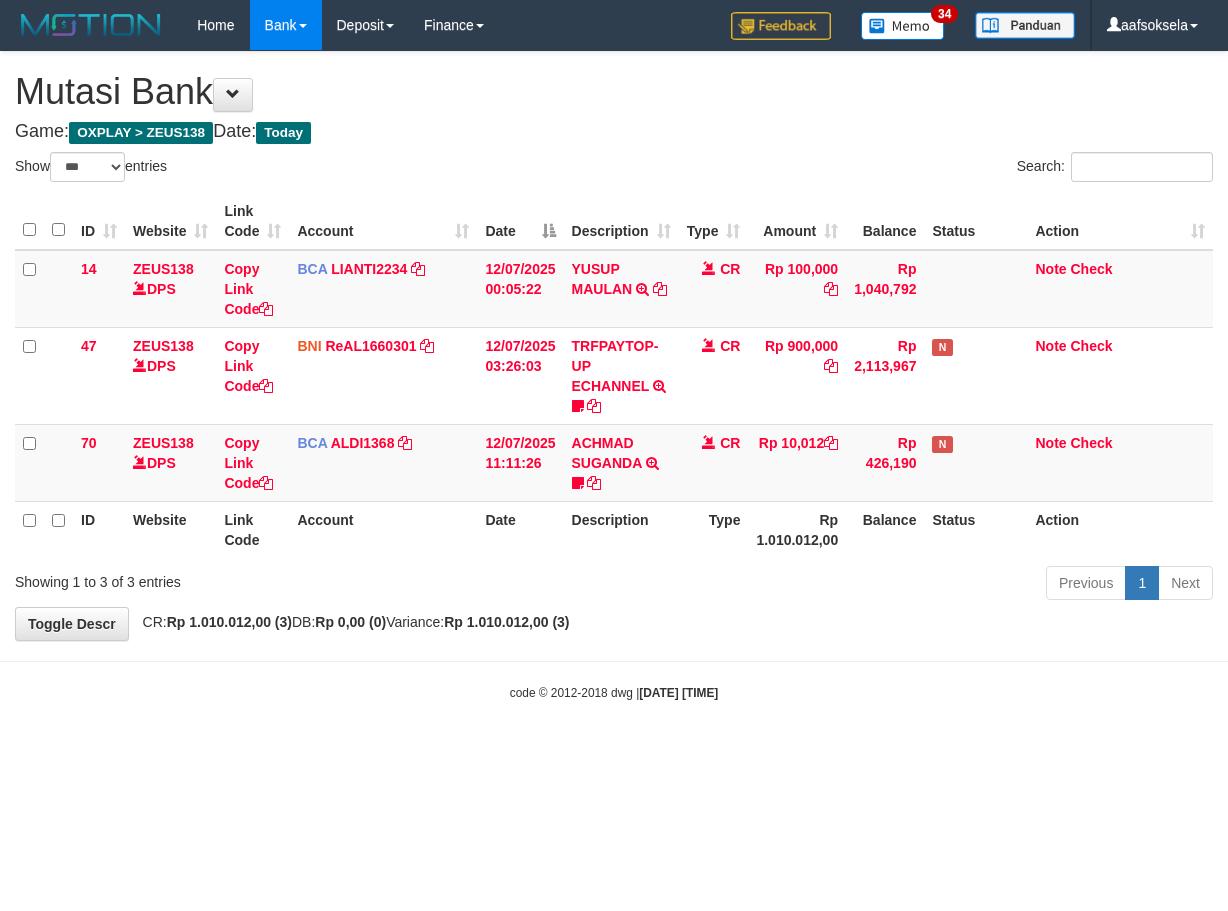 select on "***" 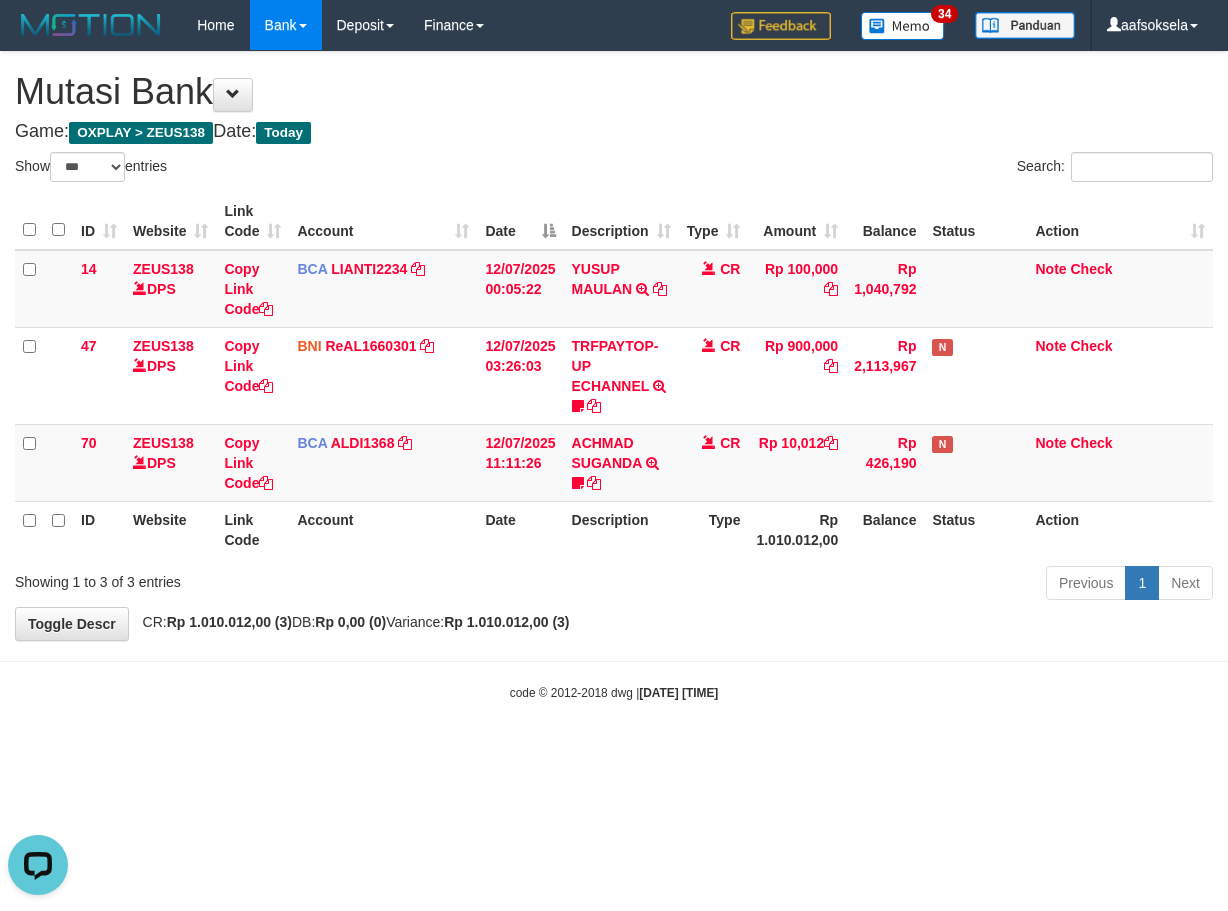 scroll, scrollTop: 0, scrollLeft: 0, axis: both 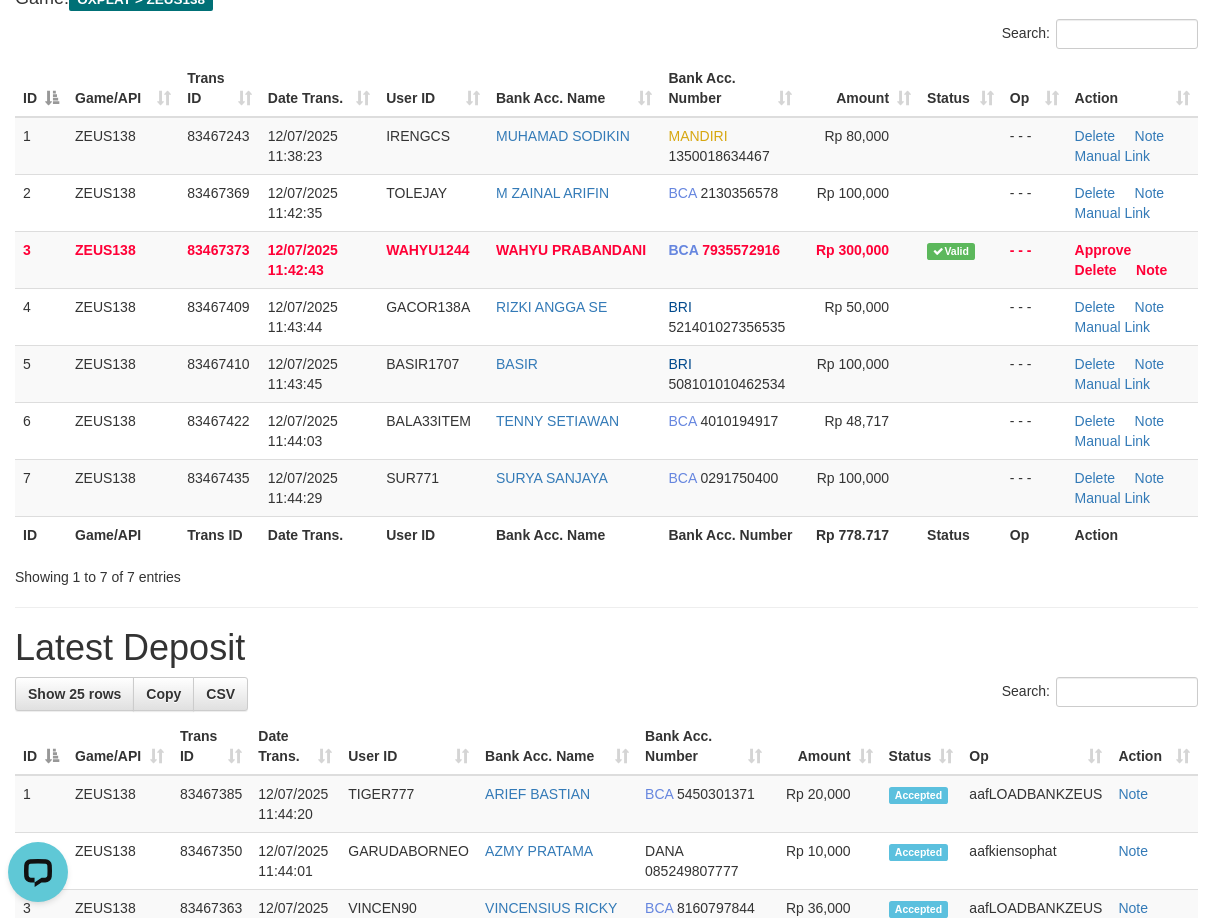 click on "**********" at bounding box center (606, 1136) 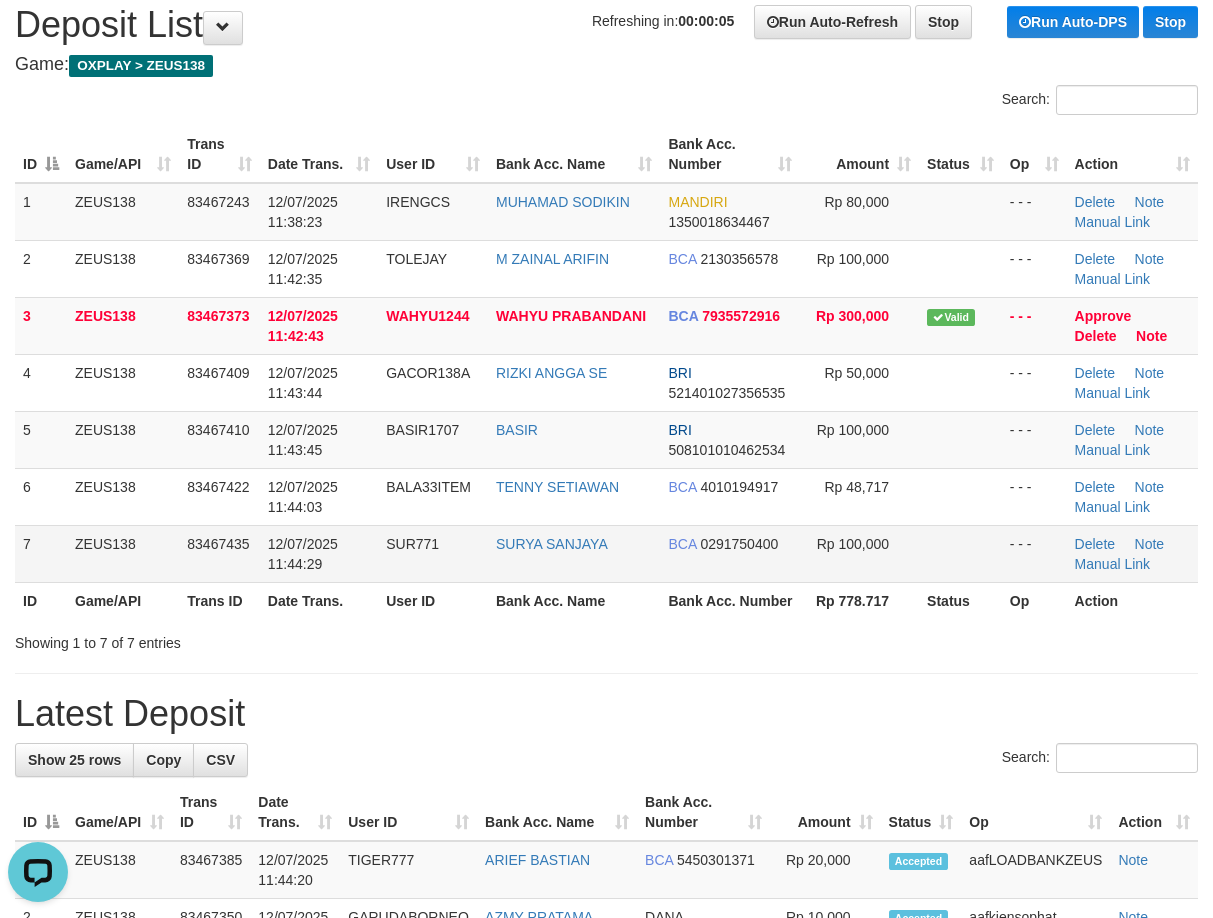 scroll, scrollTop: 0, scrollLeft: 0, axis: both 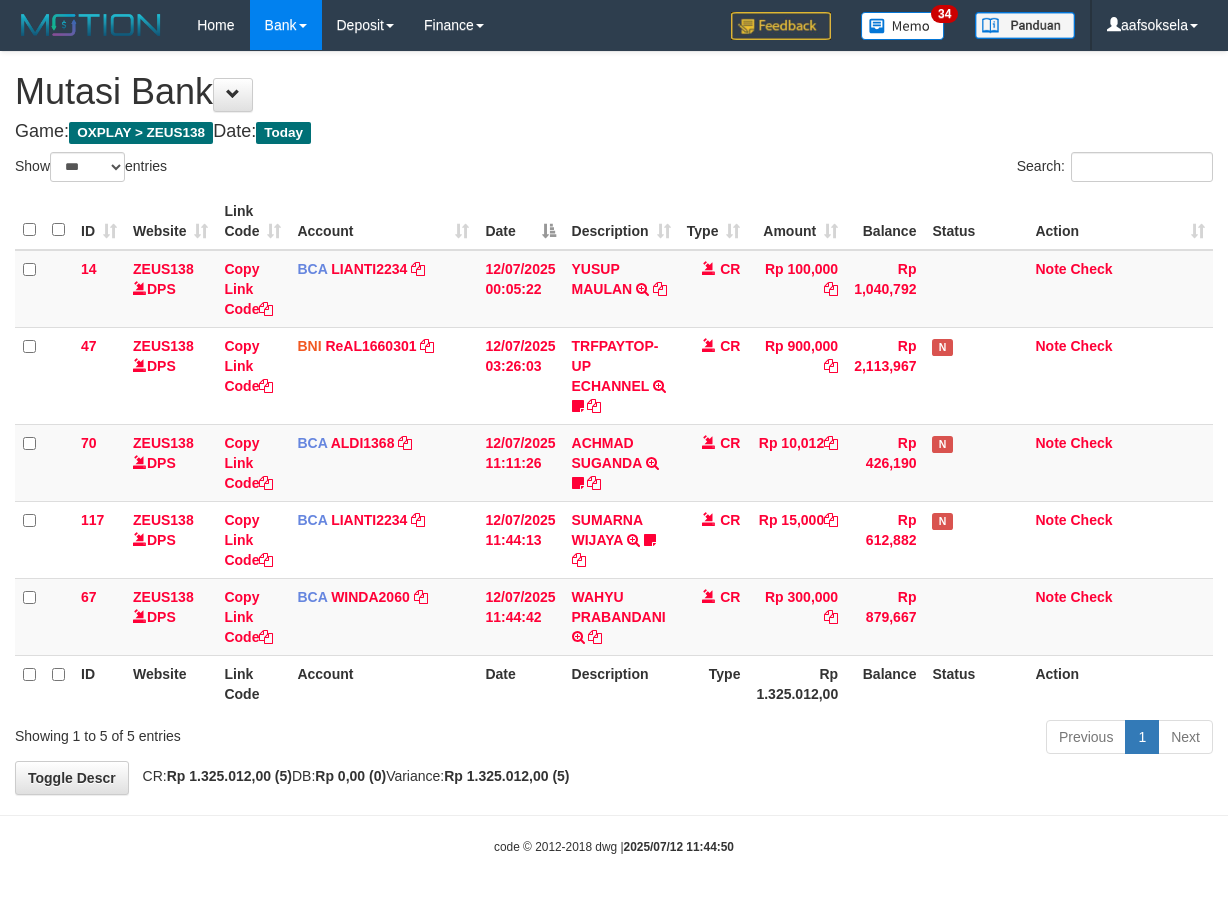 select on "***" 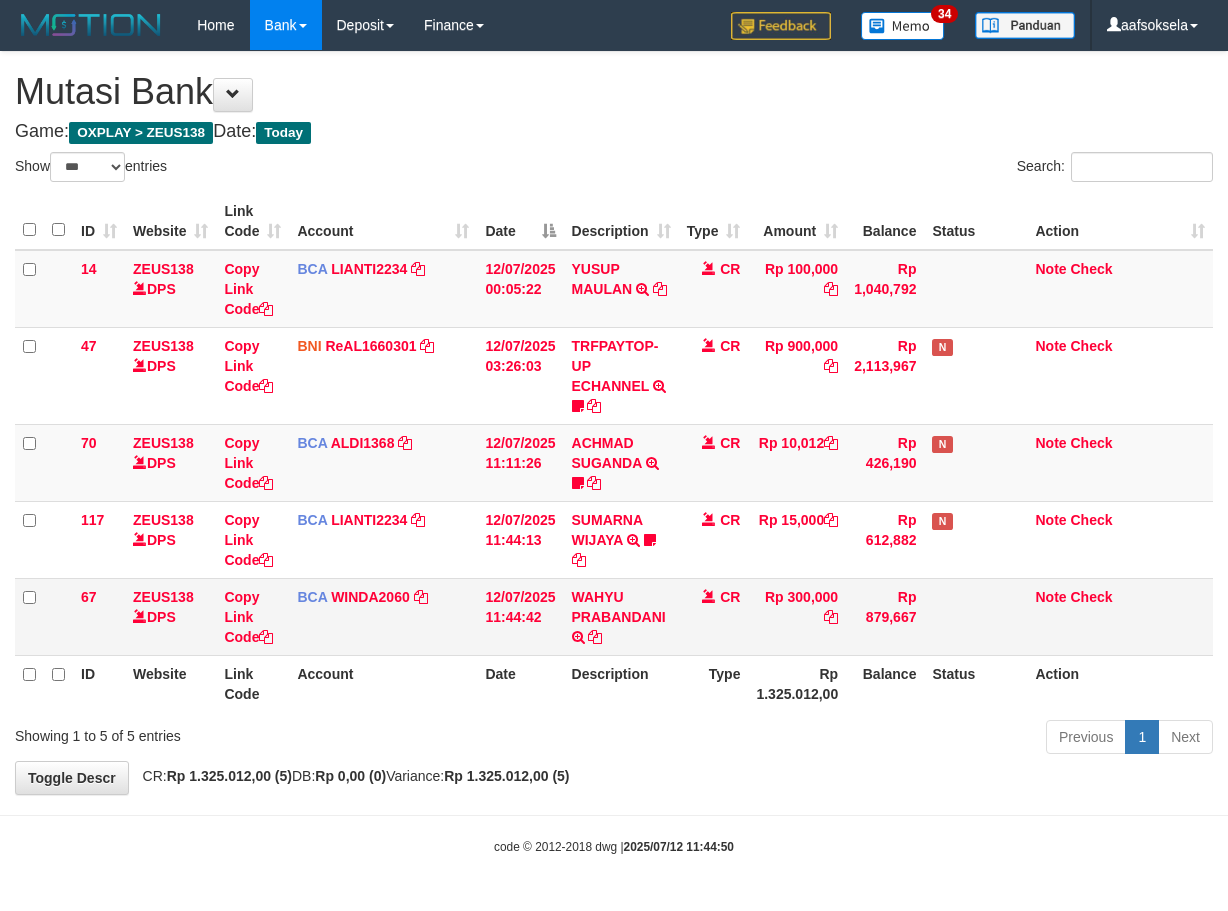 drag, startPoint x: 892, startPoint y: 680, endPoint x: 1046, endPoint y: 621, distance: 164.91513 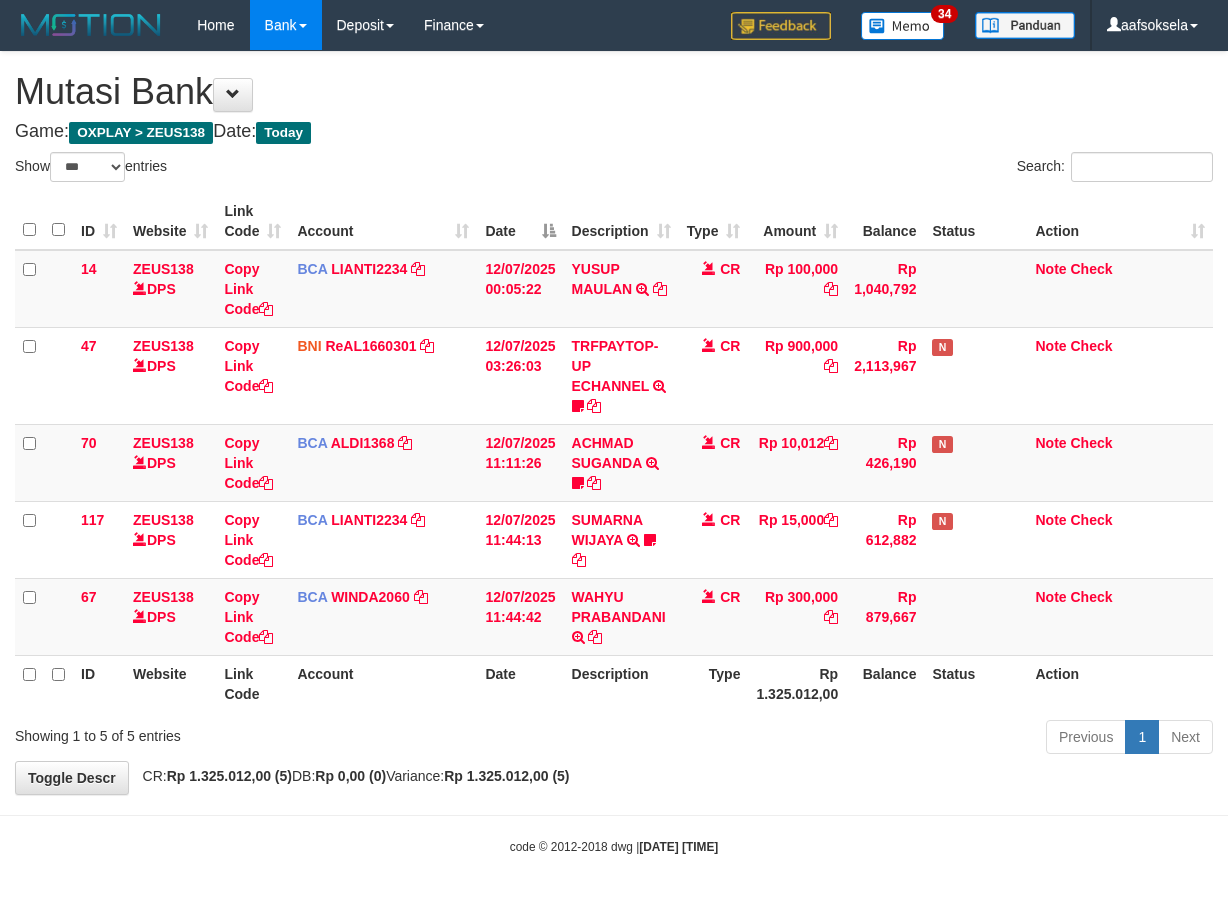 select on "***" 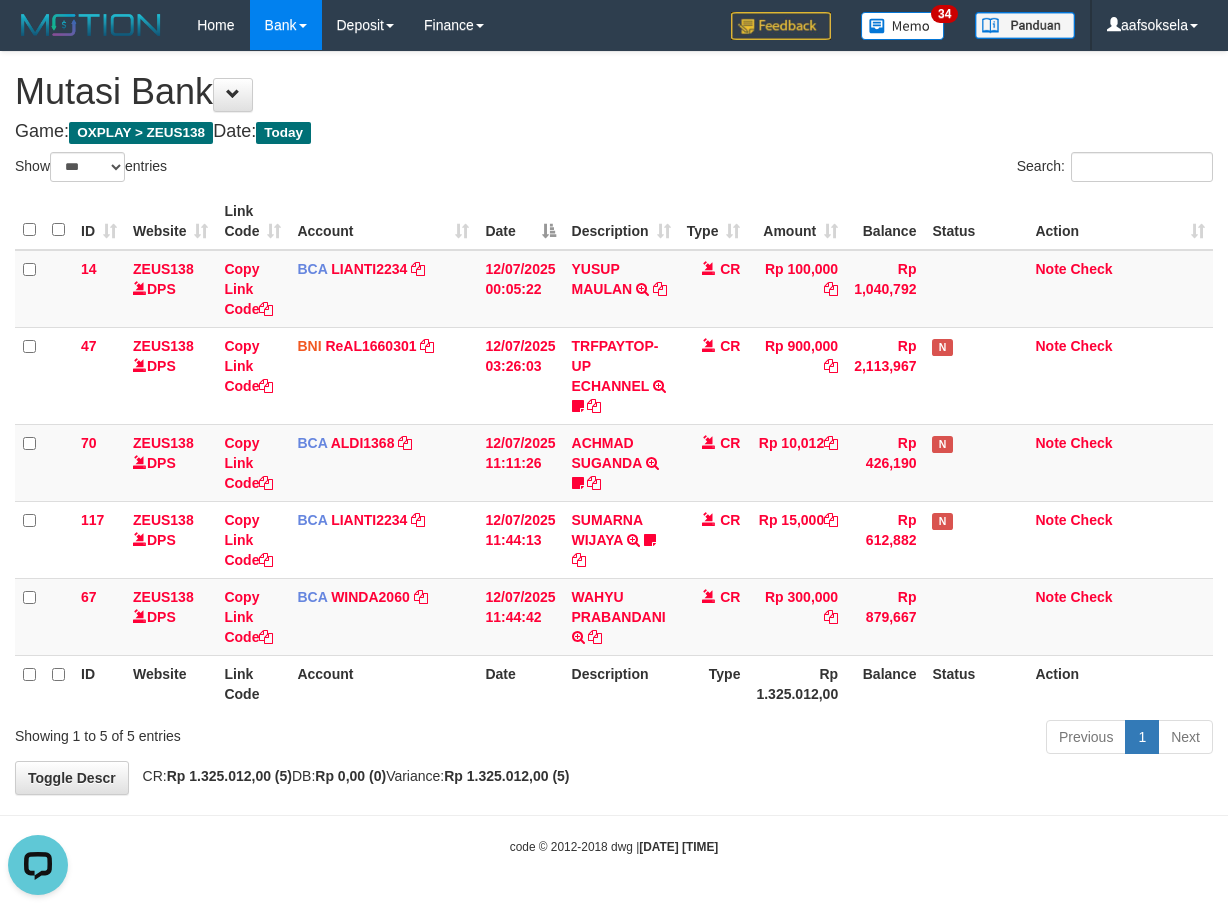 scroll, scrollTop: 0, scrollLeft: 0, axis: both 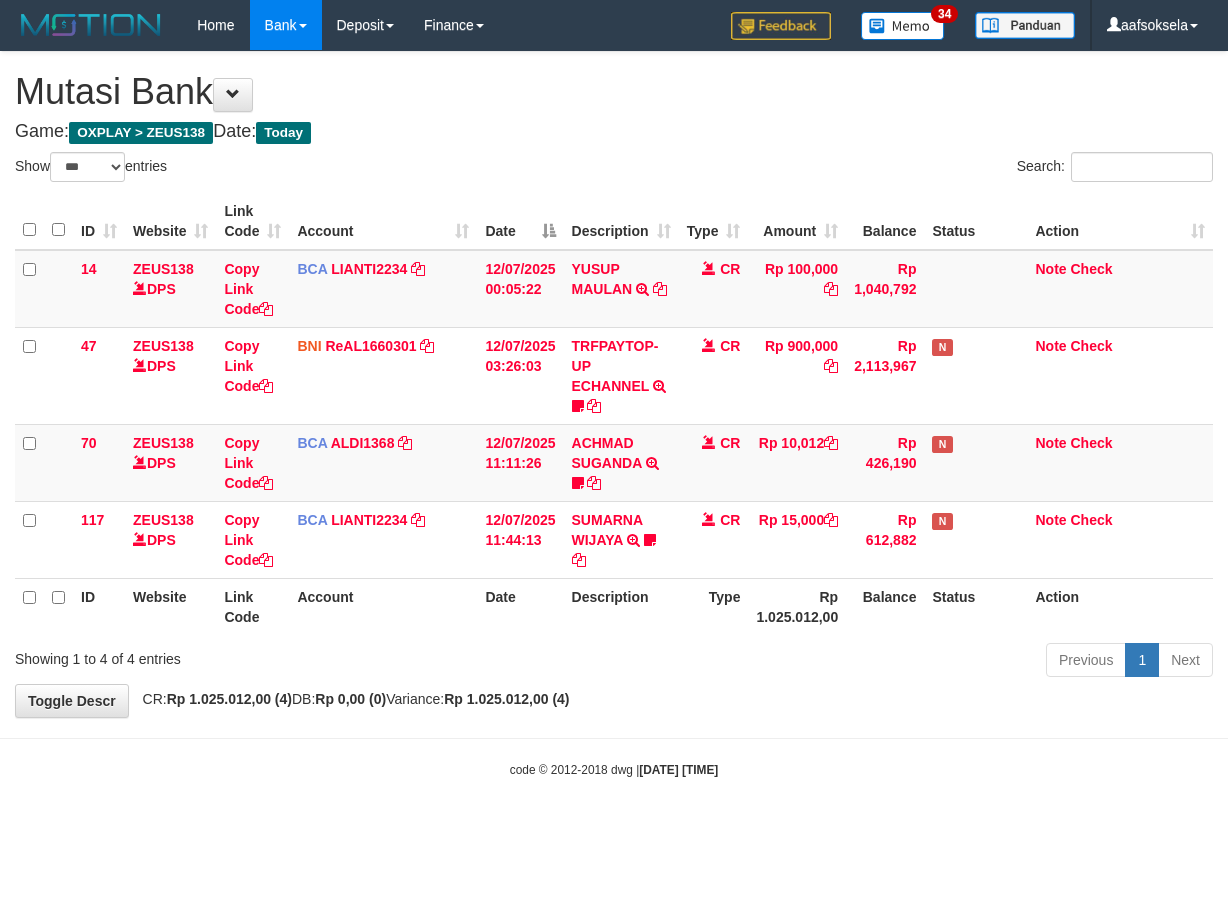 select on "***" 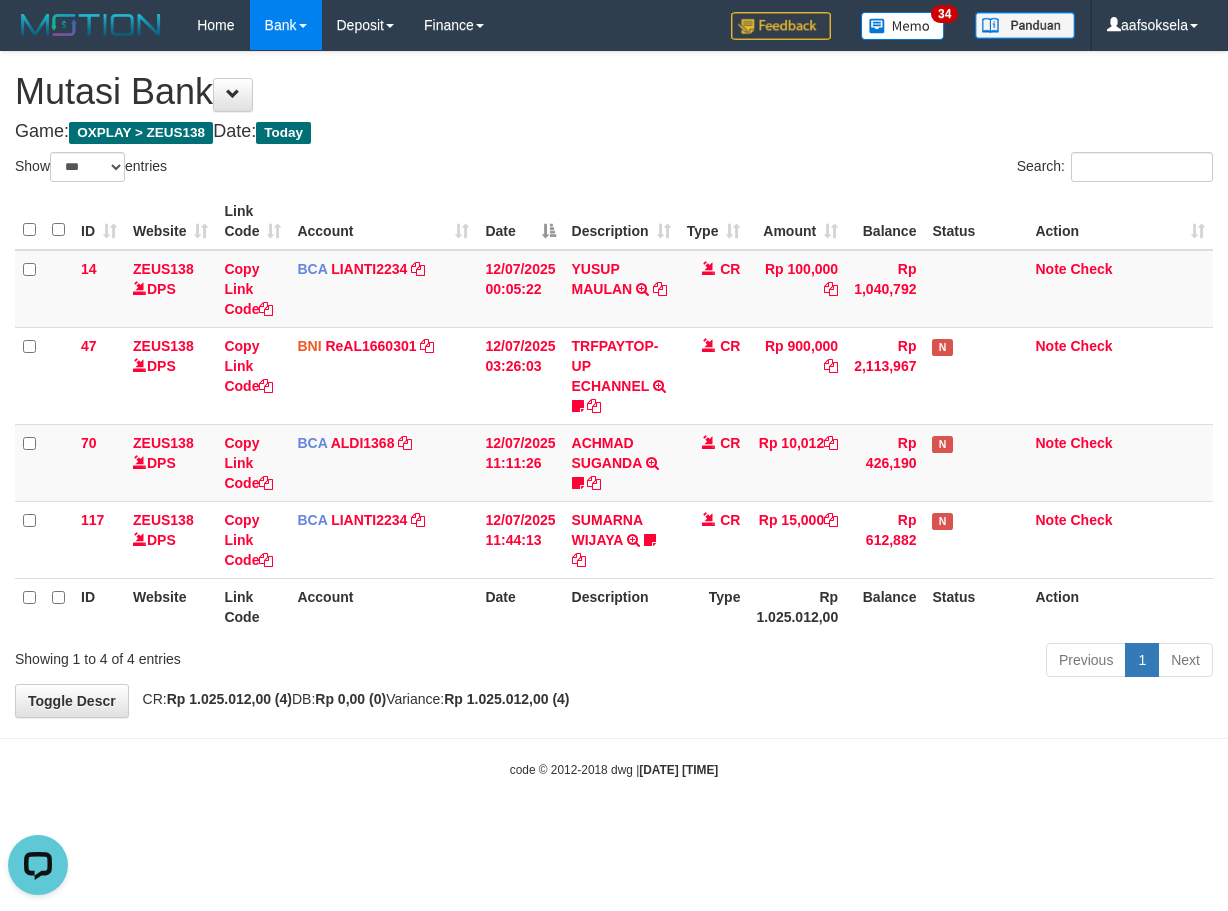 scroll, scrollTop: 0, scrollLeft: 0, axis: both 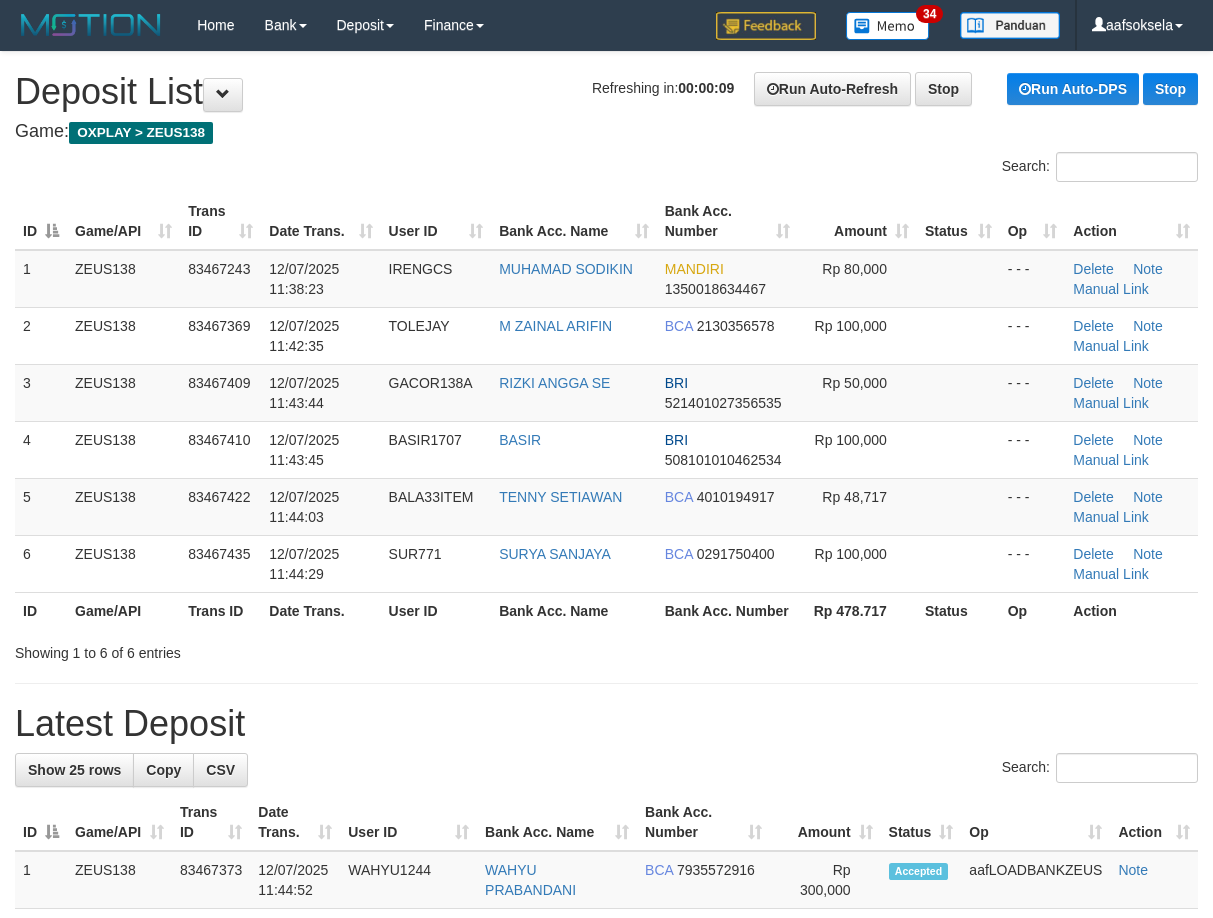 click on "Latest Deposit" at bounding box center [606, 724] 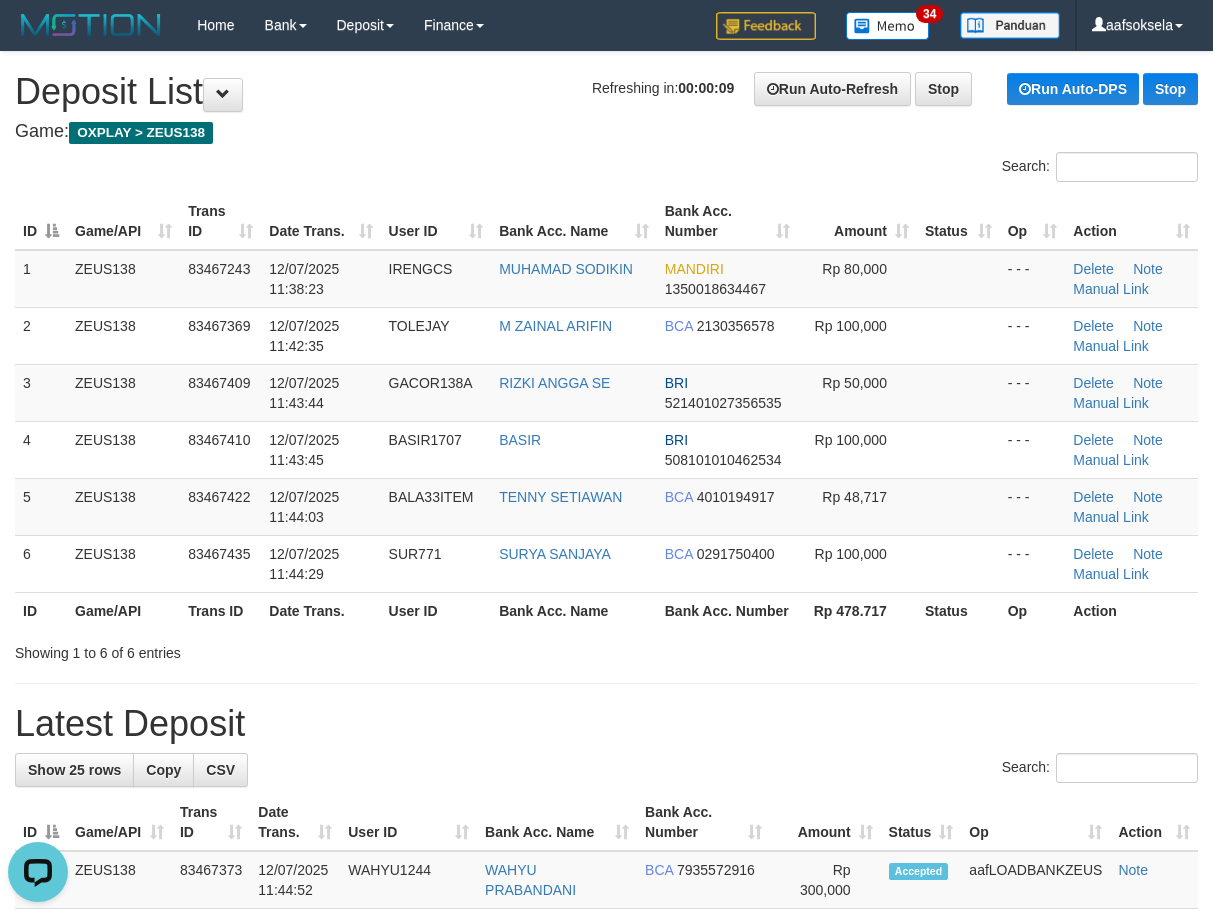 scroll, scrollTop: 0, scrollLeft: 0, axis: both 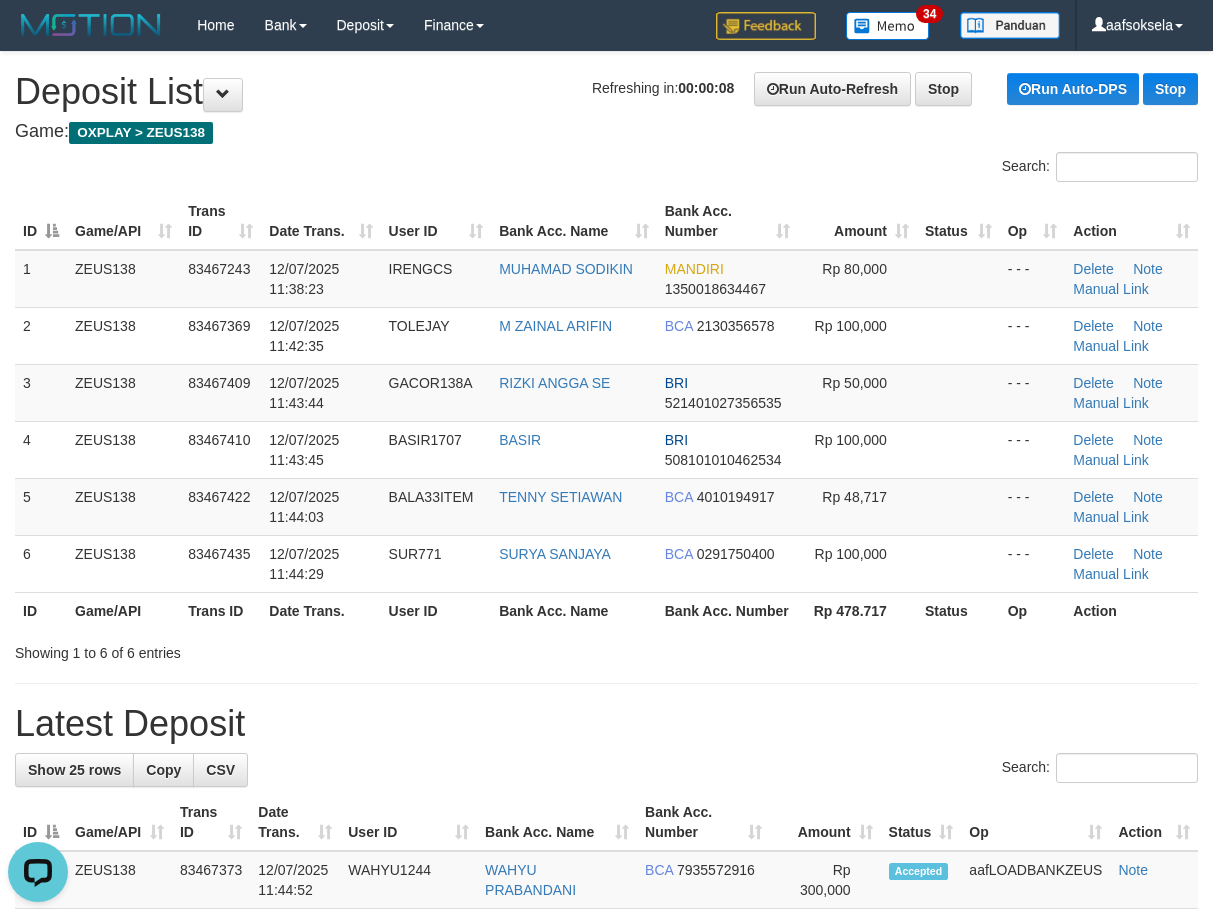 click on "Latest Deposit" at bounding box center [606, 724] 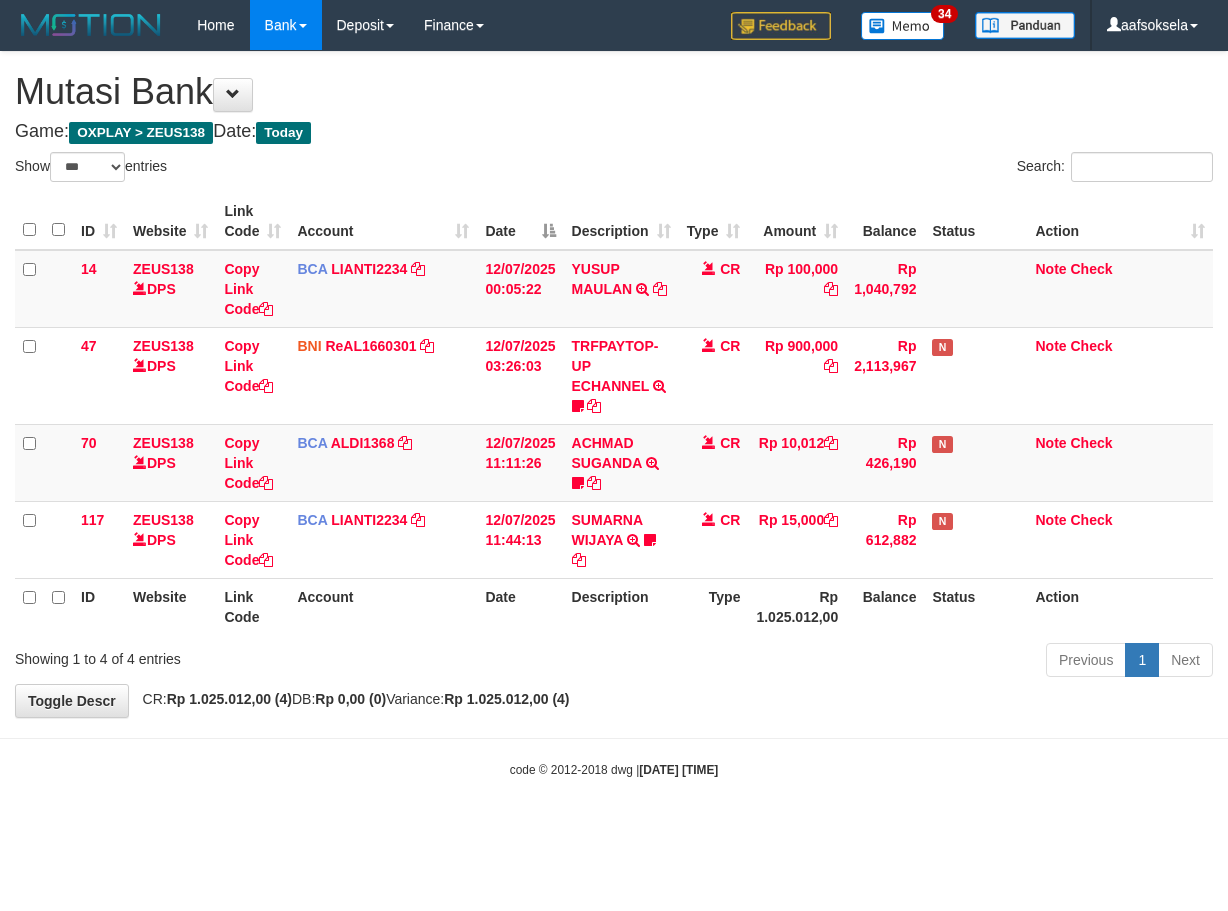 select on "***" 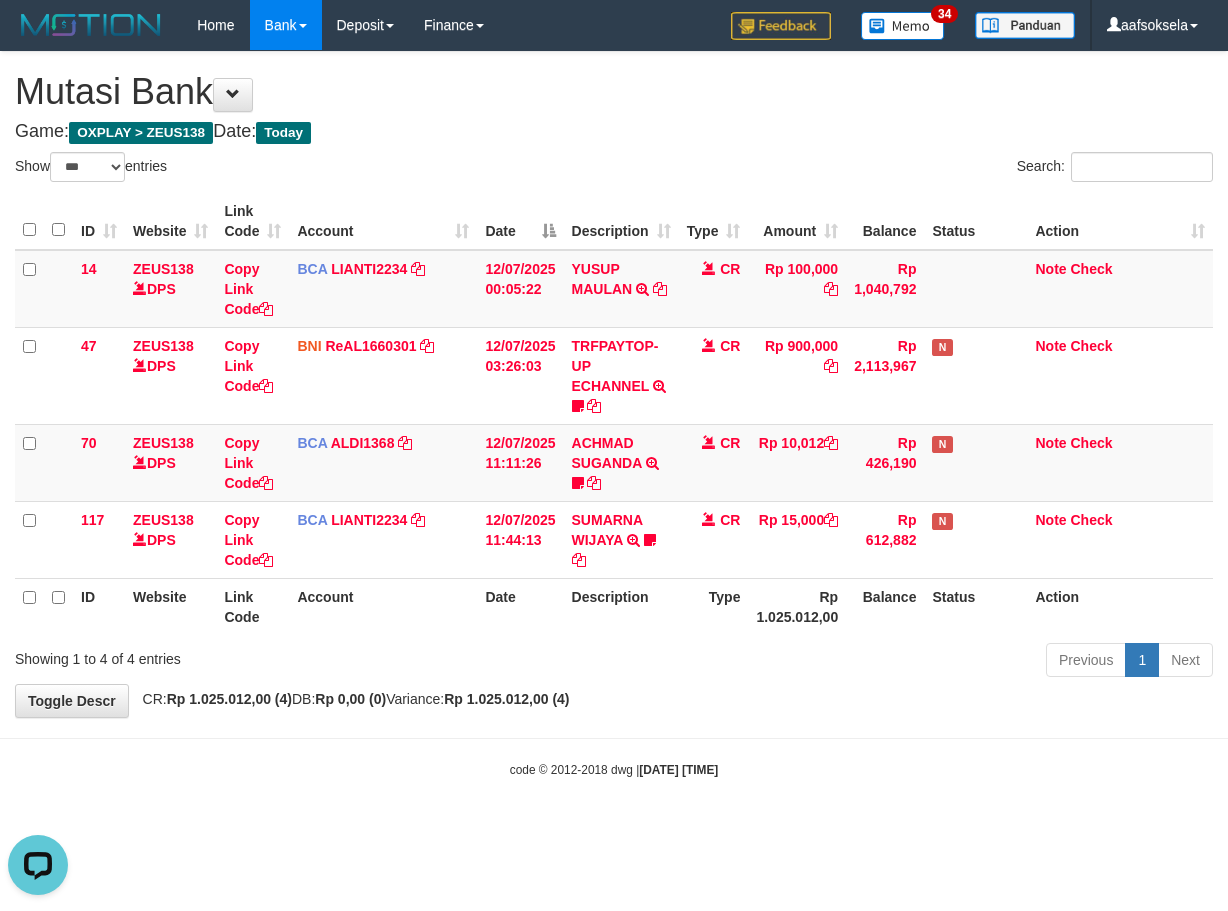 scroll, scrollTop: 0, scrollLeft: 0, axis: both 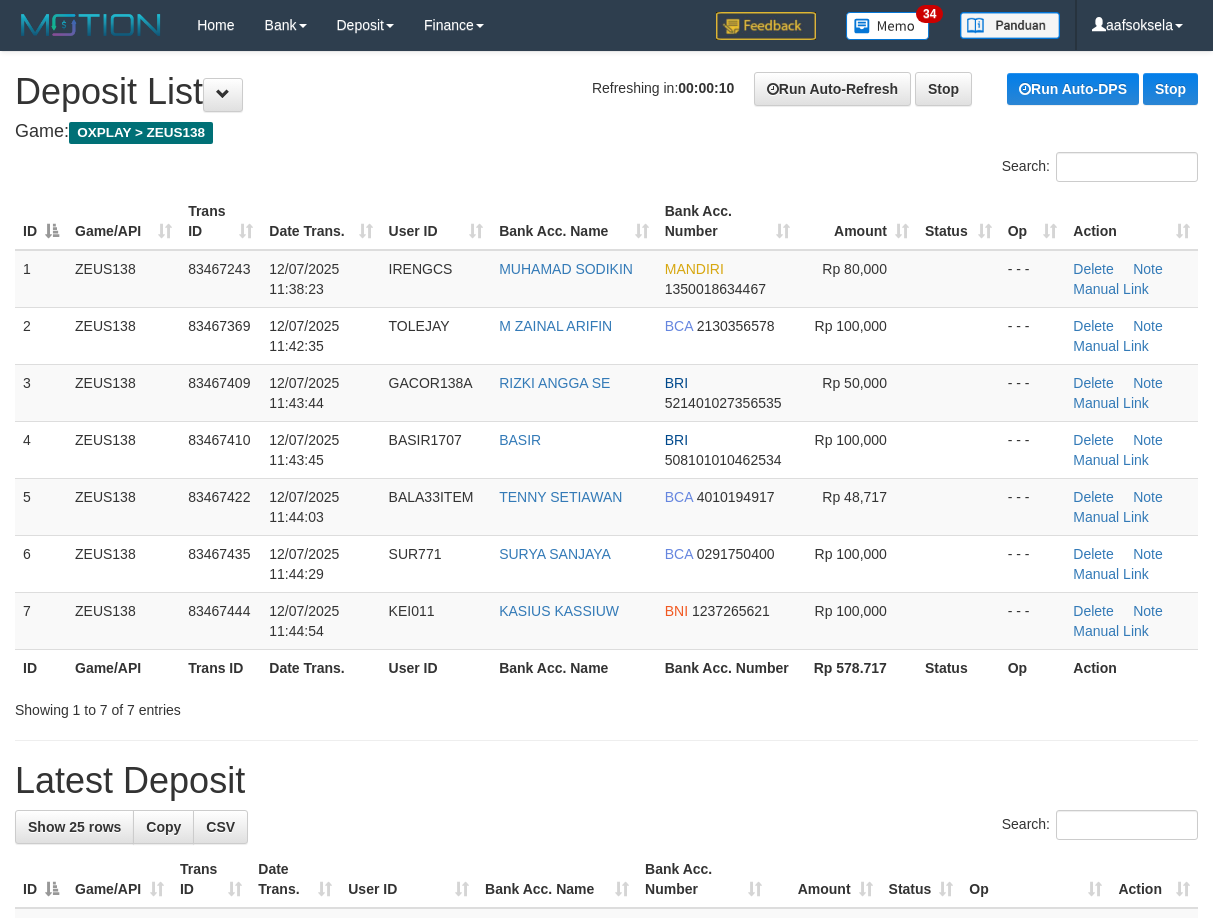 click on "**********" at bounding box center (606, 1269) 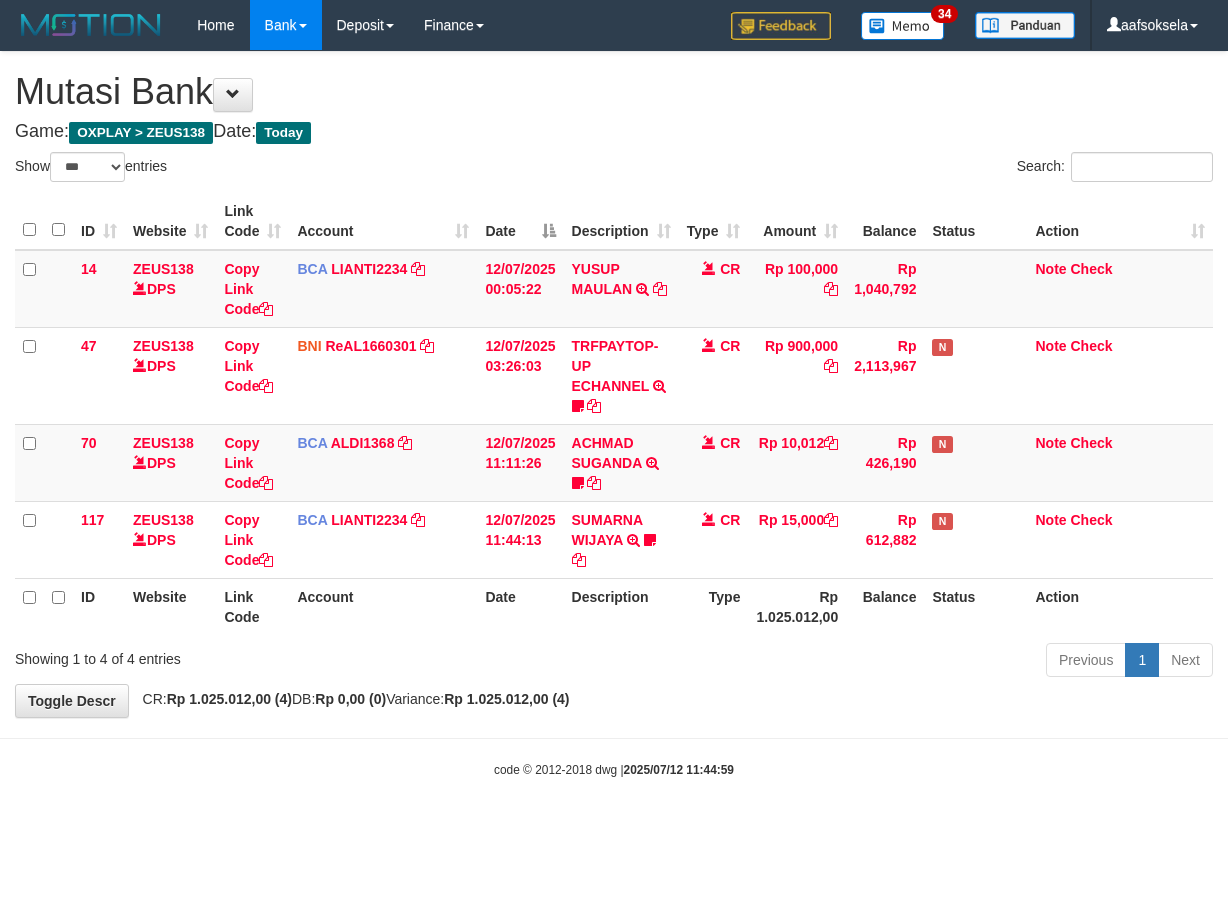 select on "***" 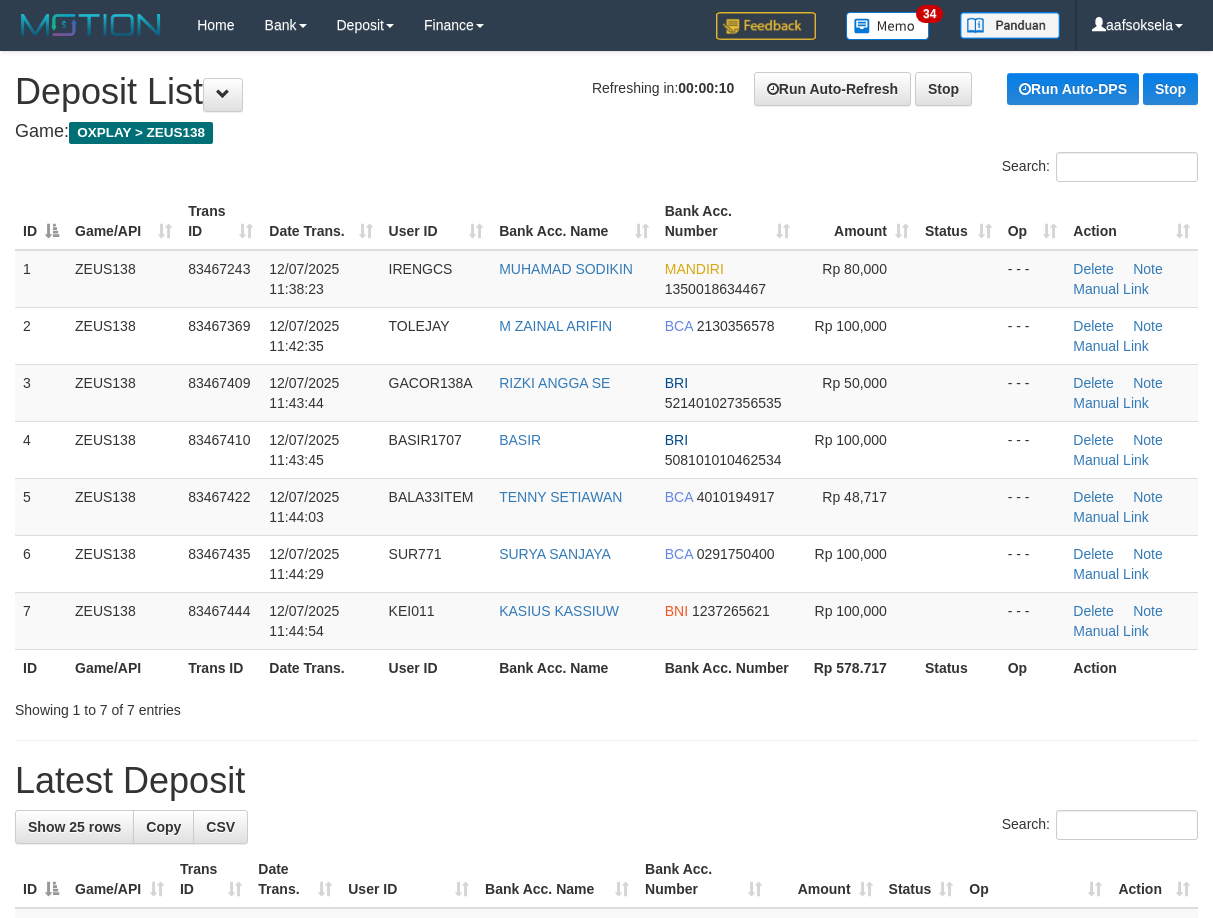 scroll, scrollTop: 0, scrollLeft: 0, axis: both 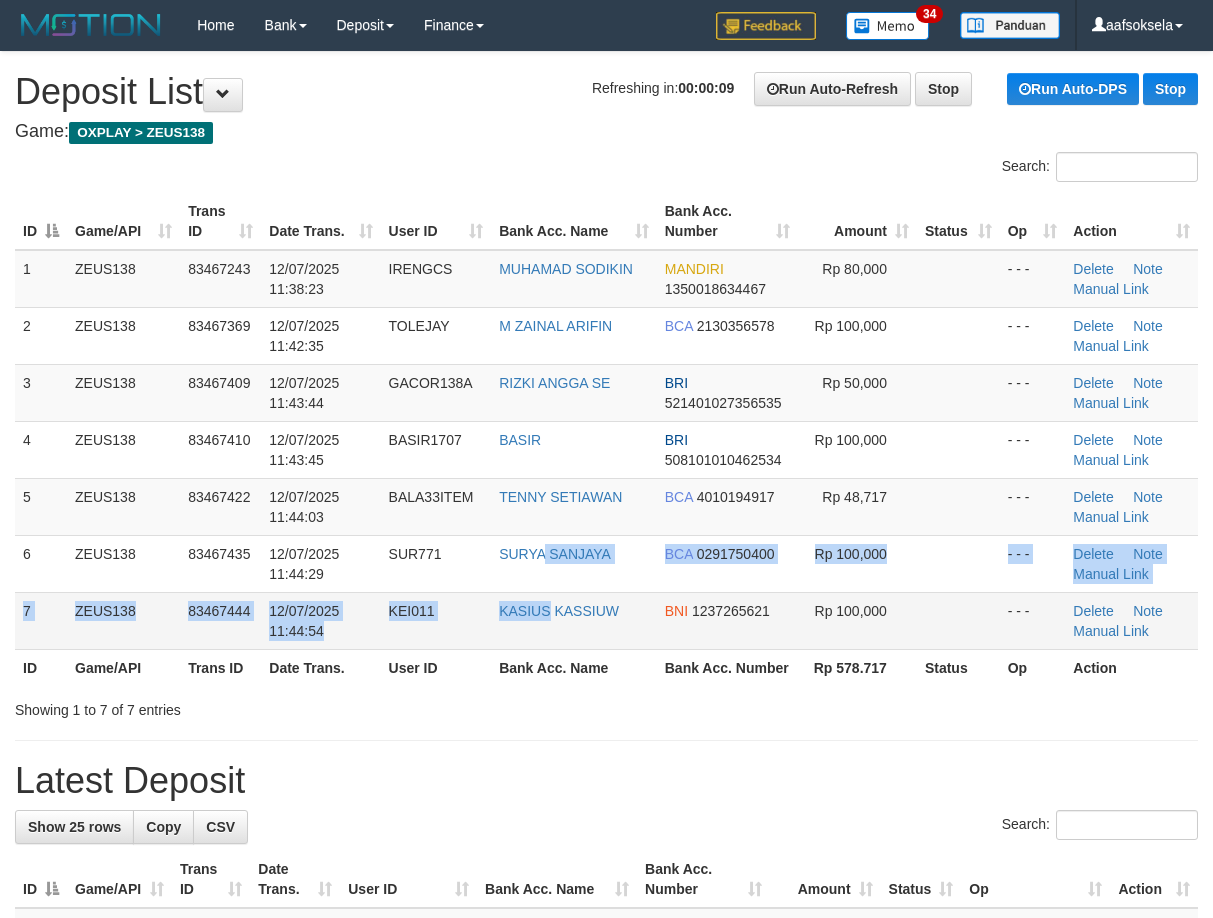 drag, startPoint x: 544, startPoint y: 586, endPoint x: 549, endPoint y: 597, distance: 12.083046 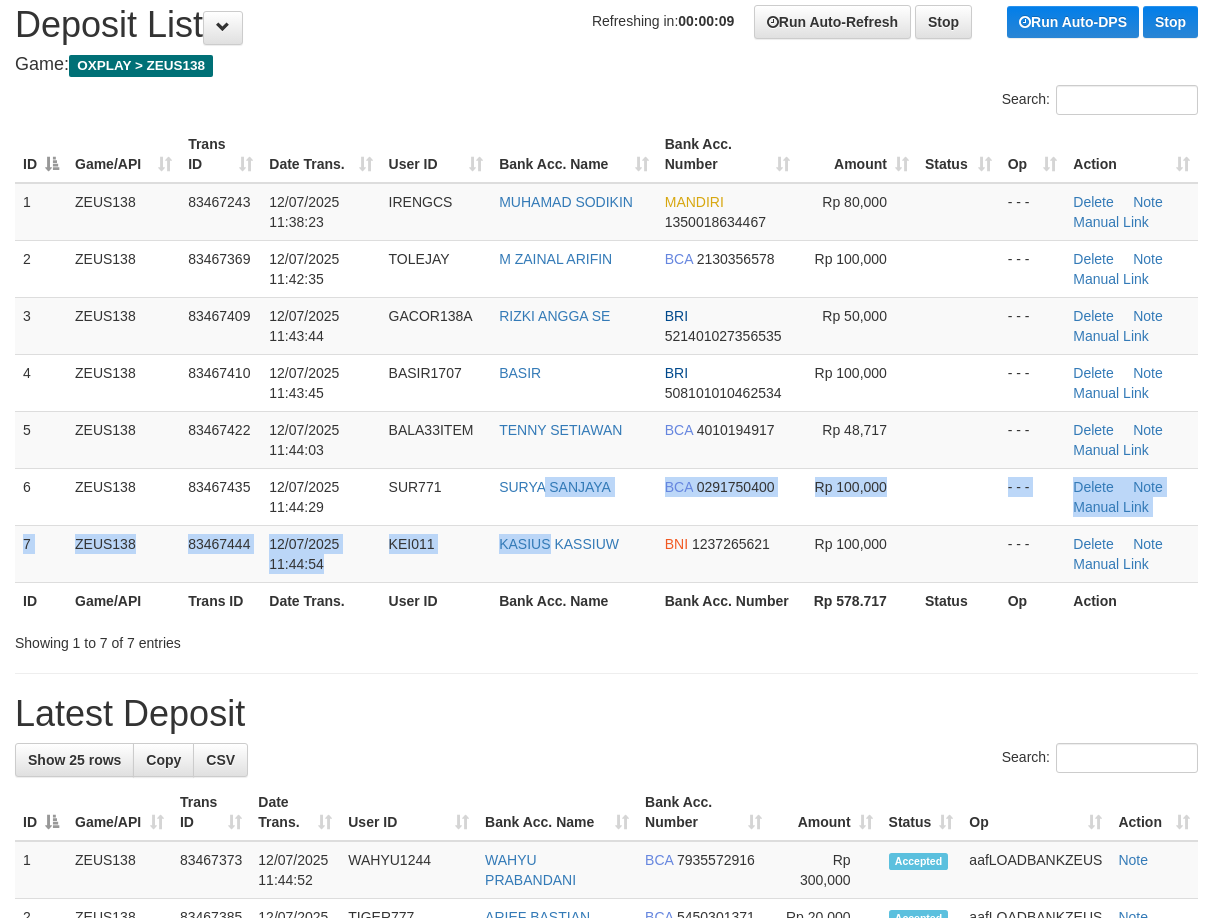 scroll, scrollTop: 467, scrollLeft: 0, axis: vertical 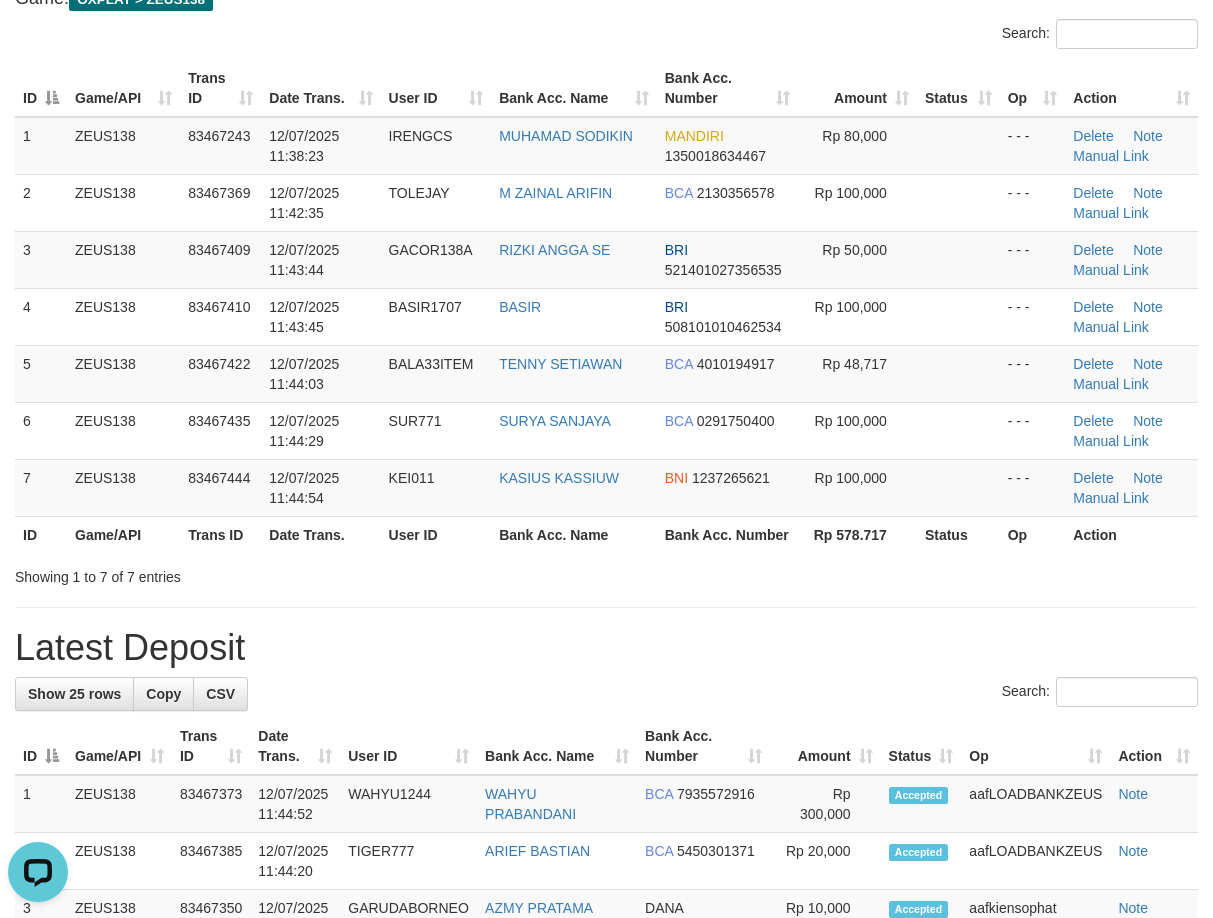 drag, startPoint x: 605, startPoint y: 629, endPoint x: 149, endPoint y: 651, distance: 456.5304 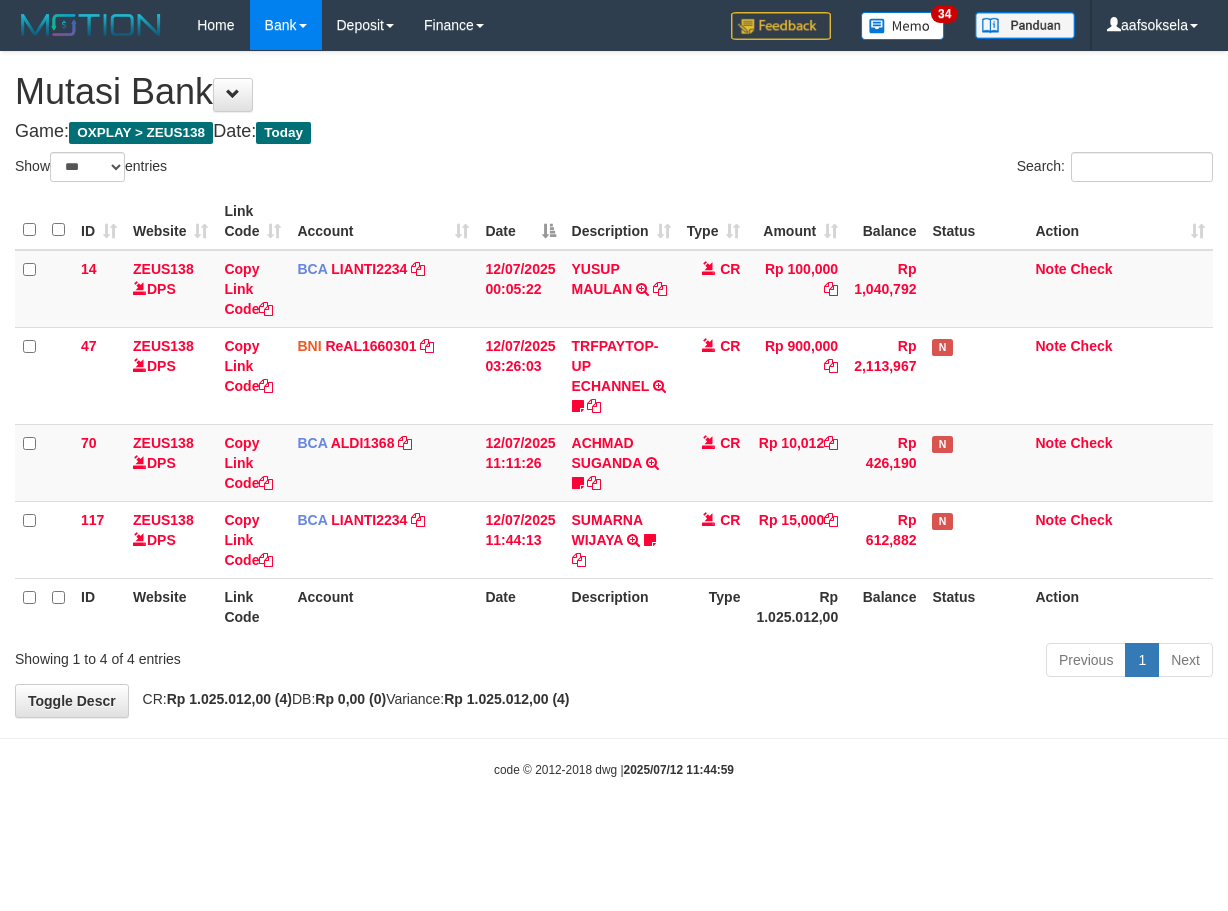 select on "***" 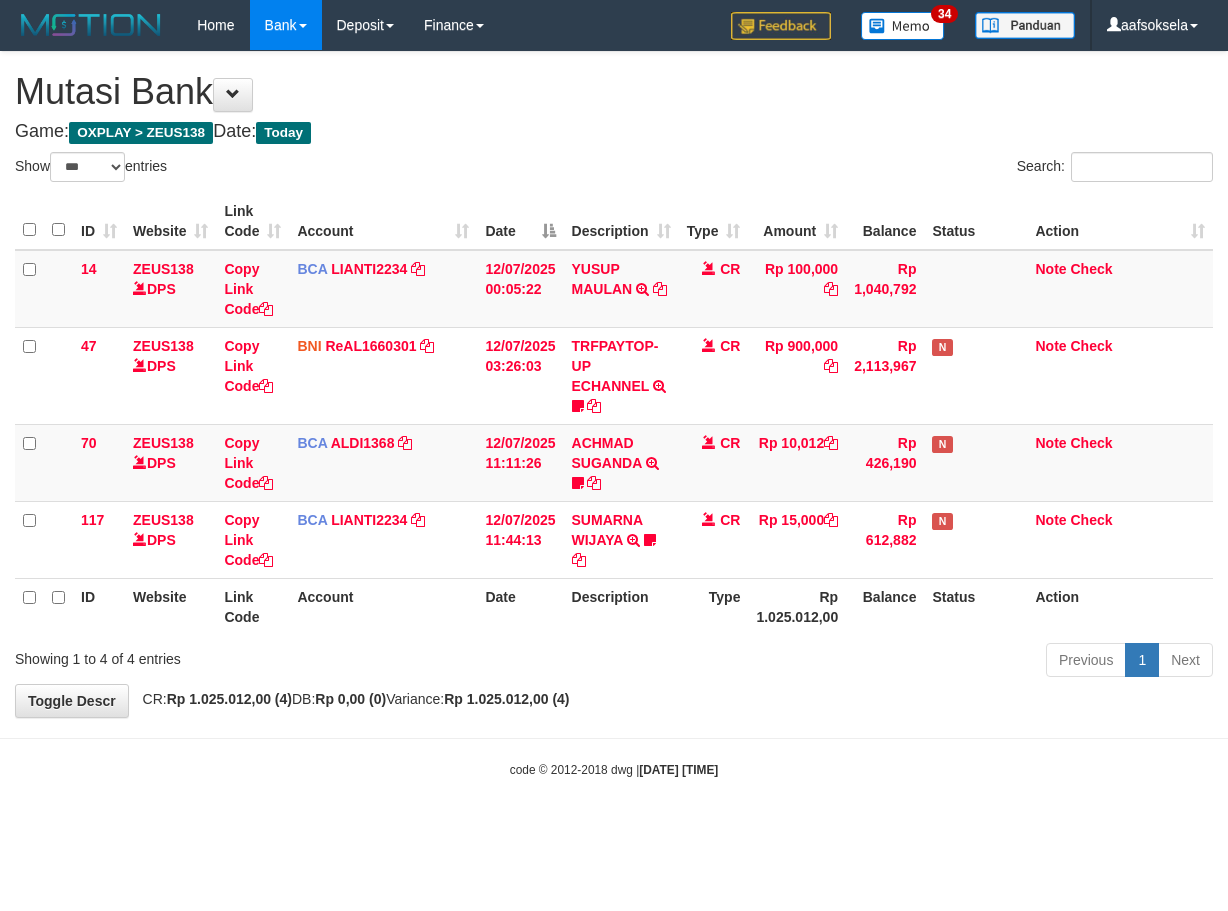 select on "***" 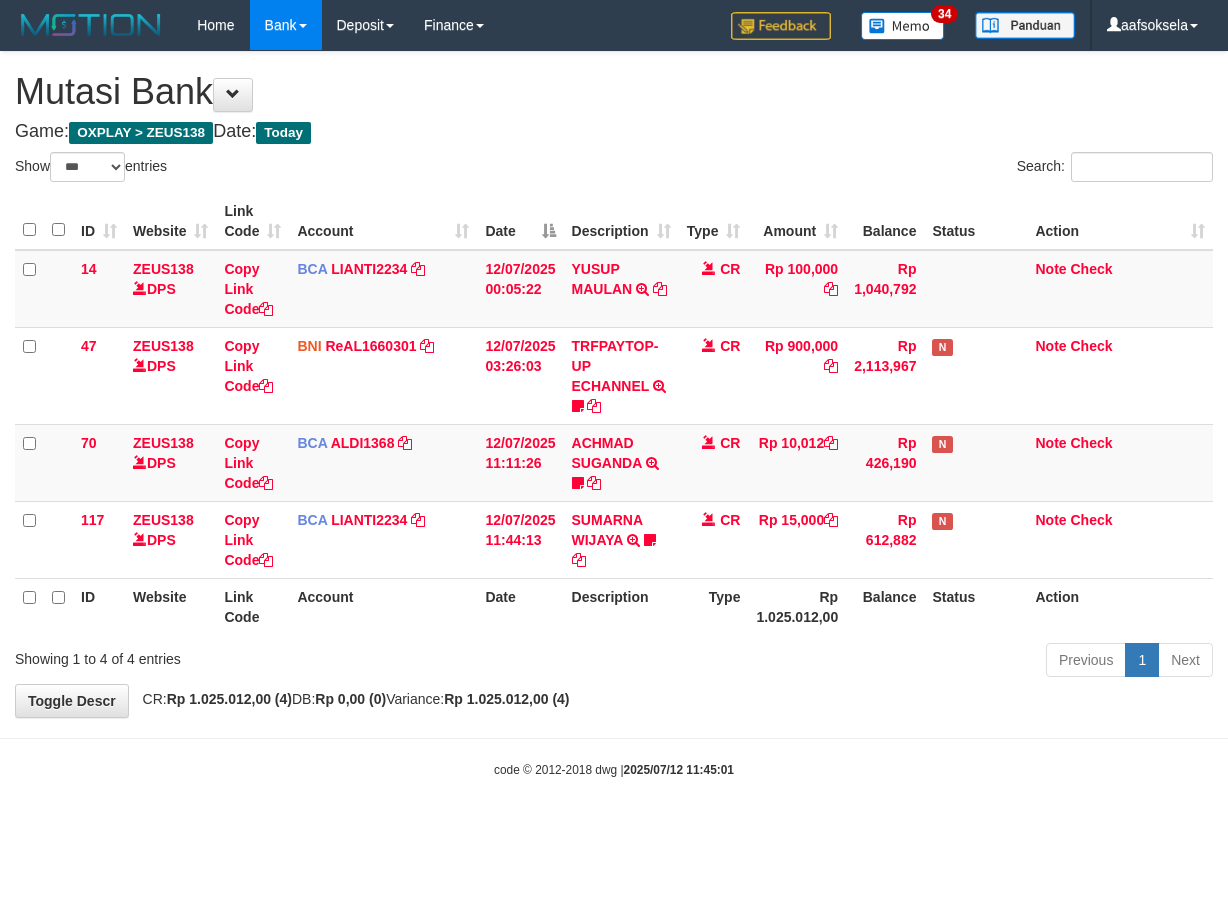select on "***" 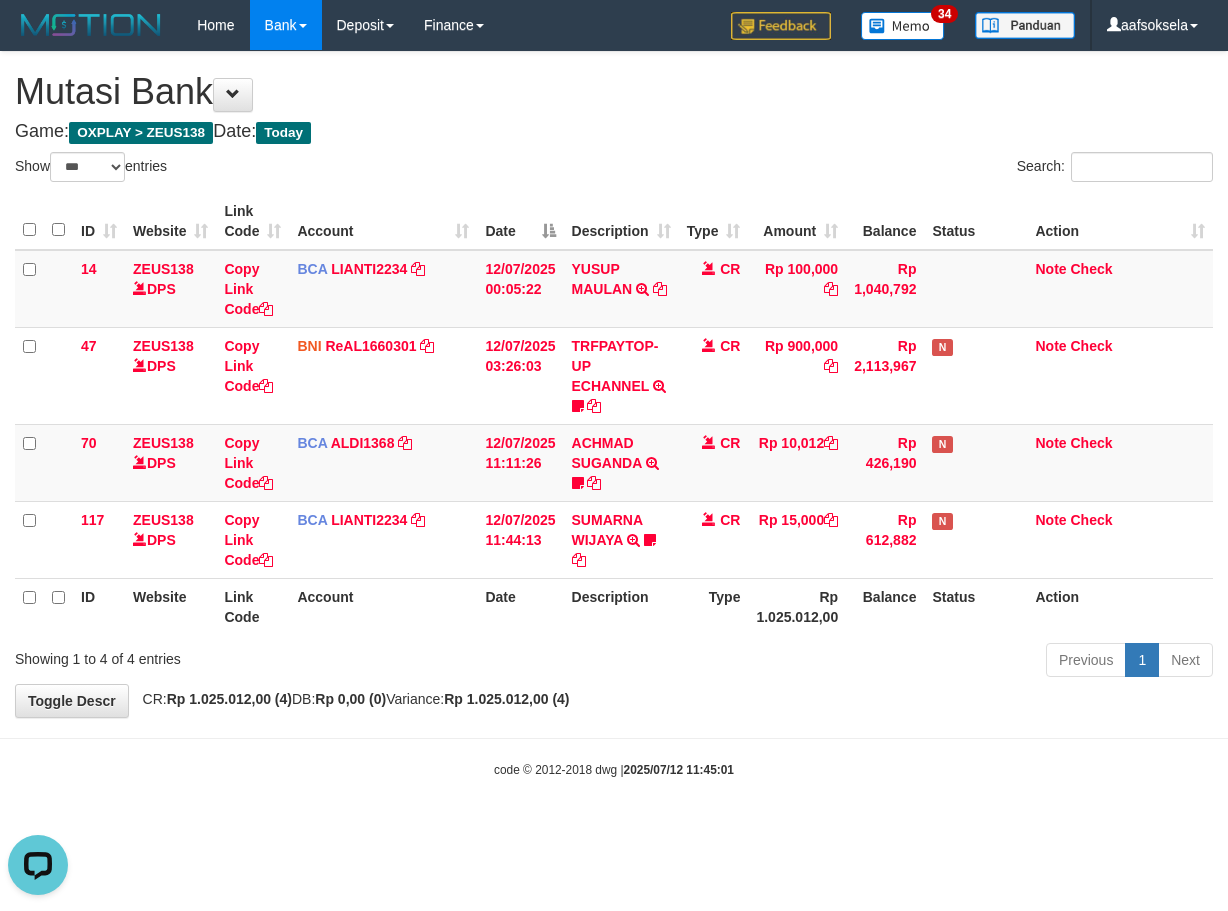 scroll, scrollTop: 0, scrollLeft: 0, axis: both 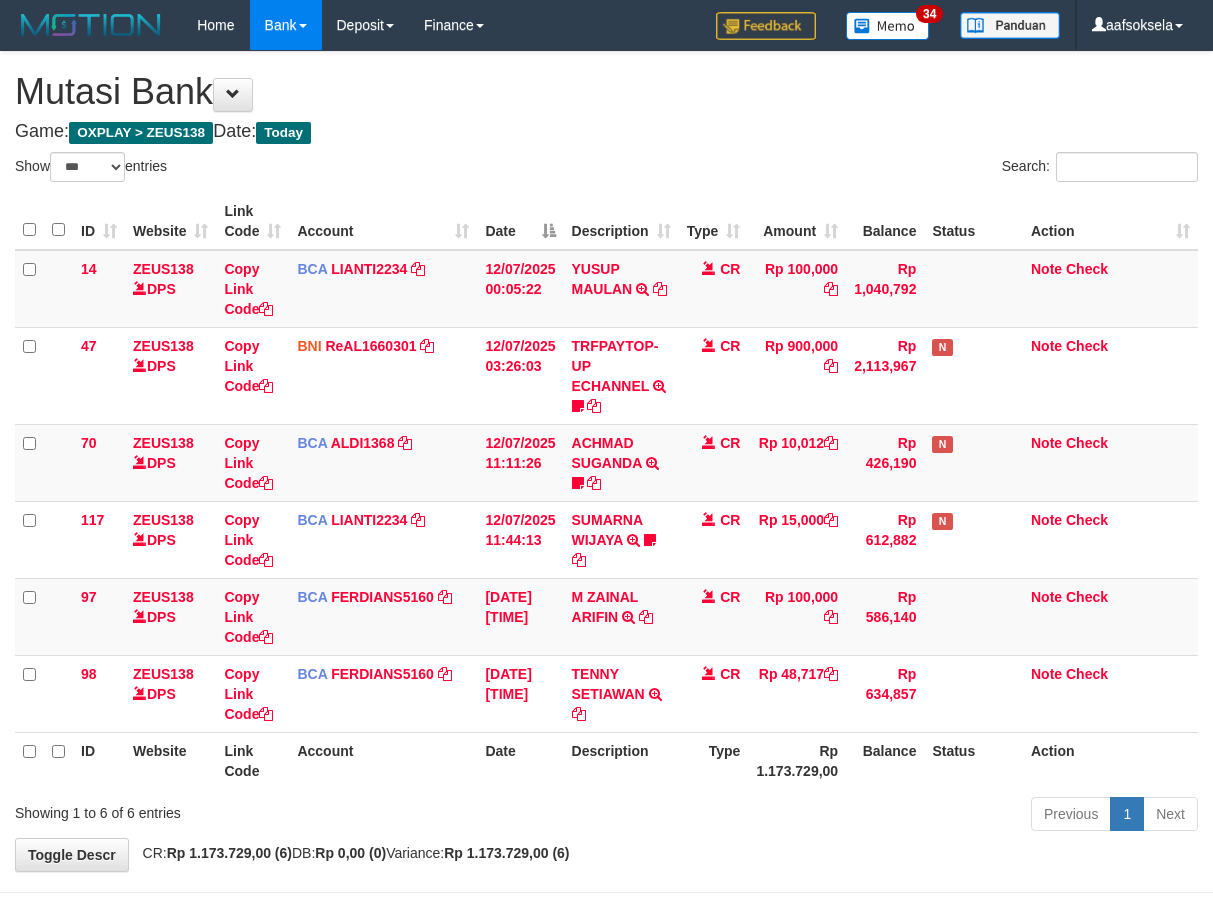 select on "***" 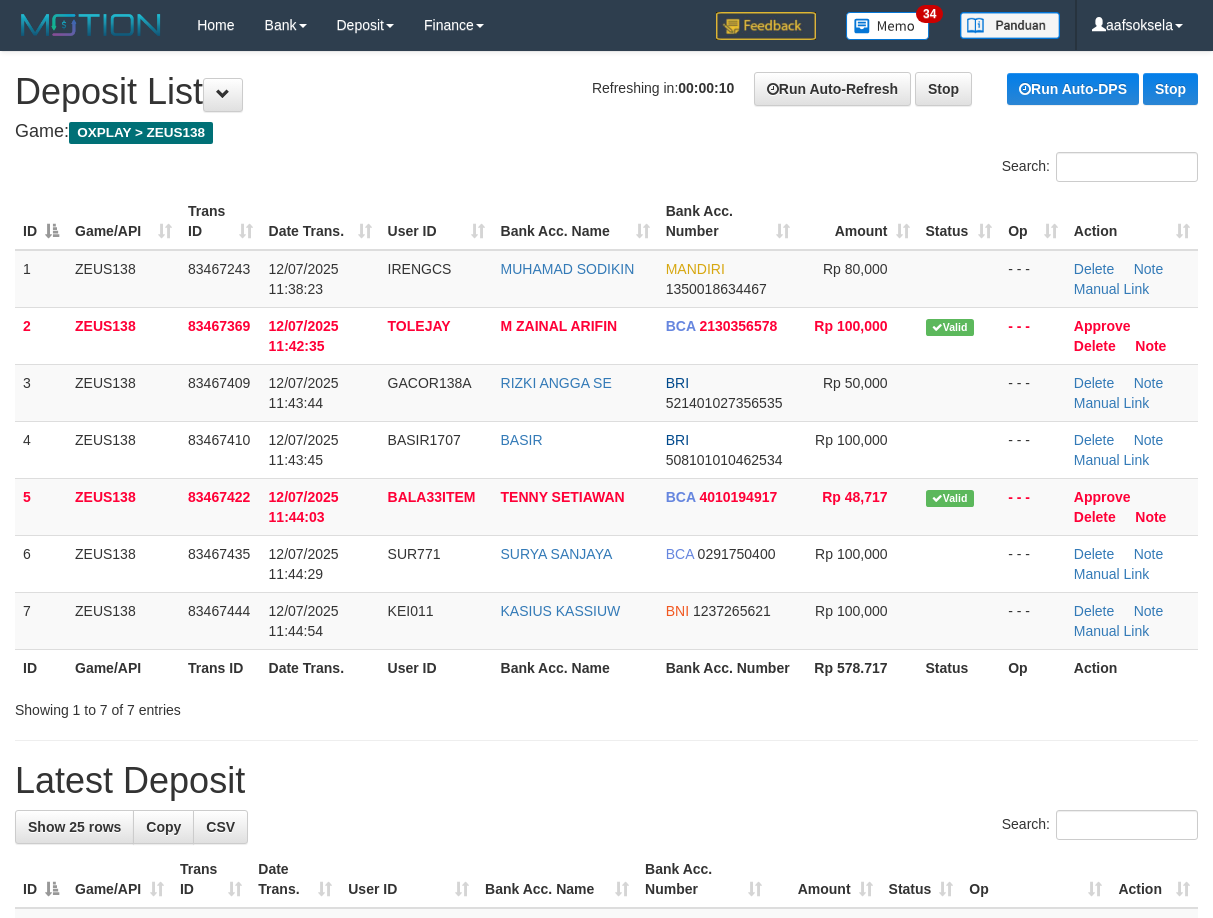 scroll, scrollTop: 134, scrollLeft: 0, axis: vertical 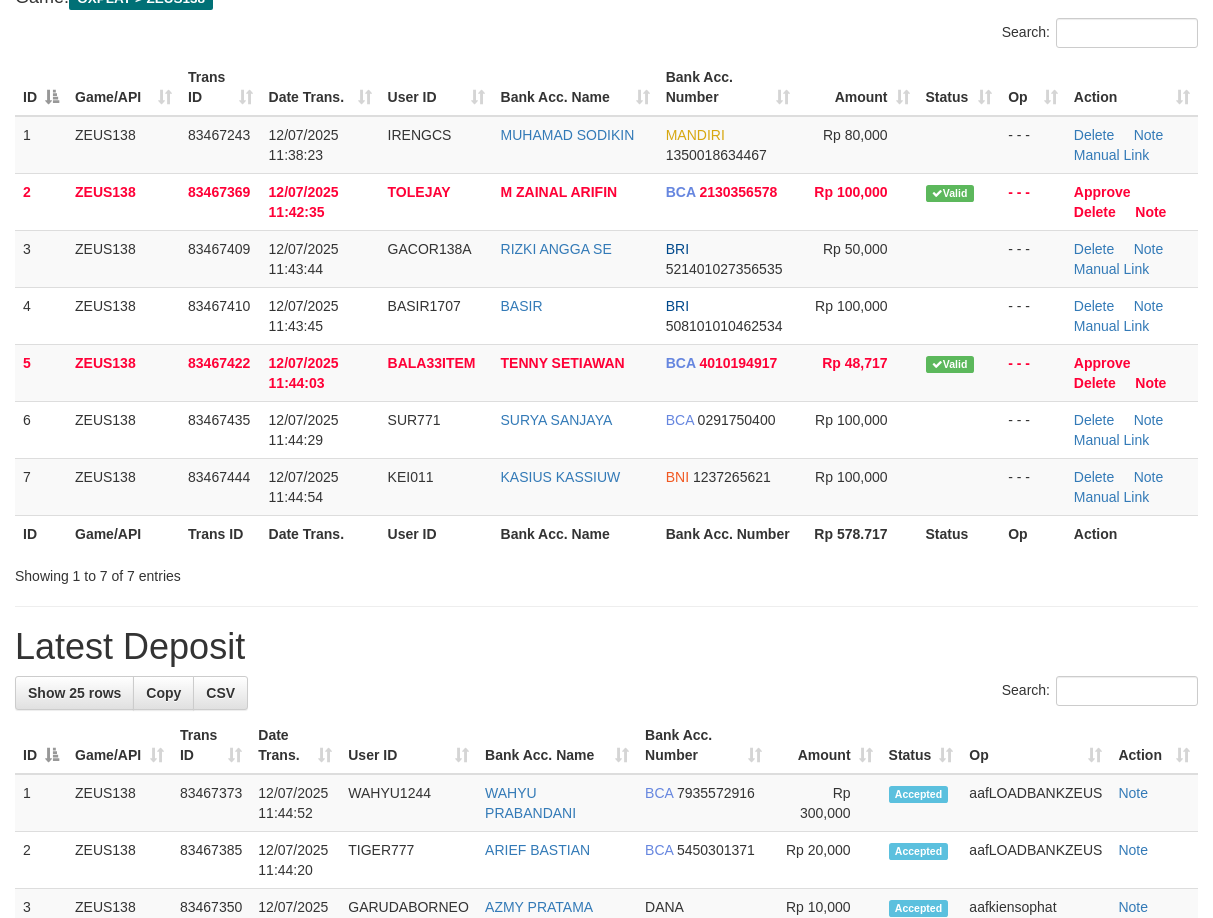 click on "Showing 1 to 7 of 7 entries" at bounding box center [252, 572] 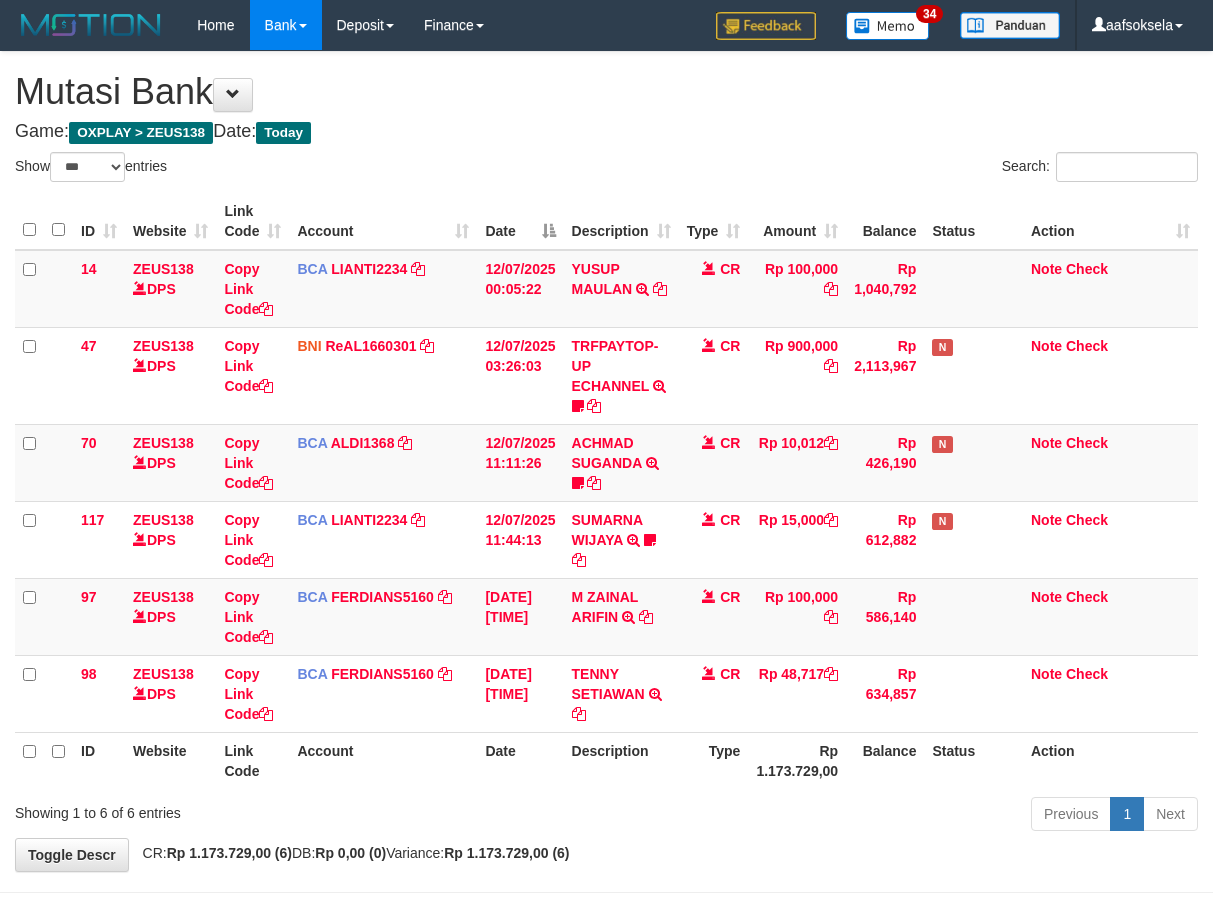 select on "***" 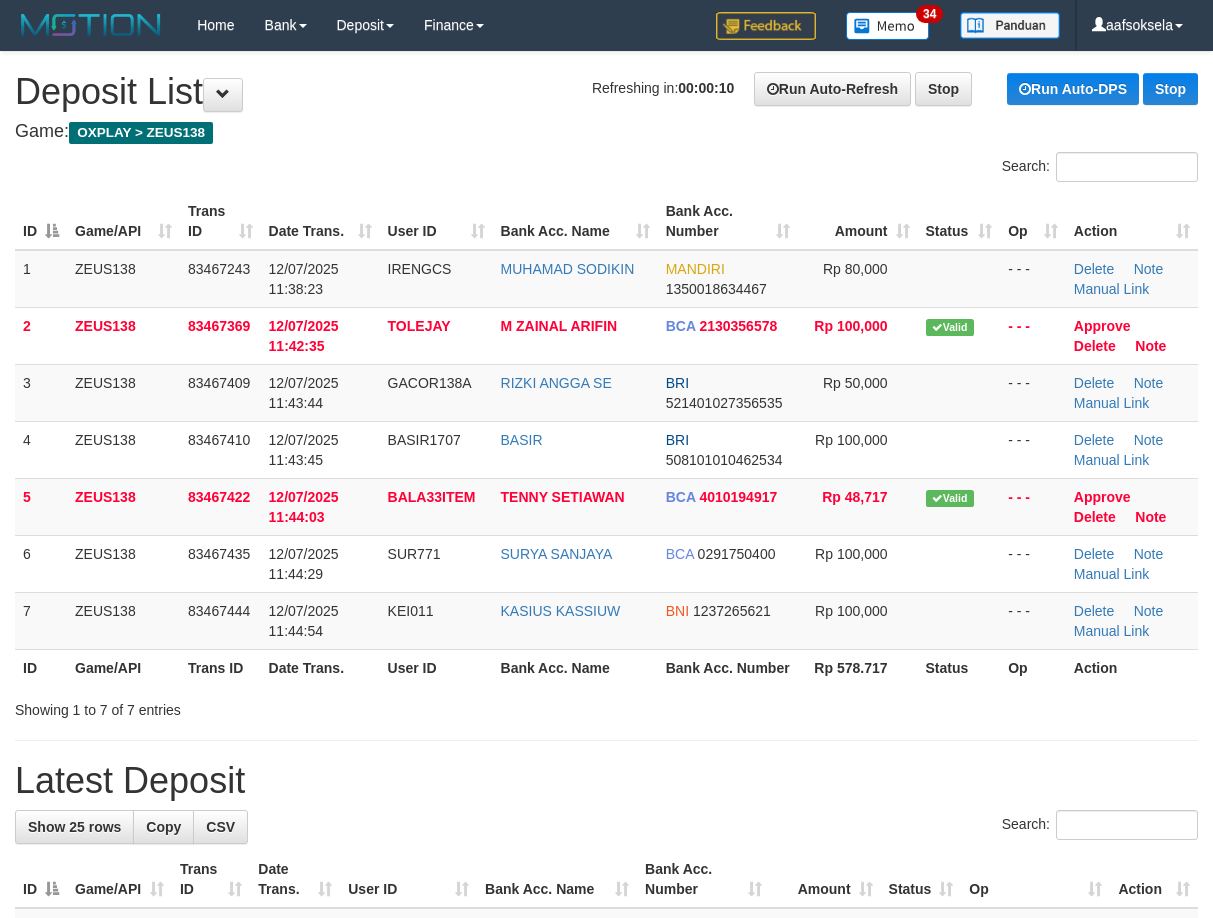 scroll, scrollTop: 135, scrollLeft: 0, axis: vertical 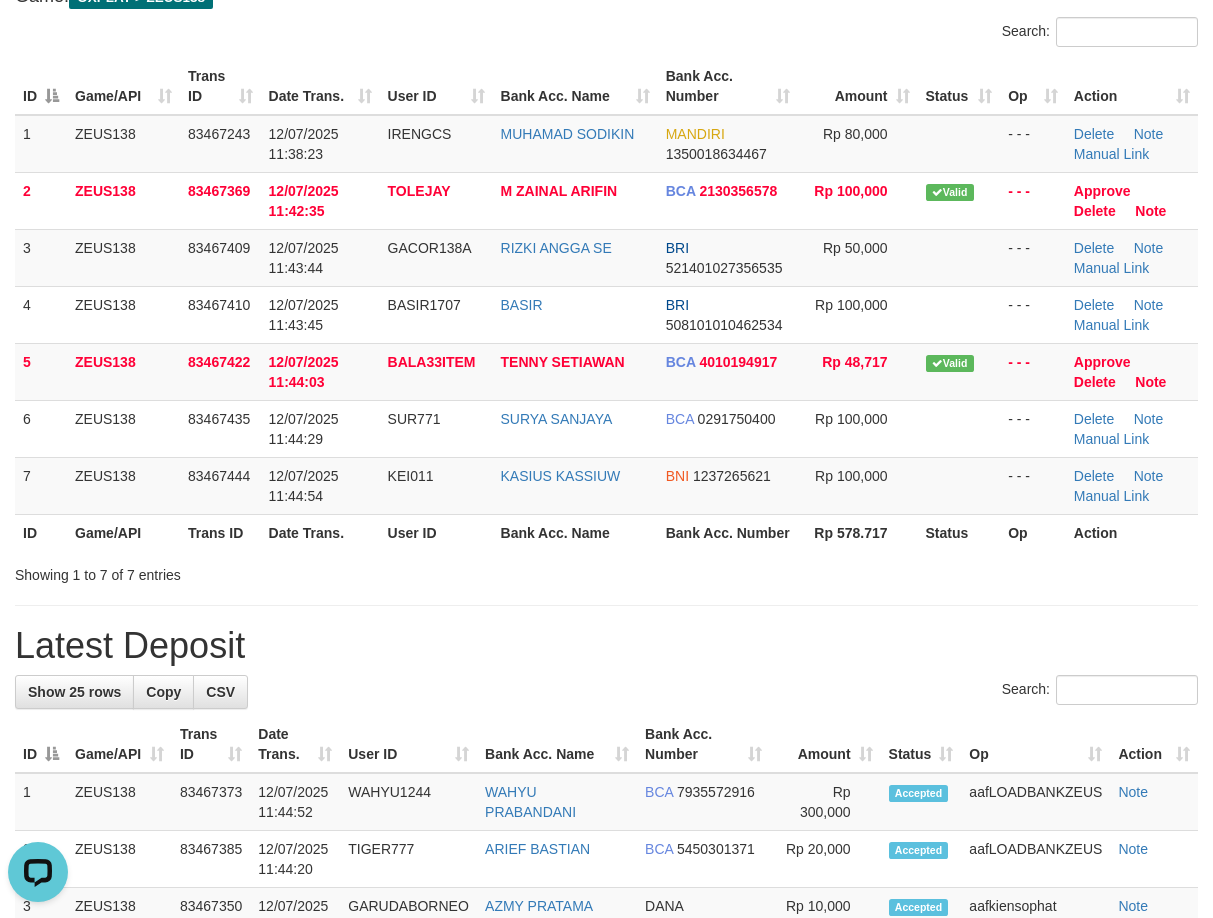 drag, startPoint x: 364, startPoint y: 623, endPoint x: 8, endPoint y: 728, distance: 371.16168 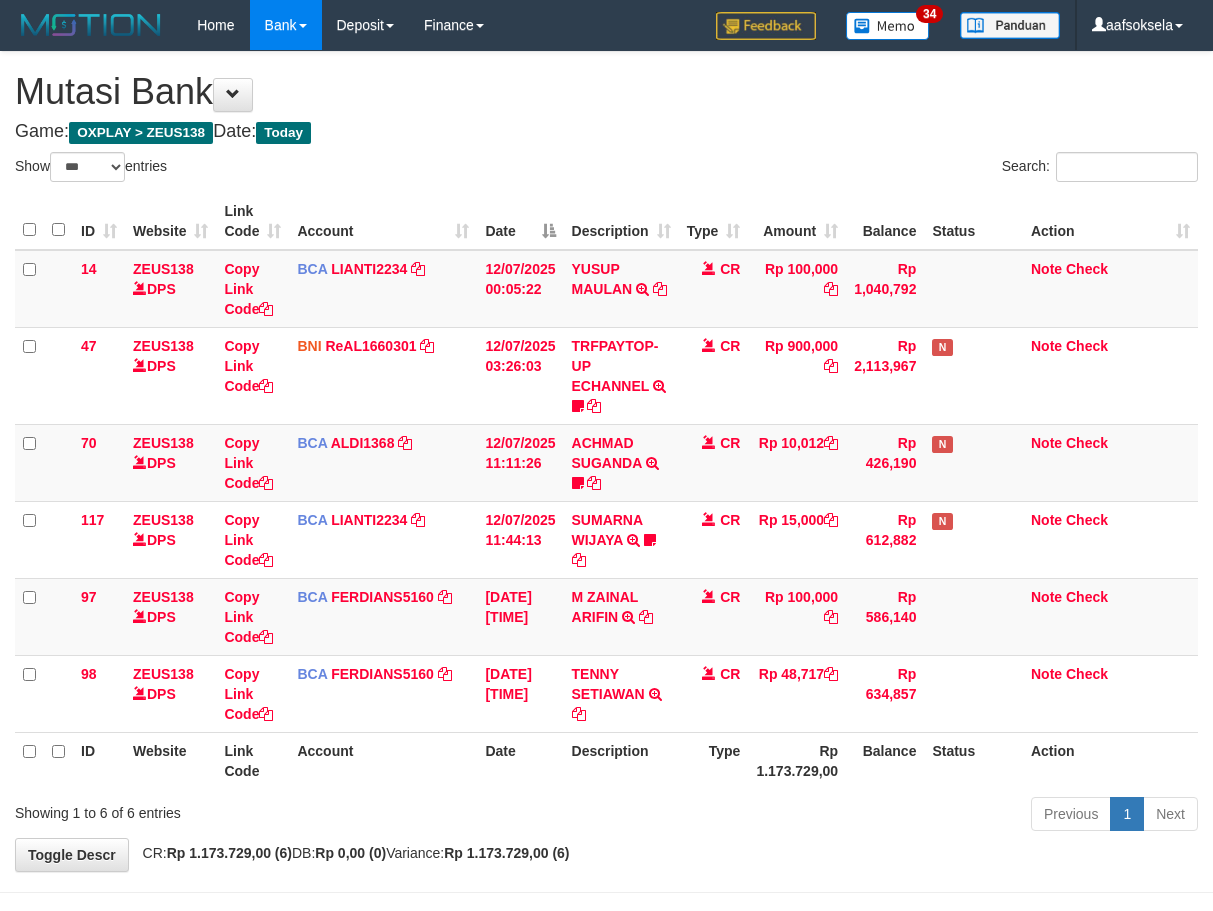 select on "***" 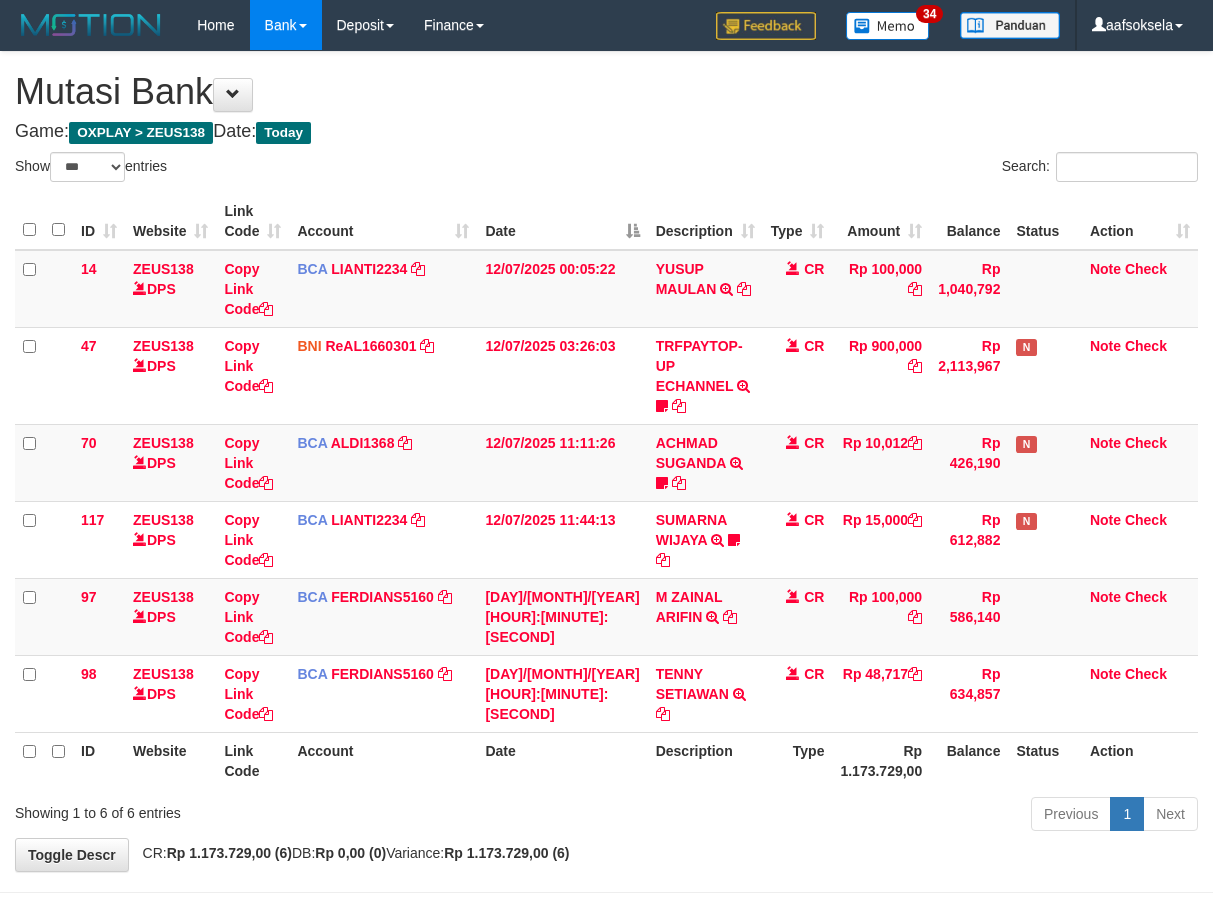 select on "***" 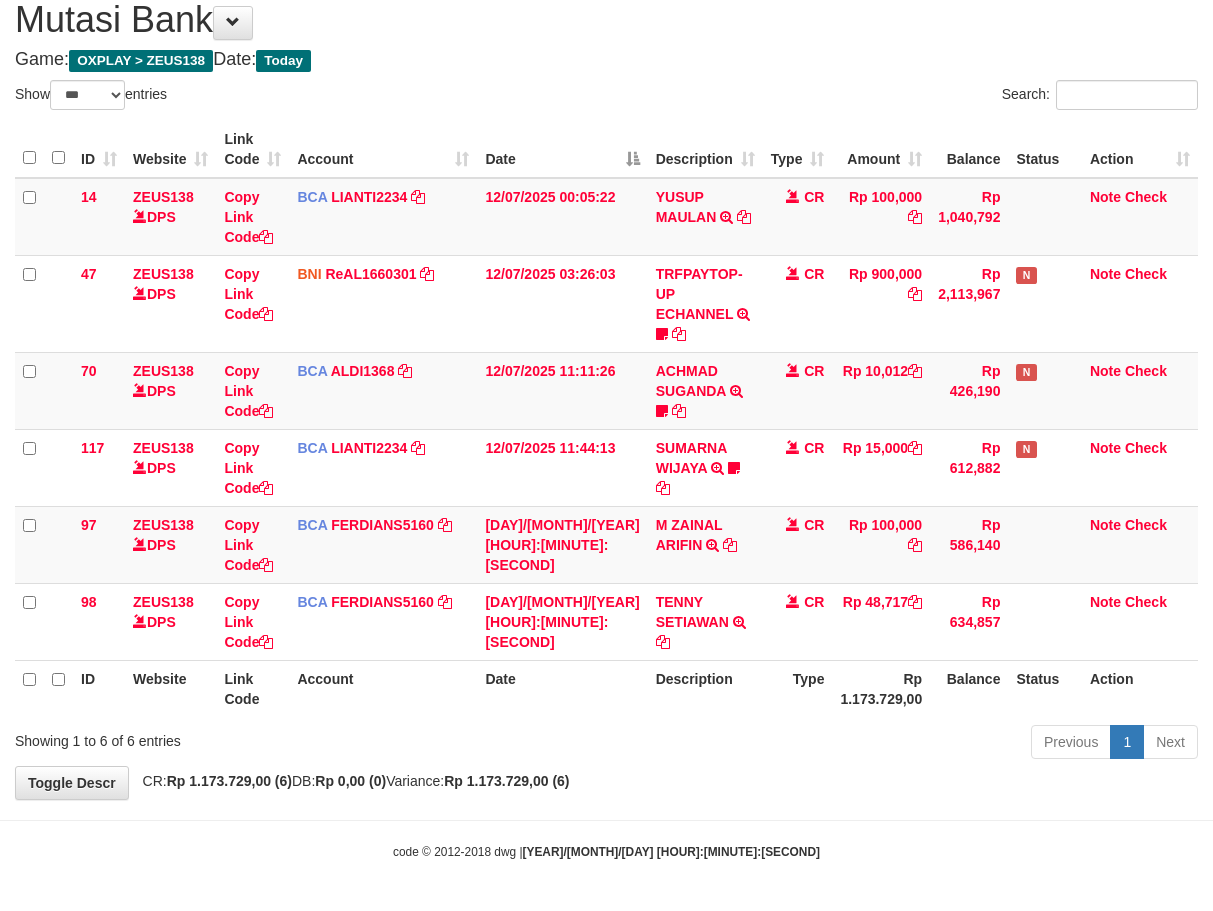 click on "Previous 1 Next" at bounding box center [859, 744] 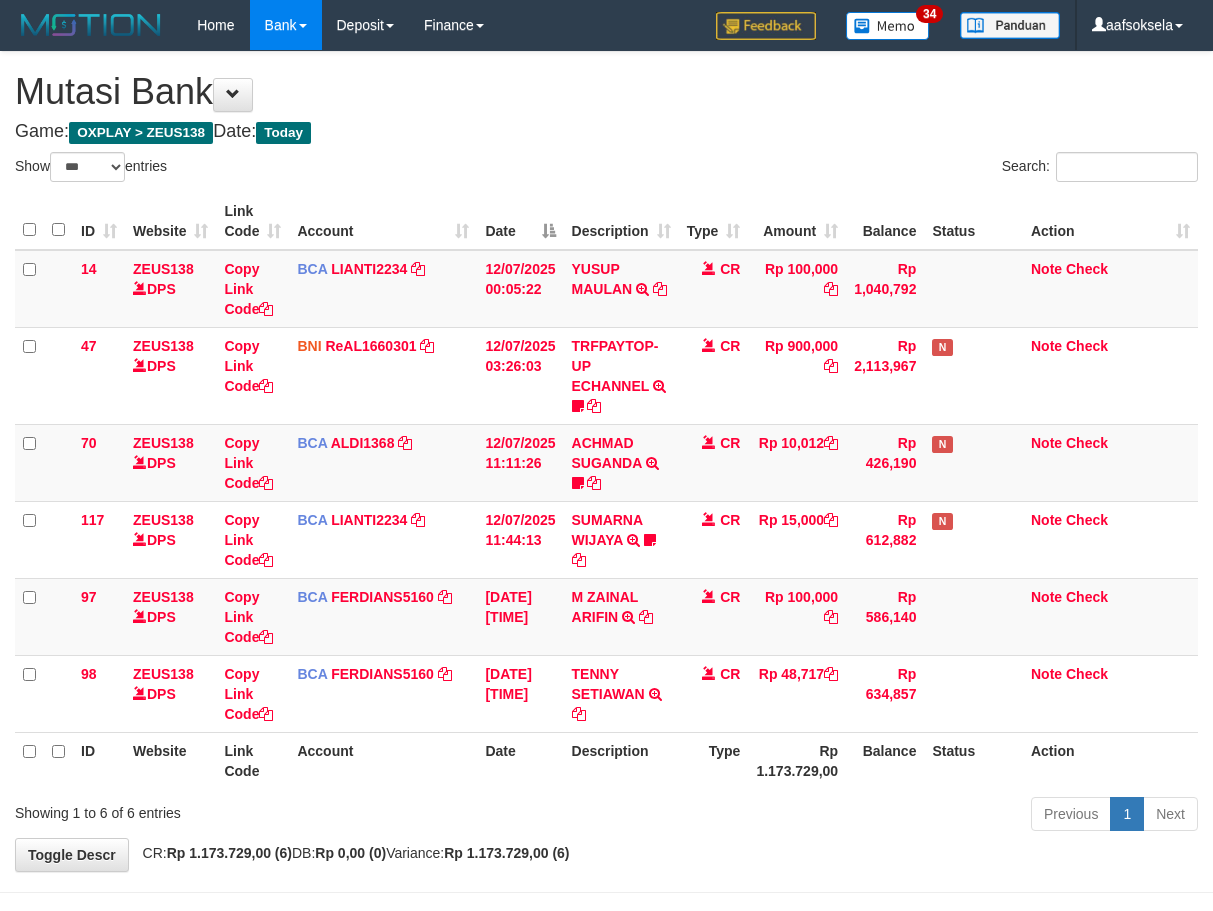 select on "***" 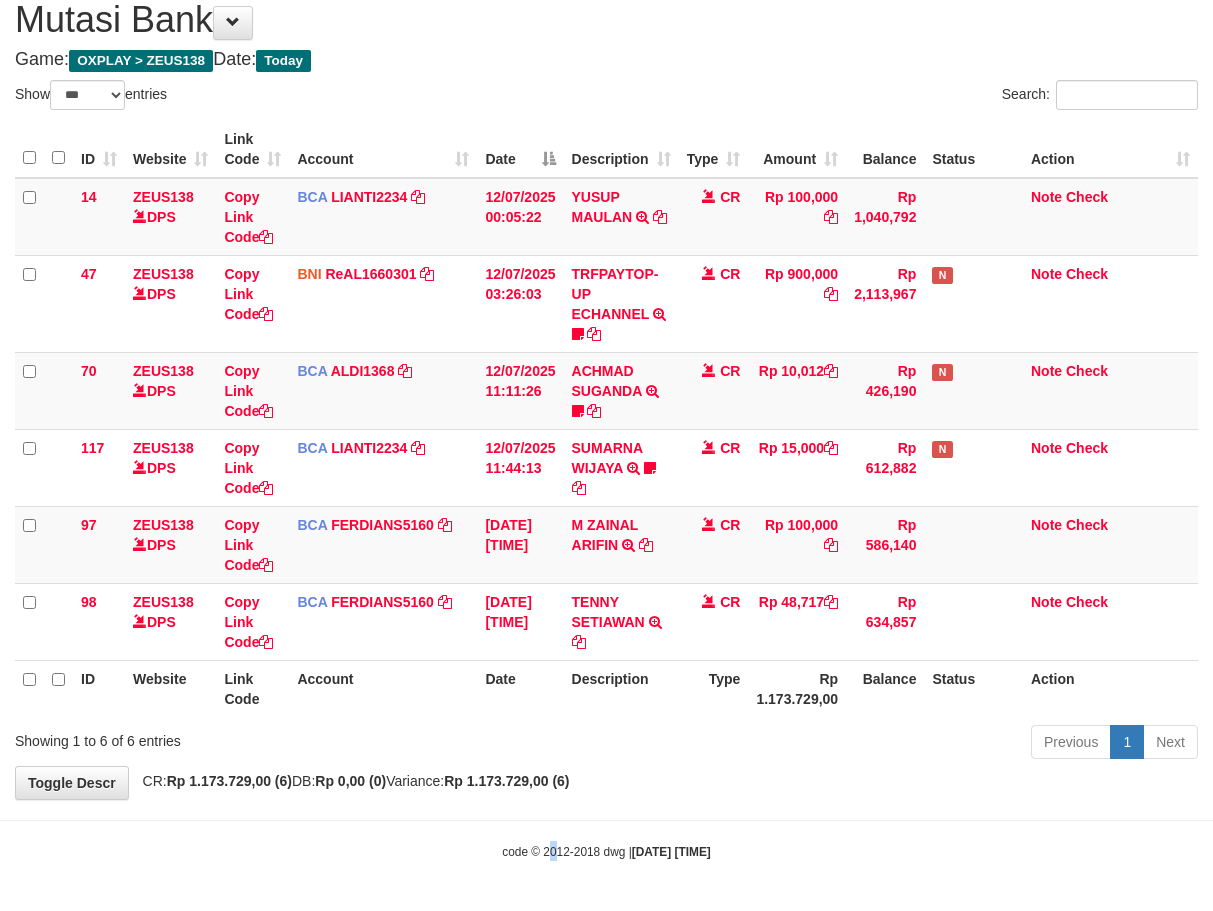 click on "code © 2012-2018 dwg |  [DATE] [TIME]" at bounding box center [606, 851] 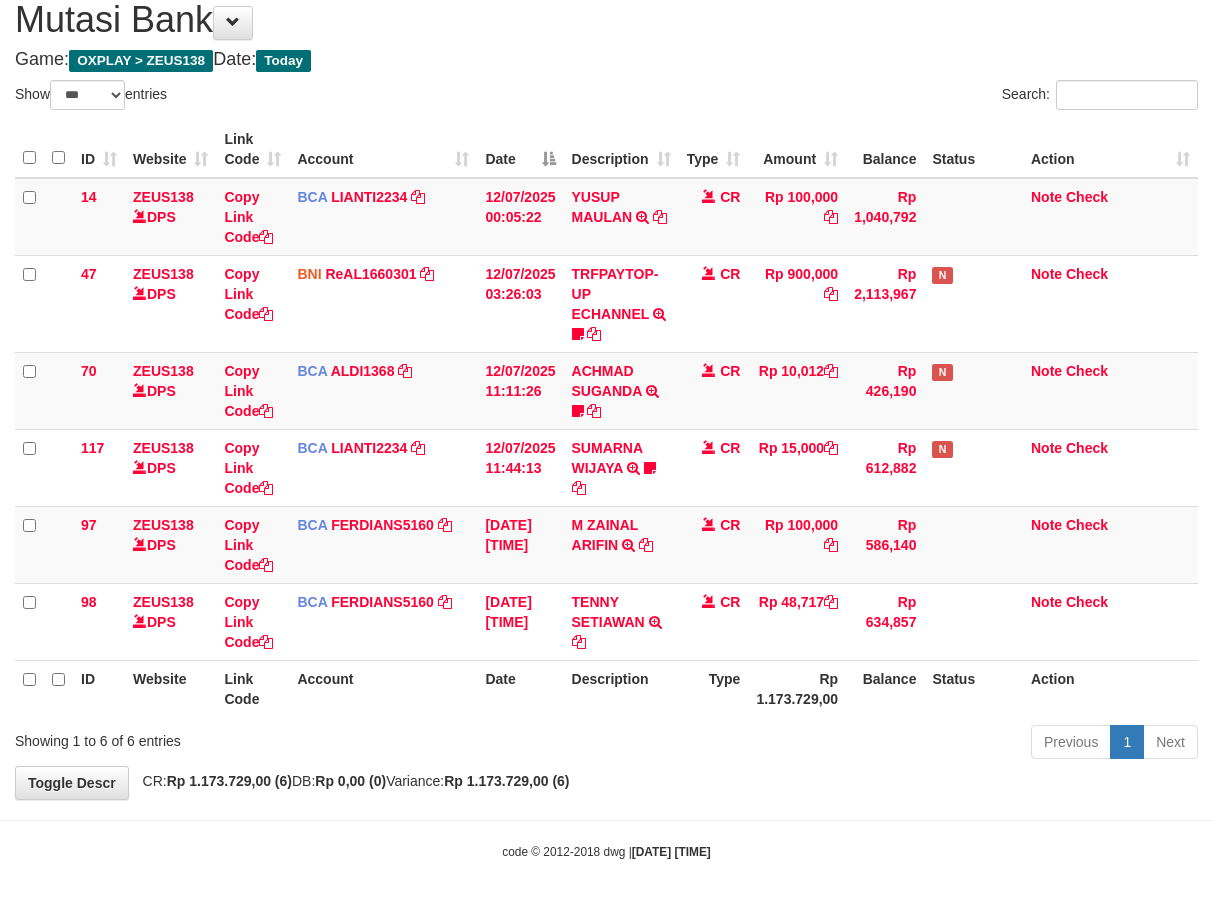 click on "Previous 1 Next" at bounding box center [859, 744] 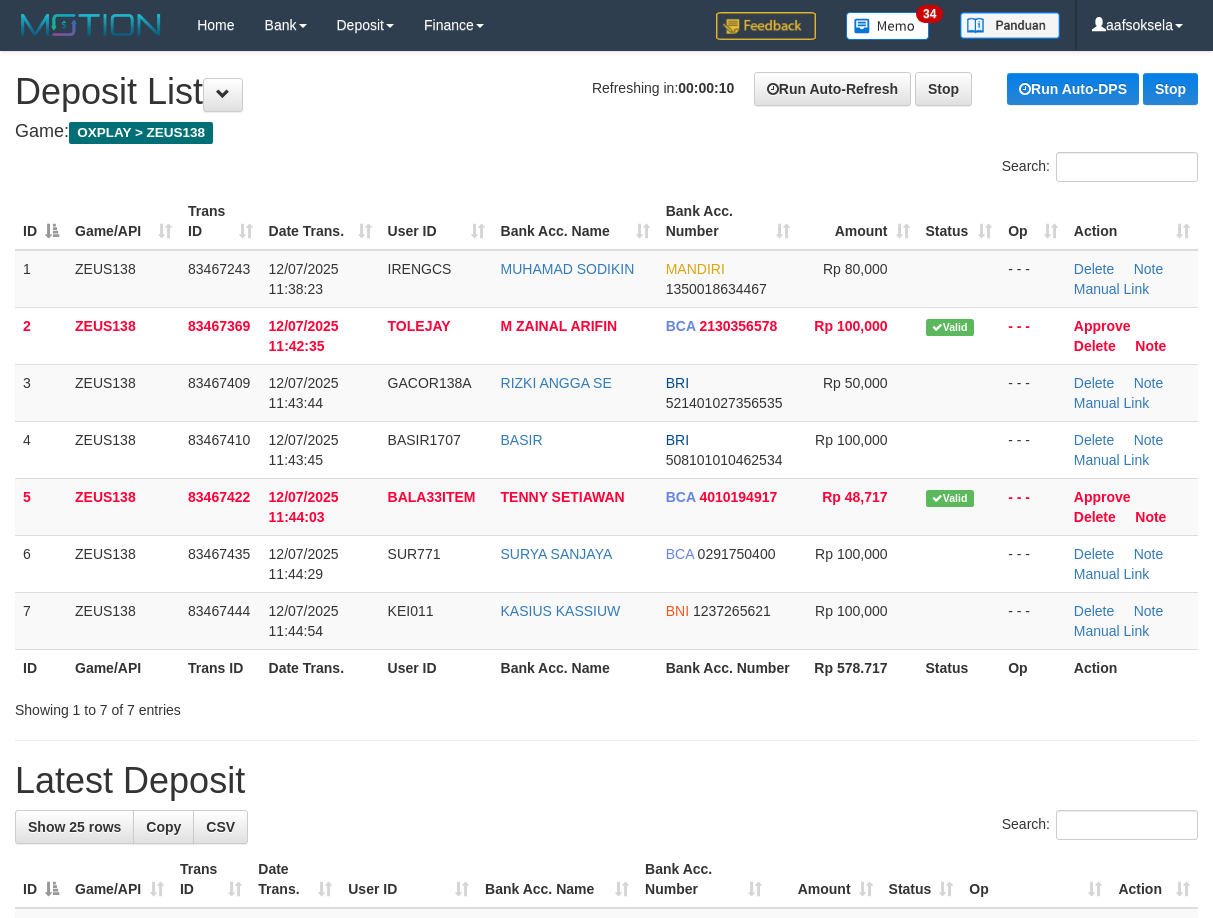 scroll, scrollTop: 136, scrollLeft: 0, axis: vertical 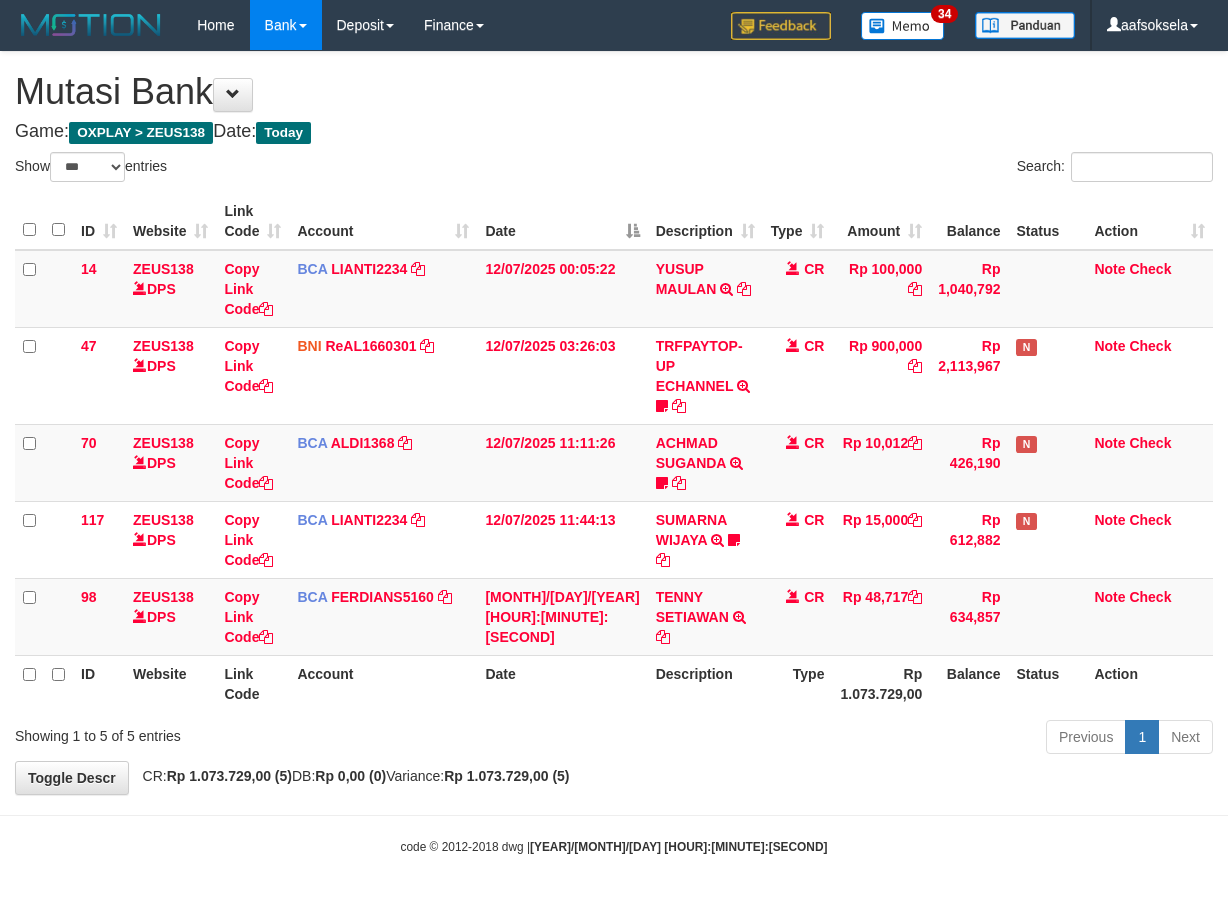 select on "***" 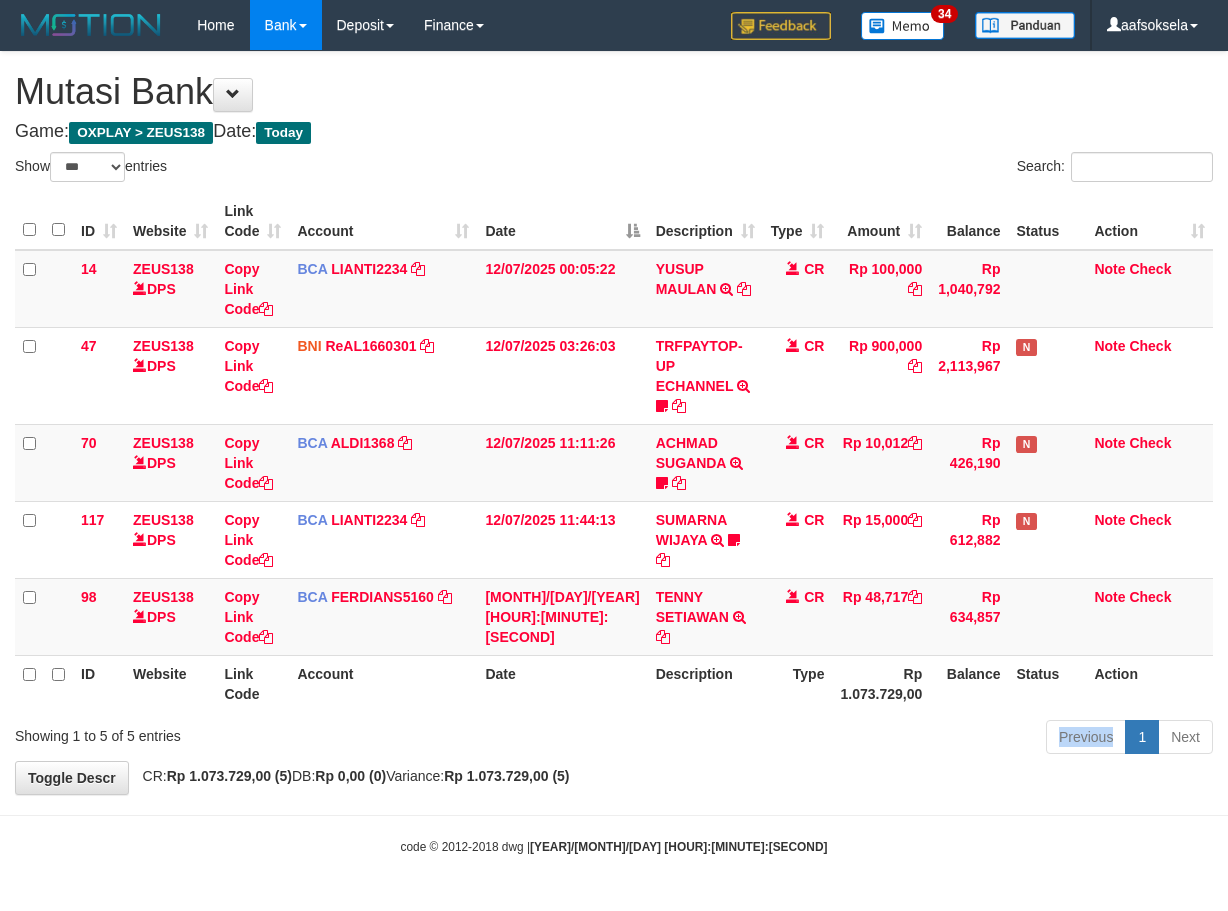 click on "Previous 1 Next" at bounding box center [870, 739] 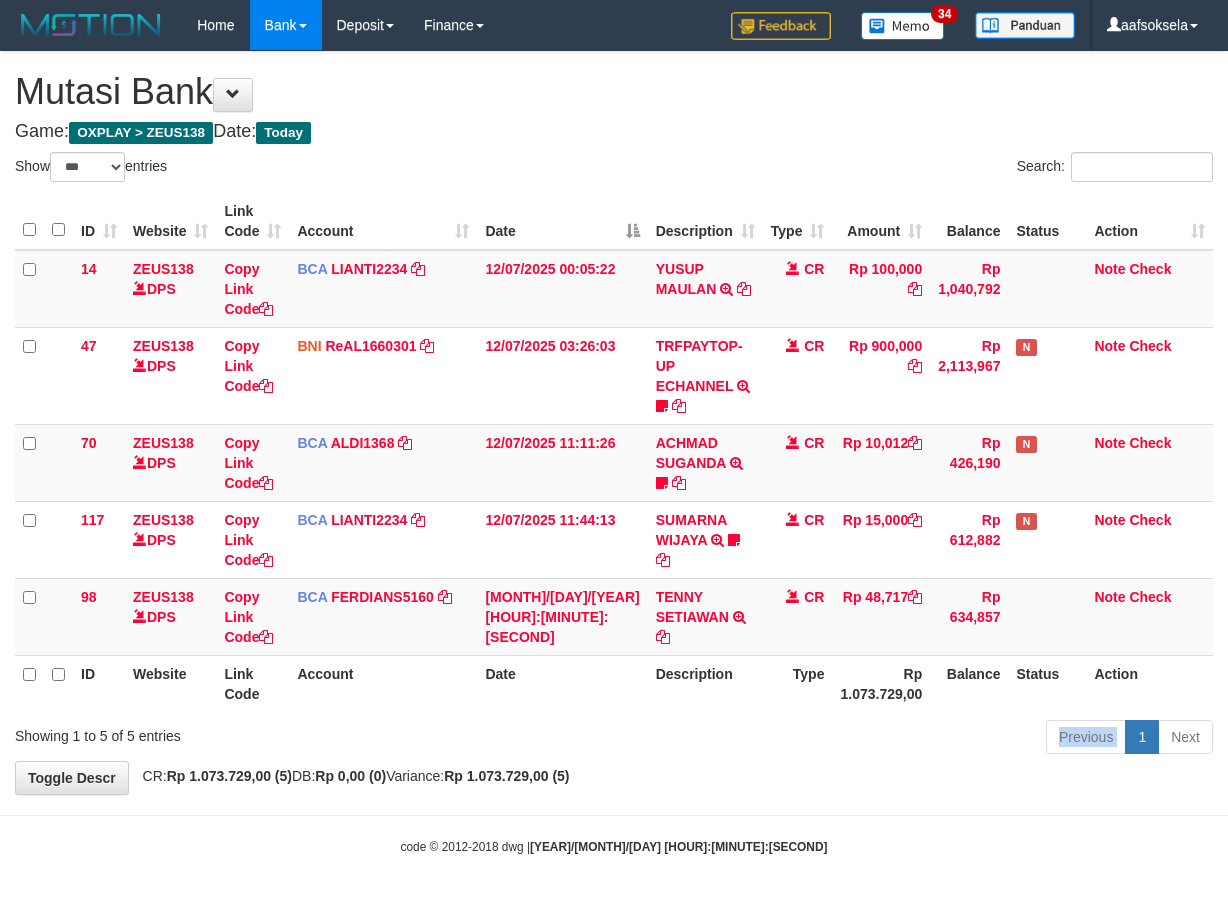 click on "Previous 1 Next" at bounding box center [870, 739] 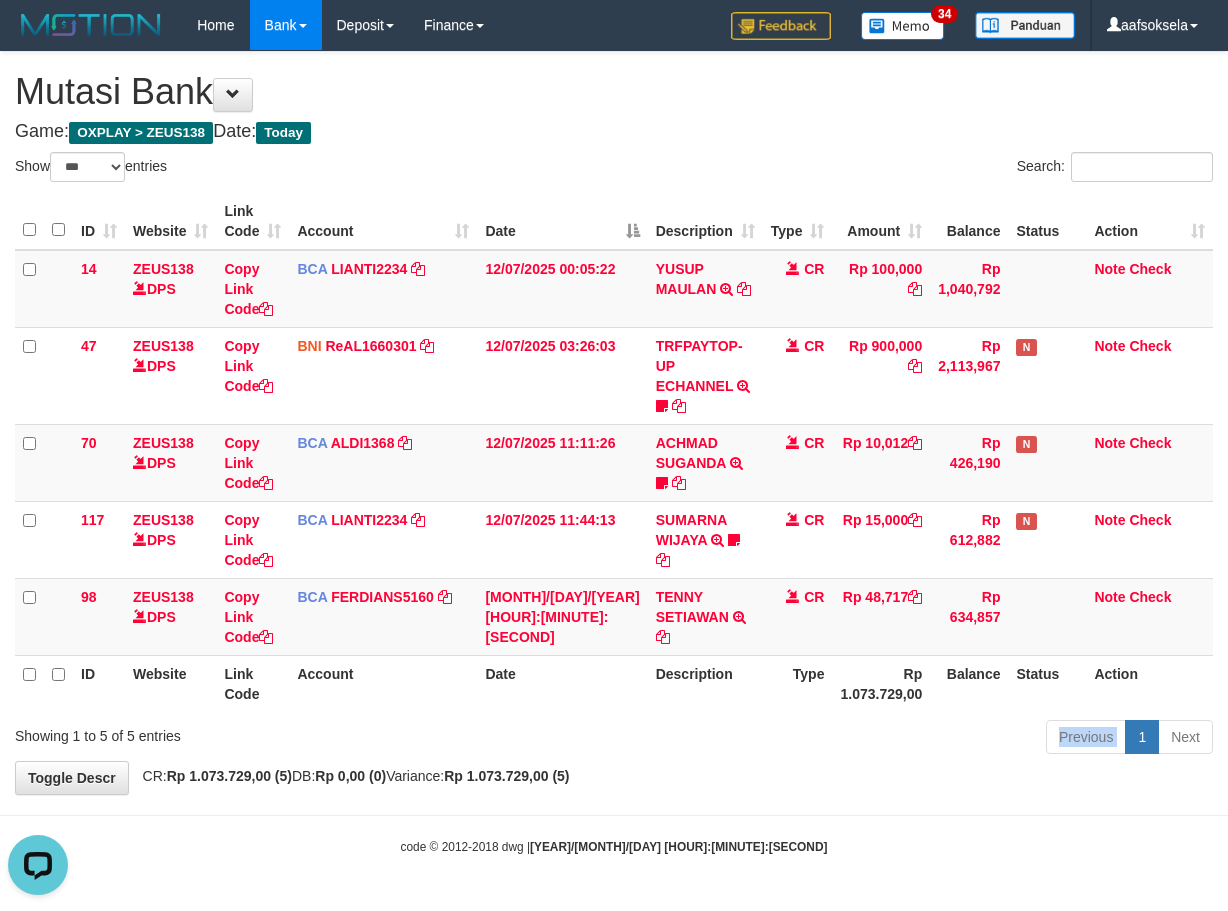scroll, scrollTop: 0, scrollLeft: 0, axis: both 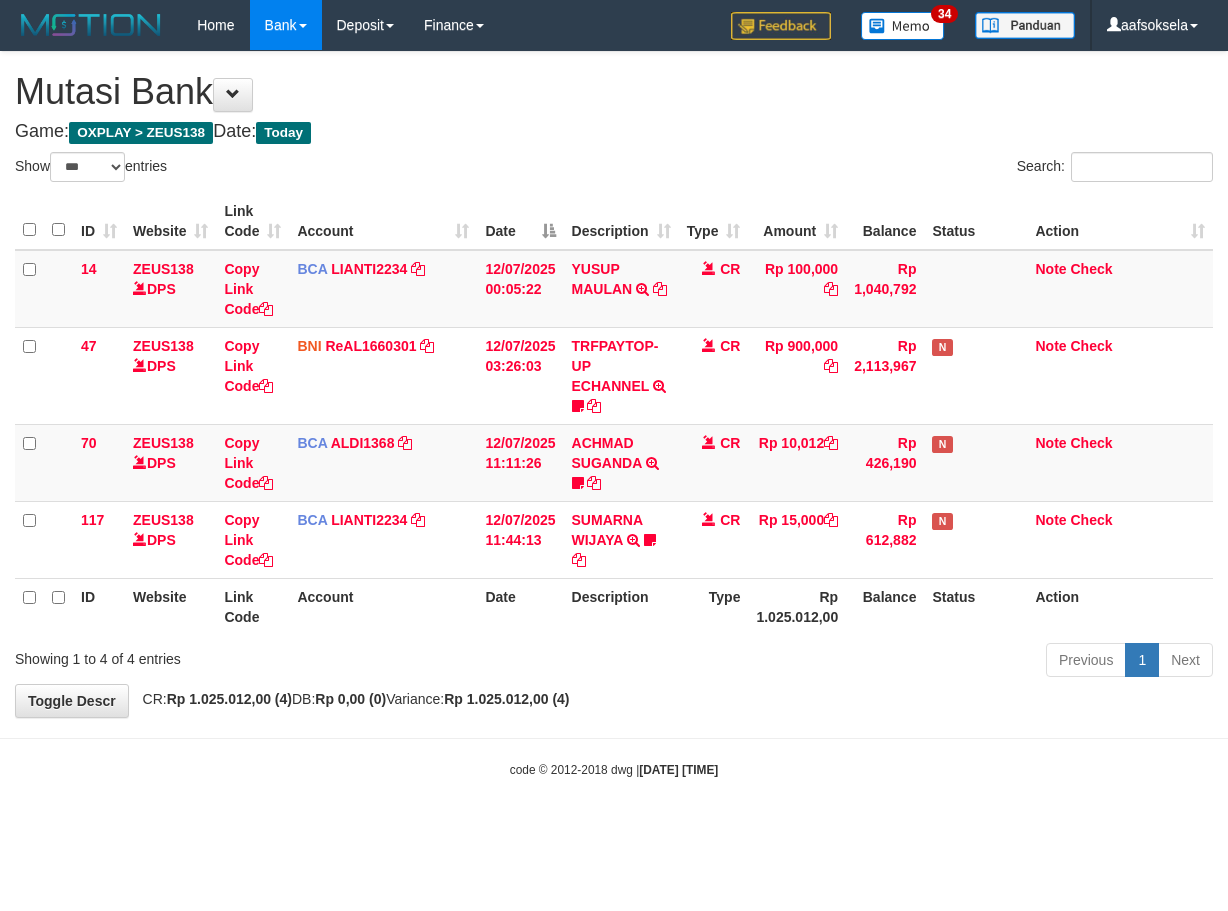 select on "***" 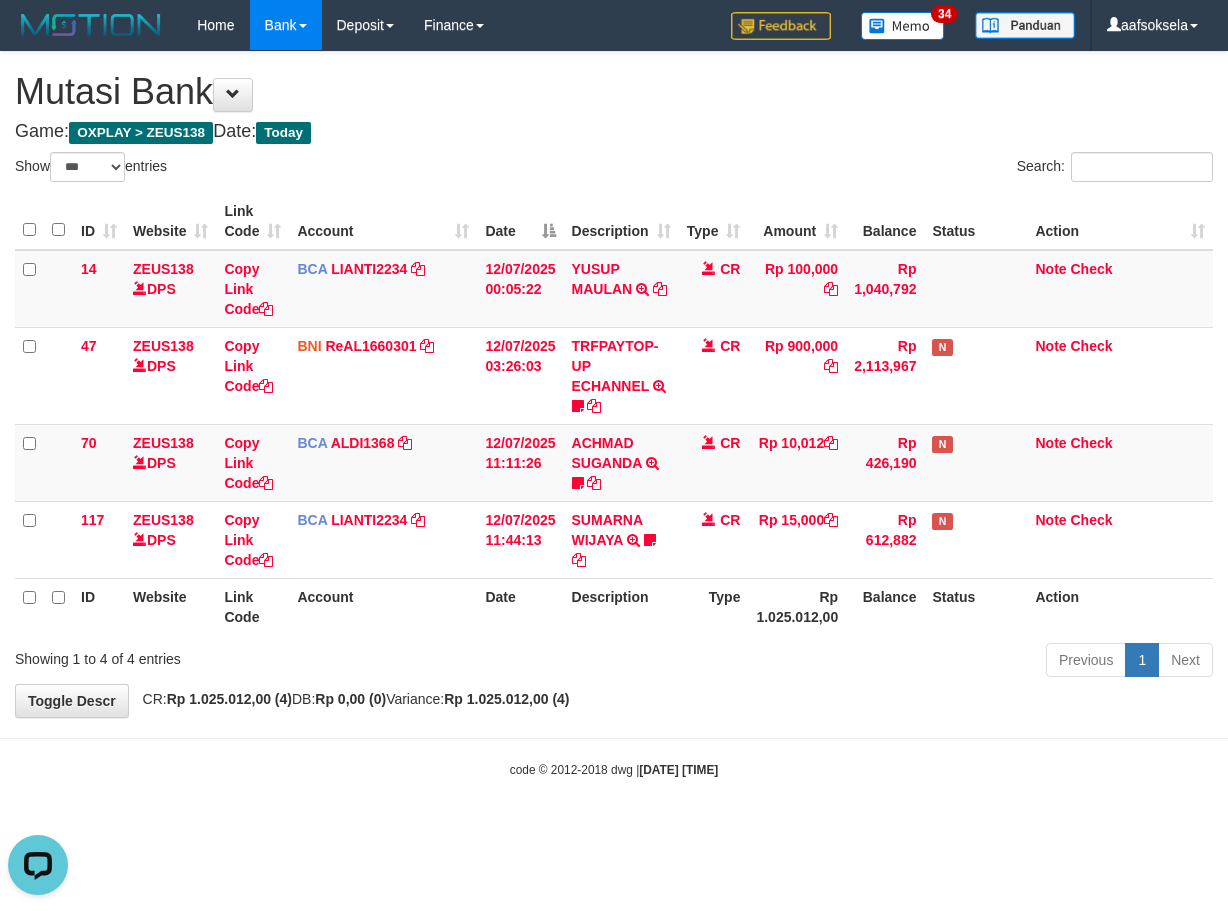 scroll, scrollTop: 0, scrollLeft: 0, axis: both 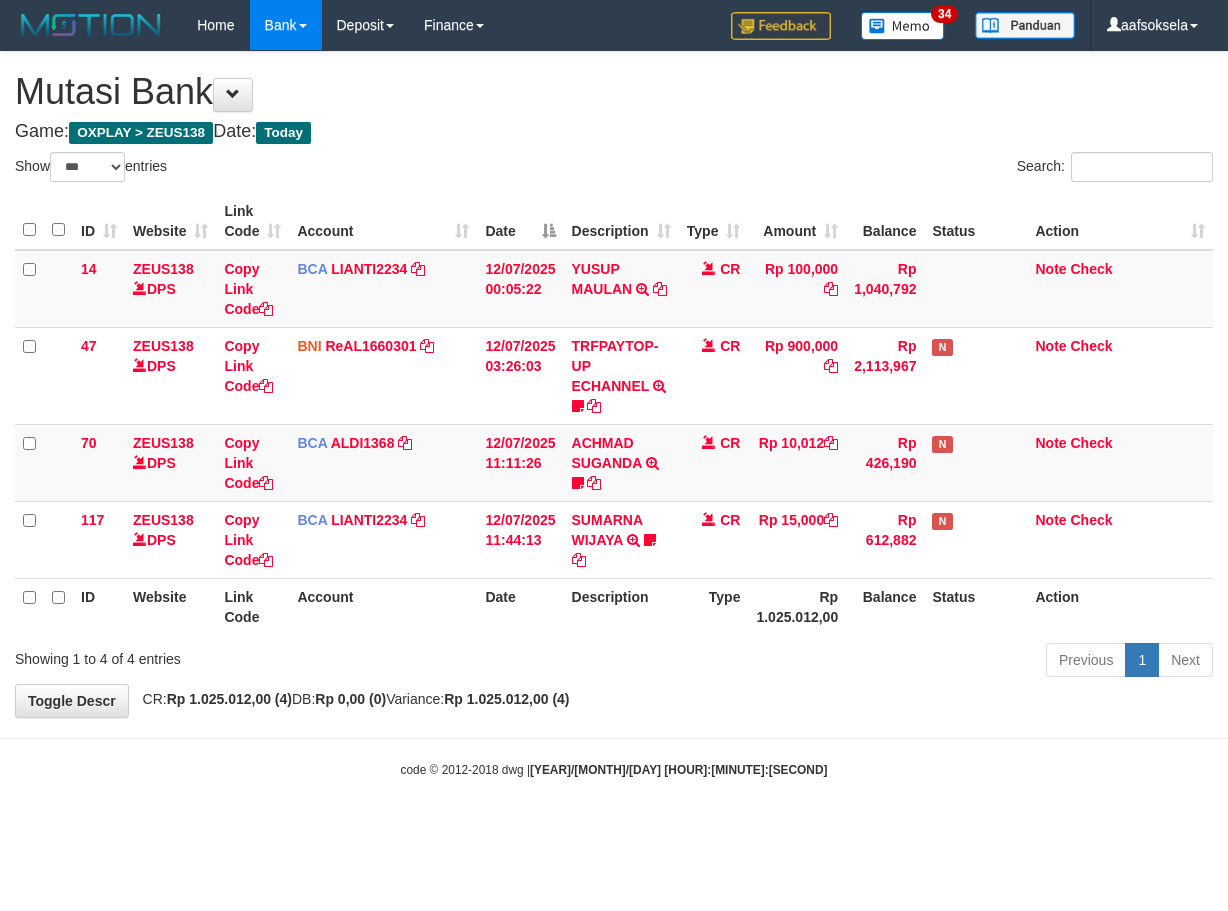 select on "***" 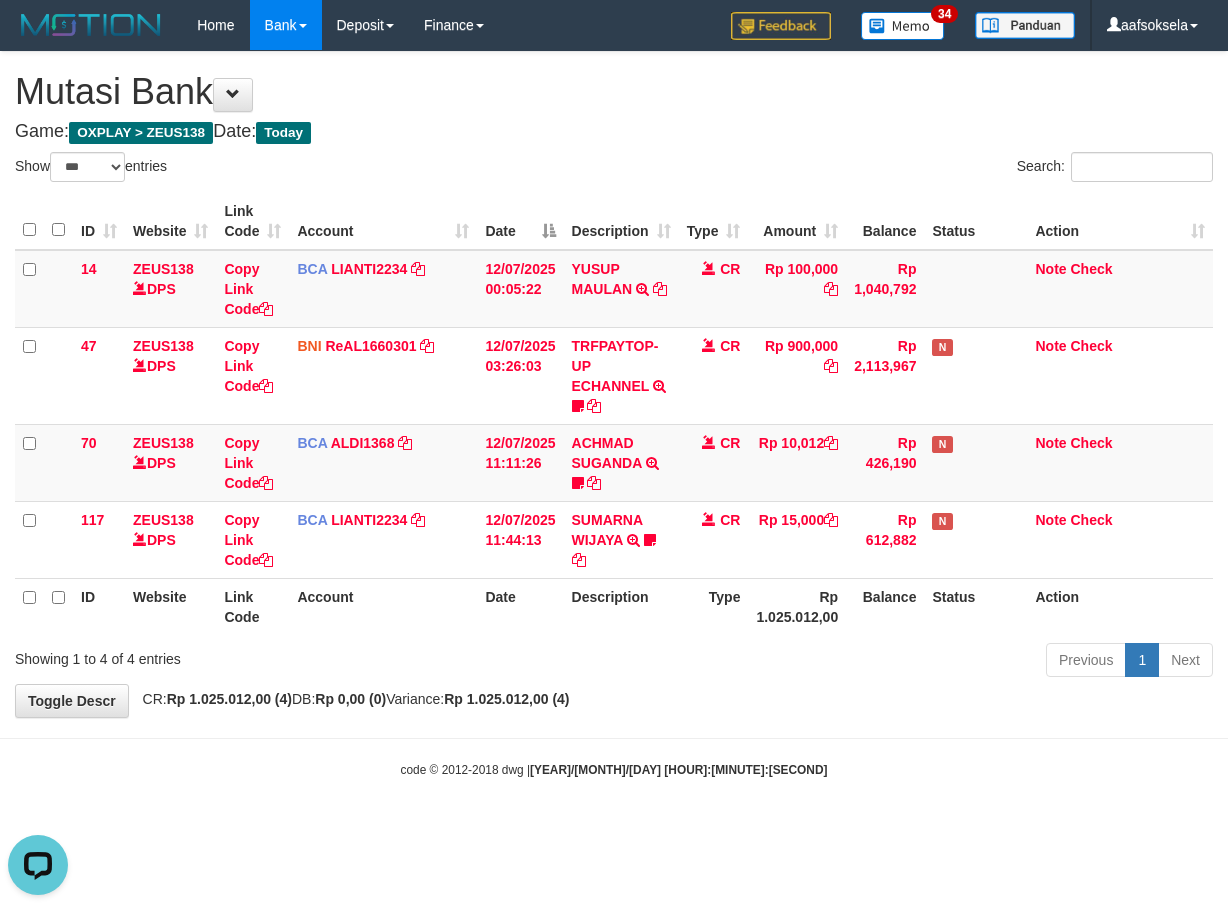 scroll, scrollTop: 0, scrollLeft: 0, axis: both 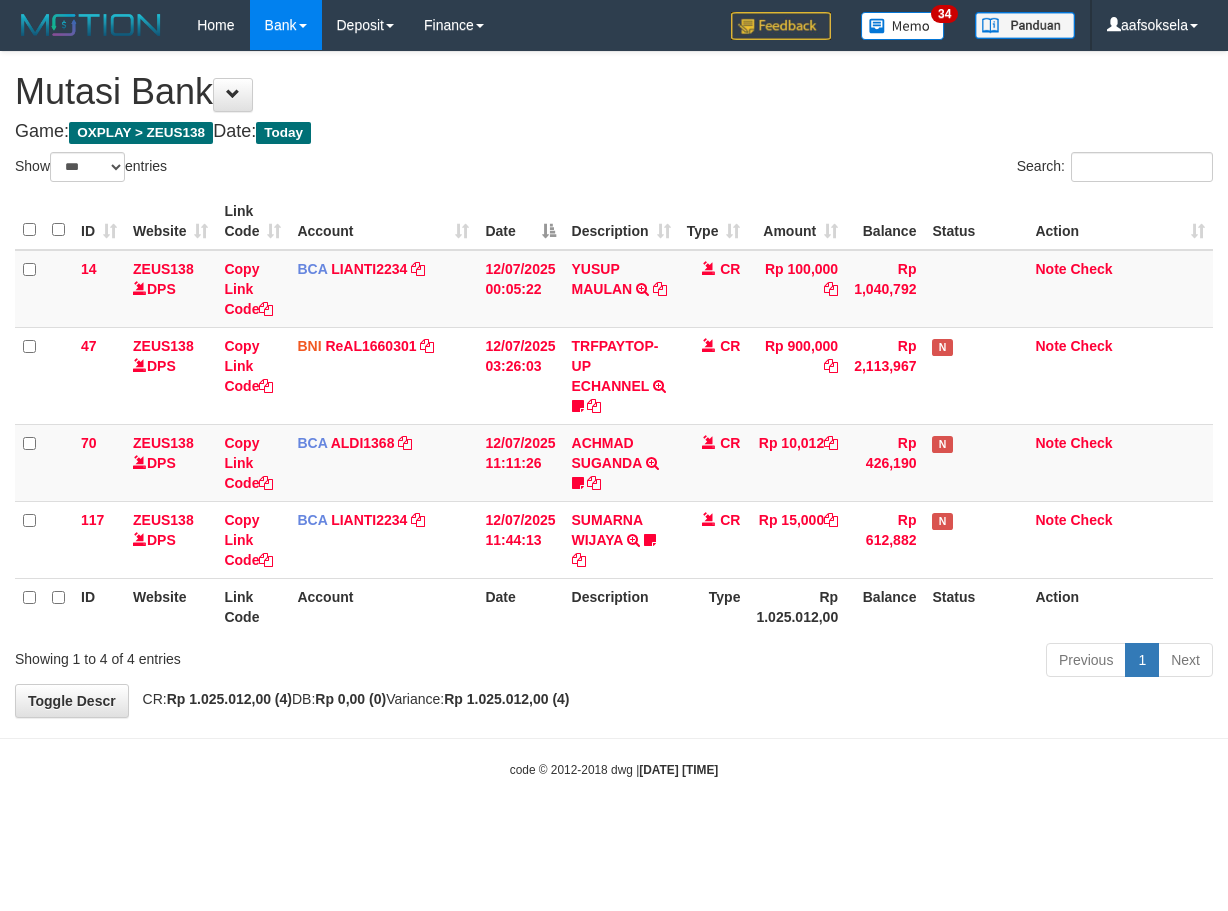 select on "***" 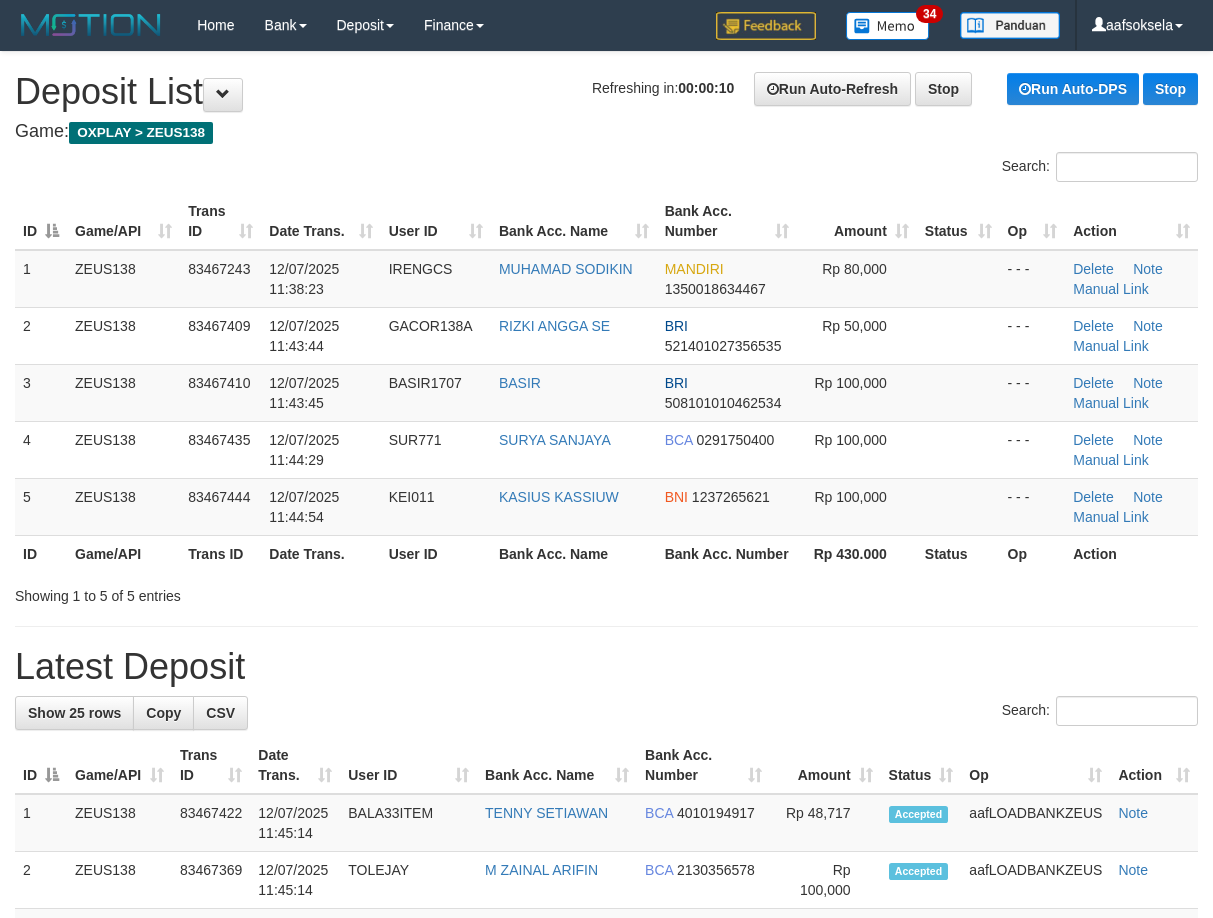 scroll, scrollTop: 0, scrollLeft: 0, axis: both 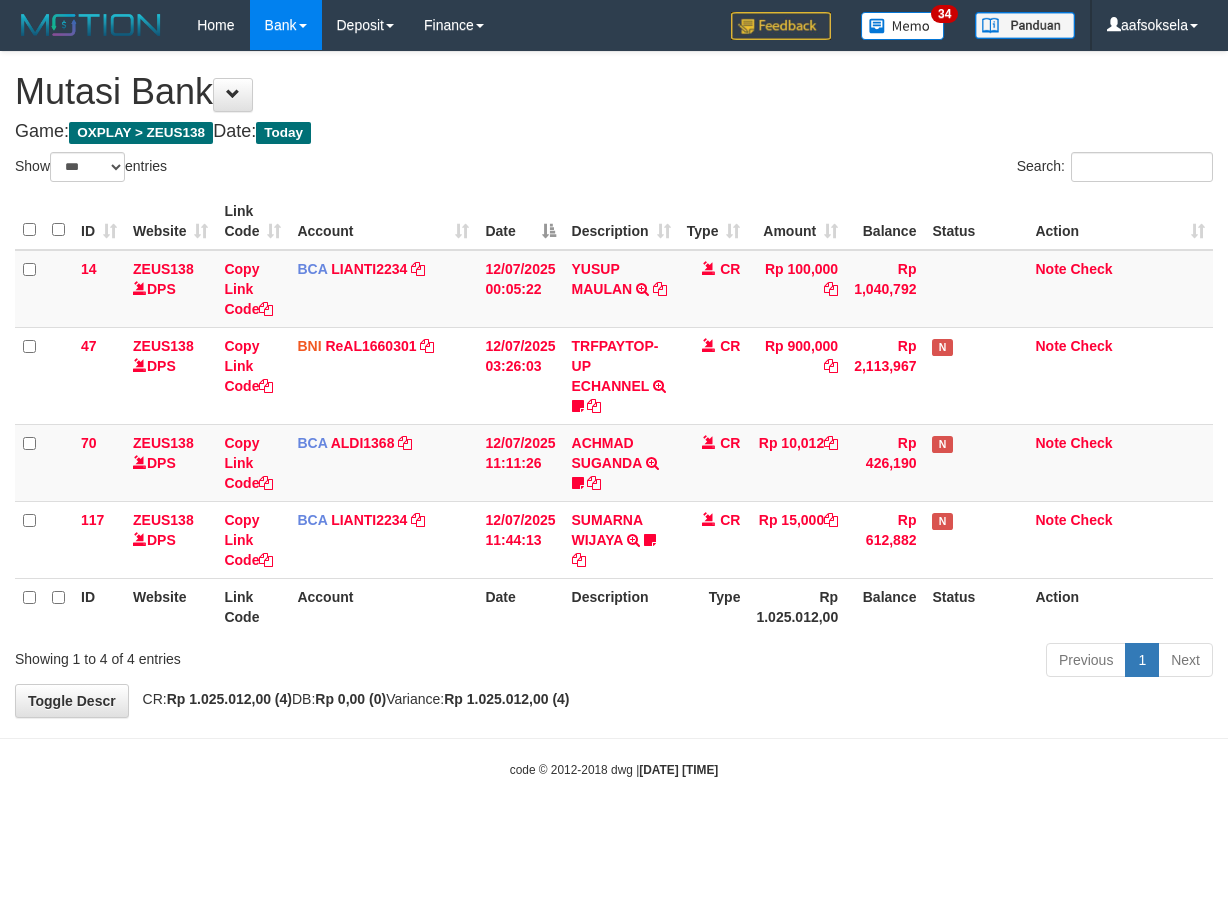 select on "***" 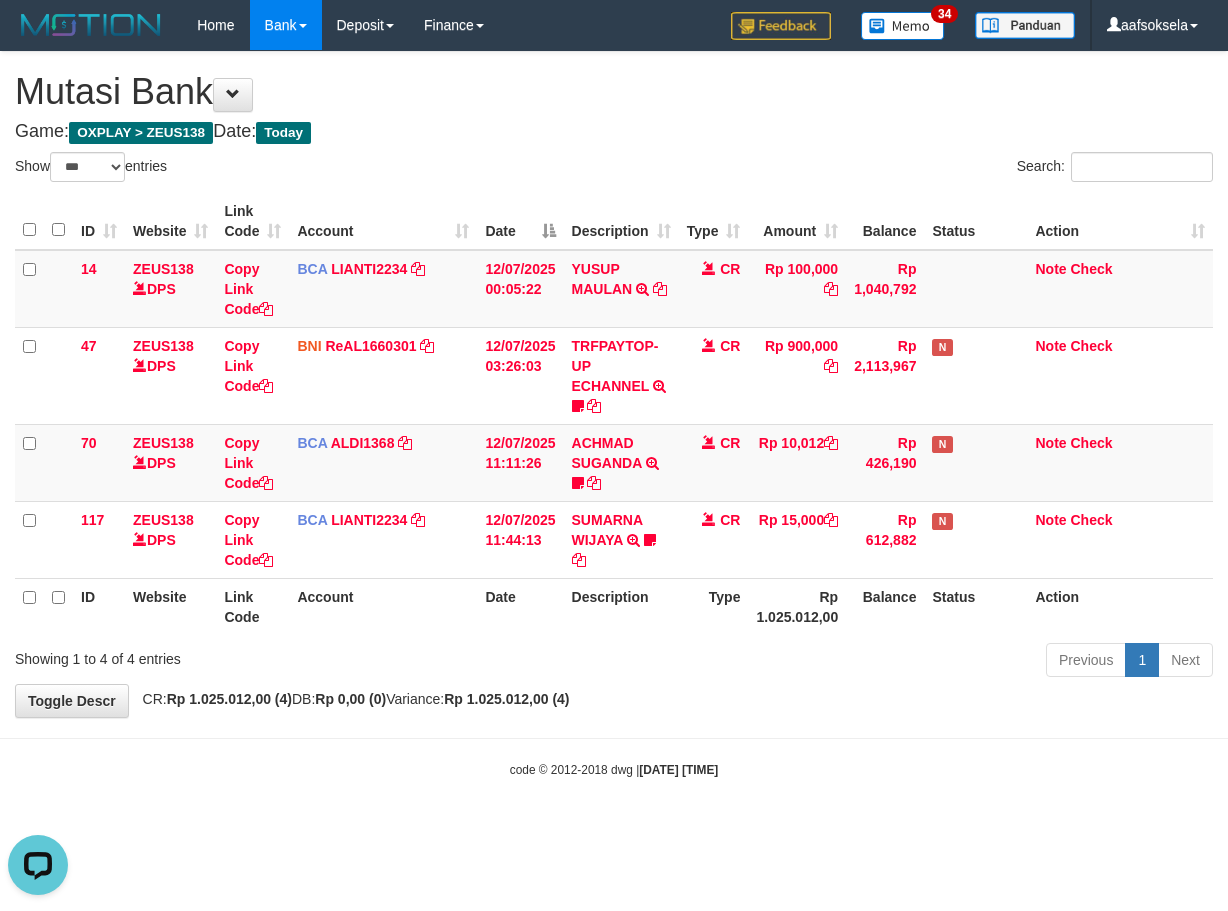 scroll, scrollTop: 0, scrollLeft: 0, axis: both 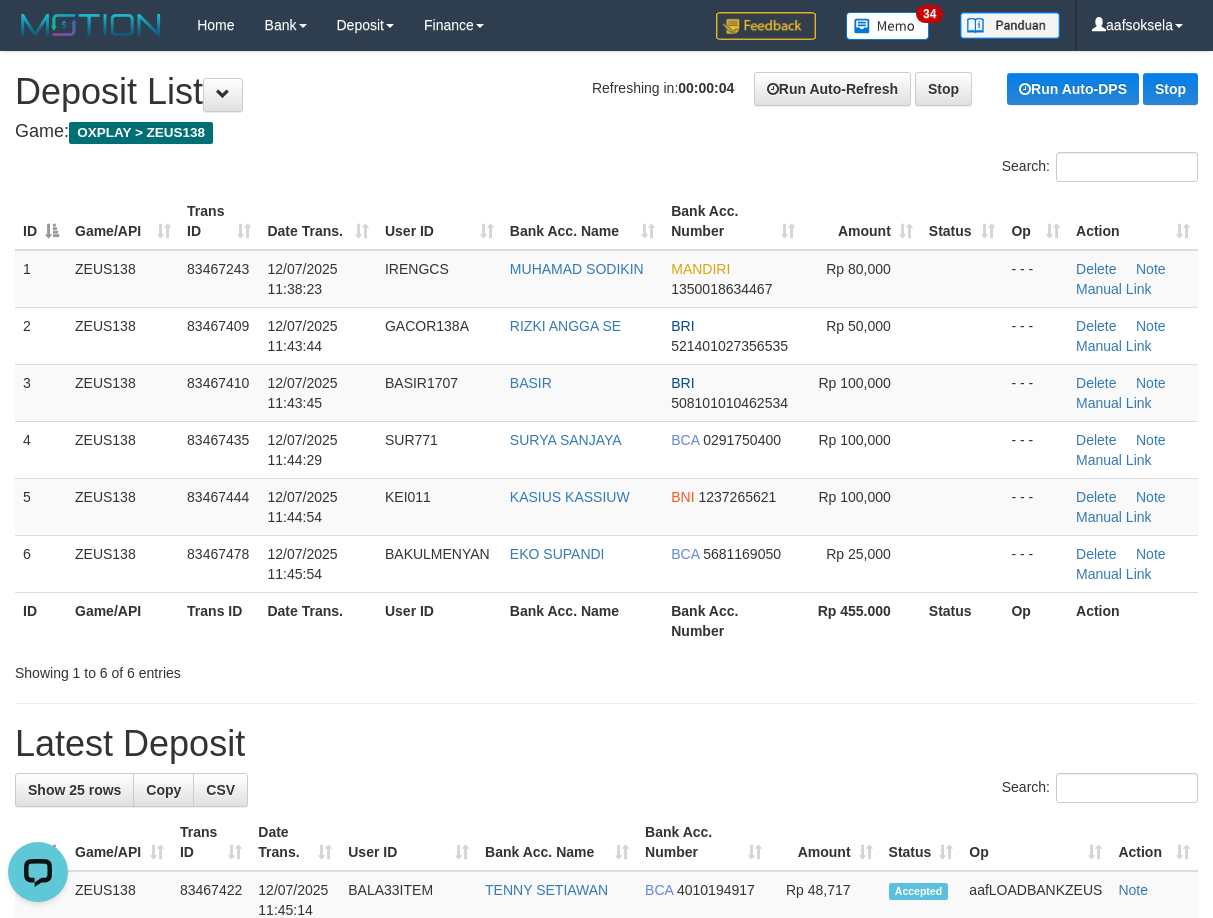 drag, startPoint x: 390, startPoint y: 665, endPoint x: 9, endPoint y: 702, distance: 382.79236 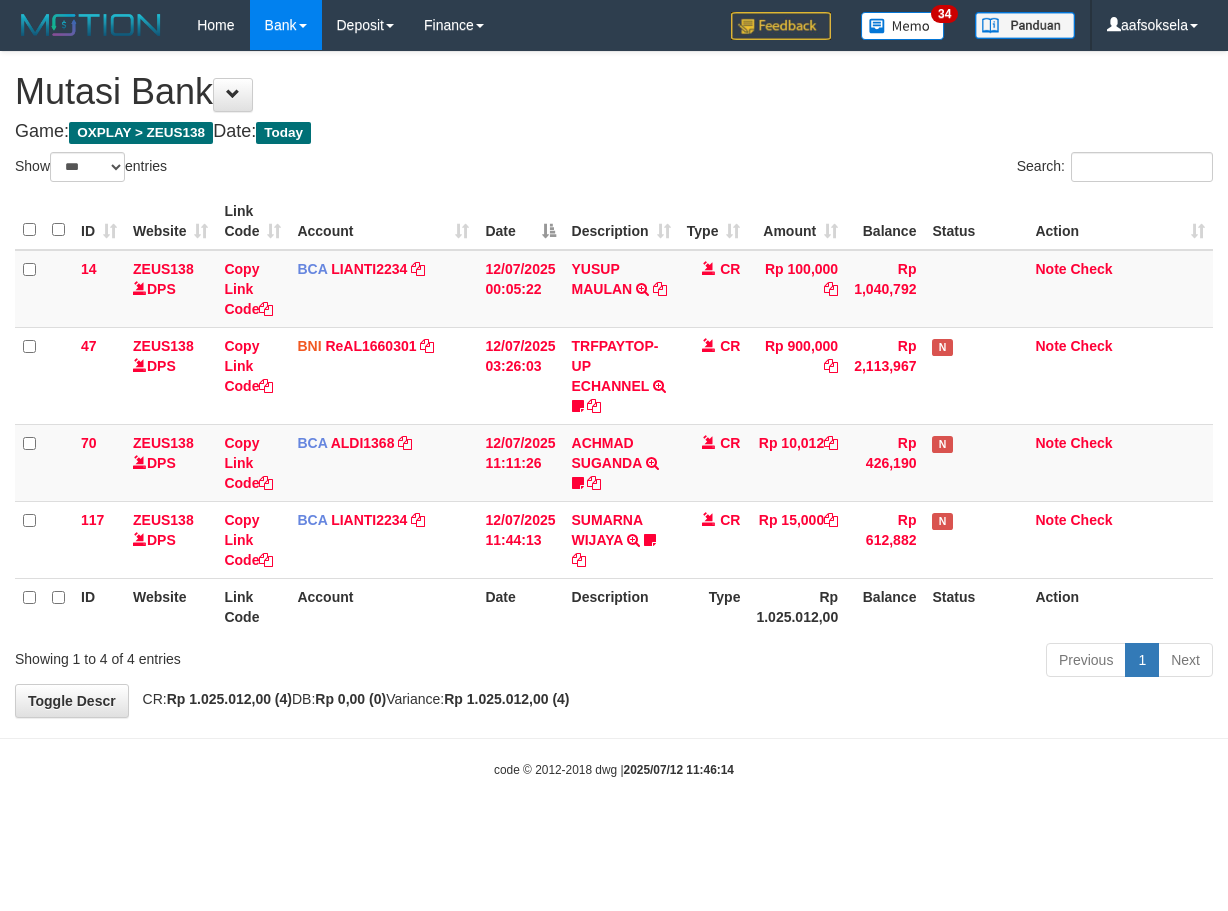 select on "***" 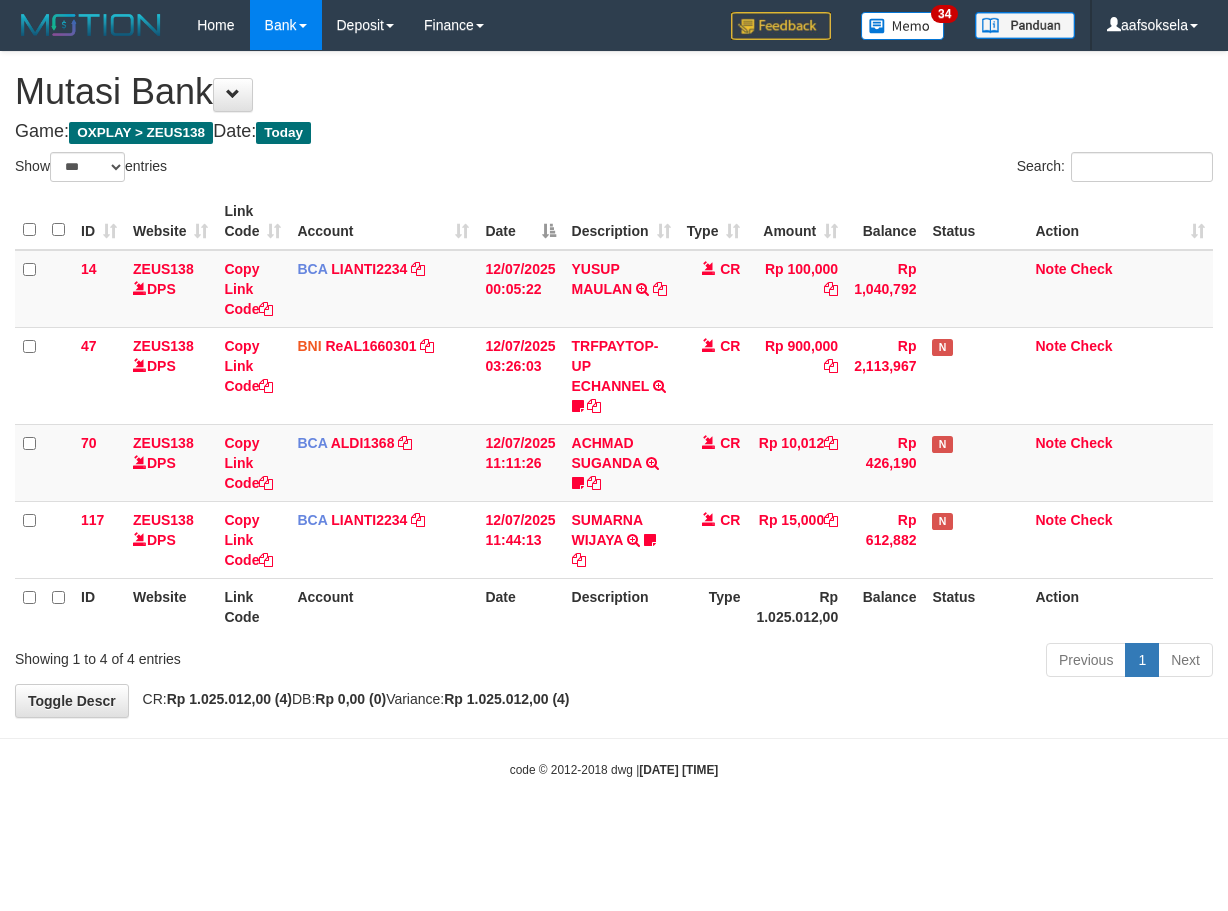 select on "***" 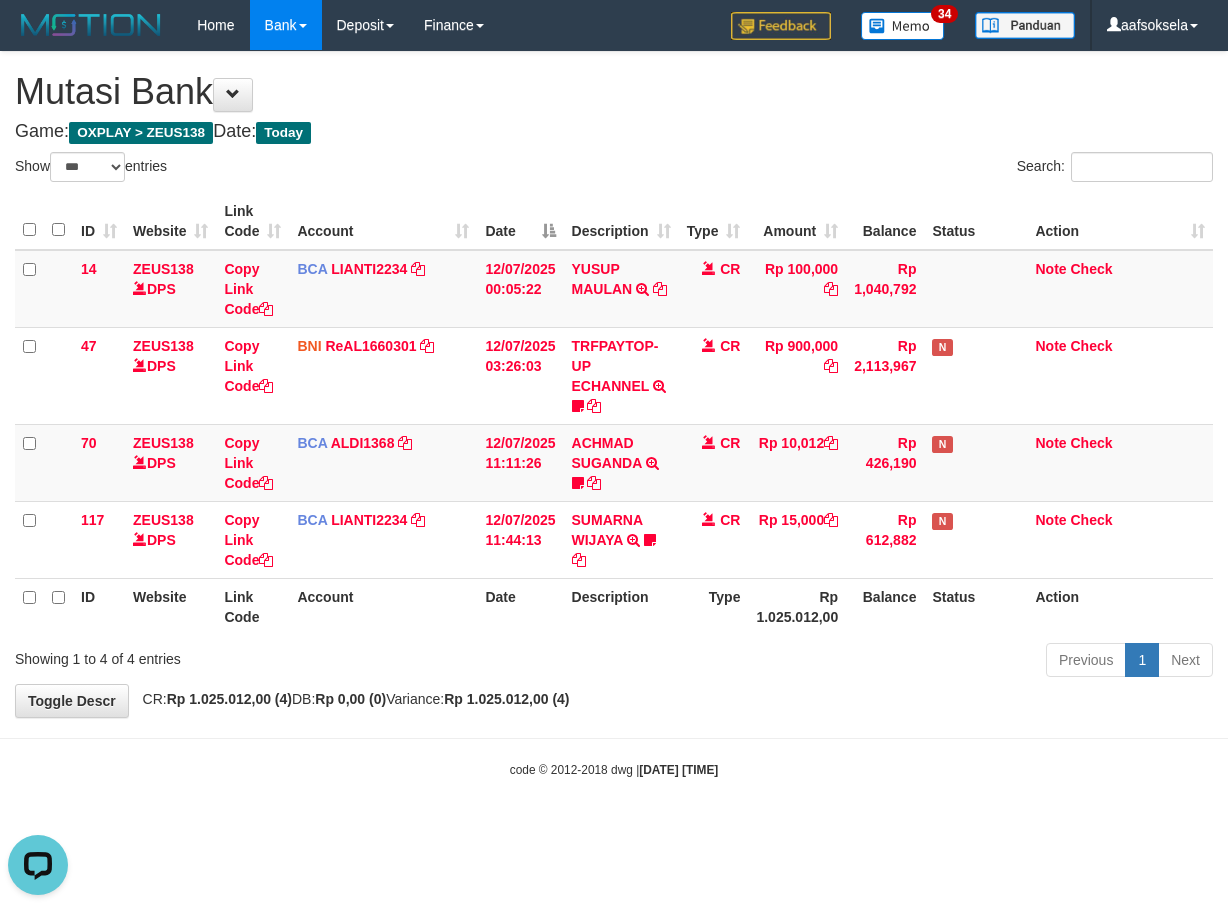 scroll, scrollTop: 0, scrollLeft: 0, axis: both 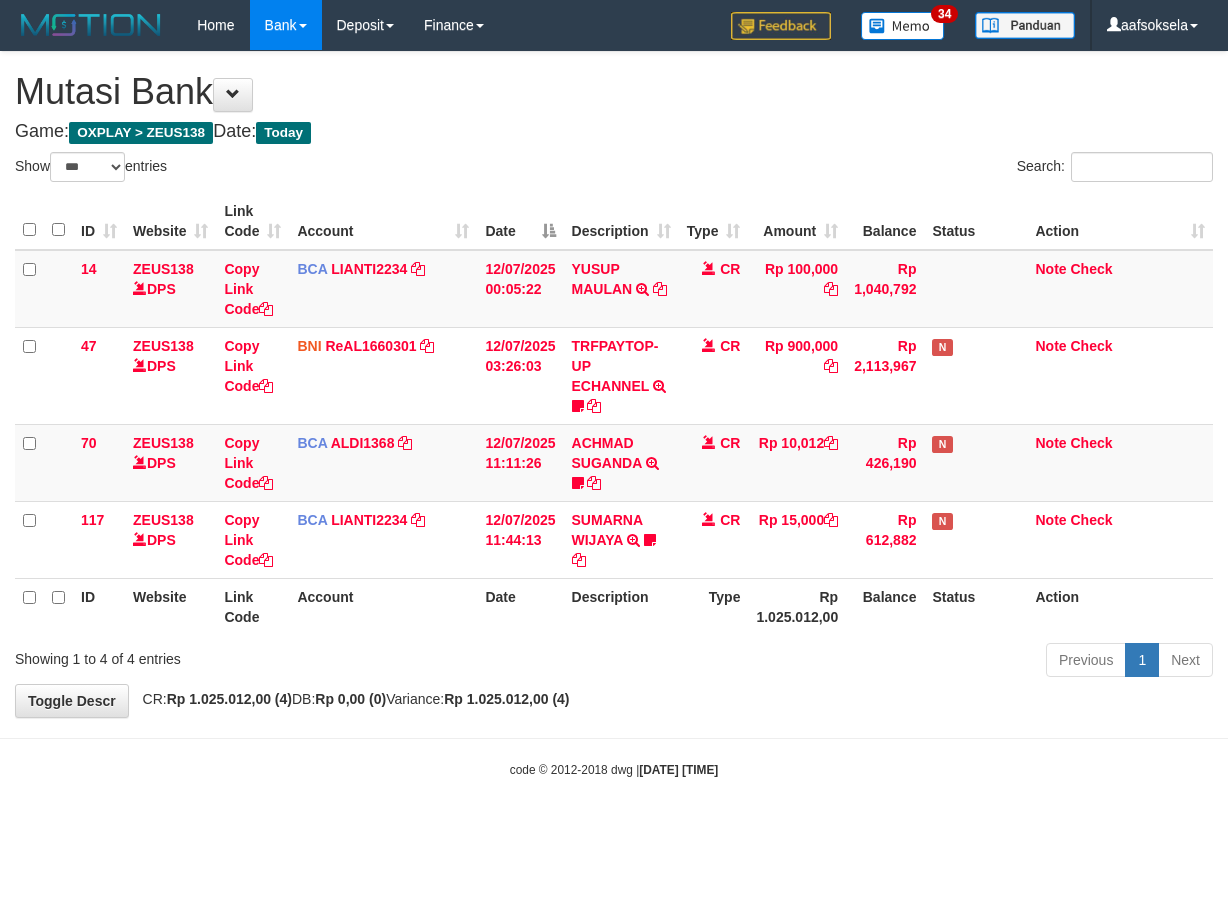 select on "***" 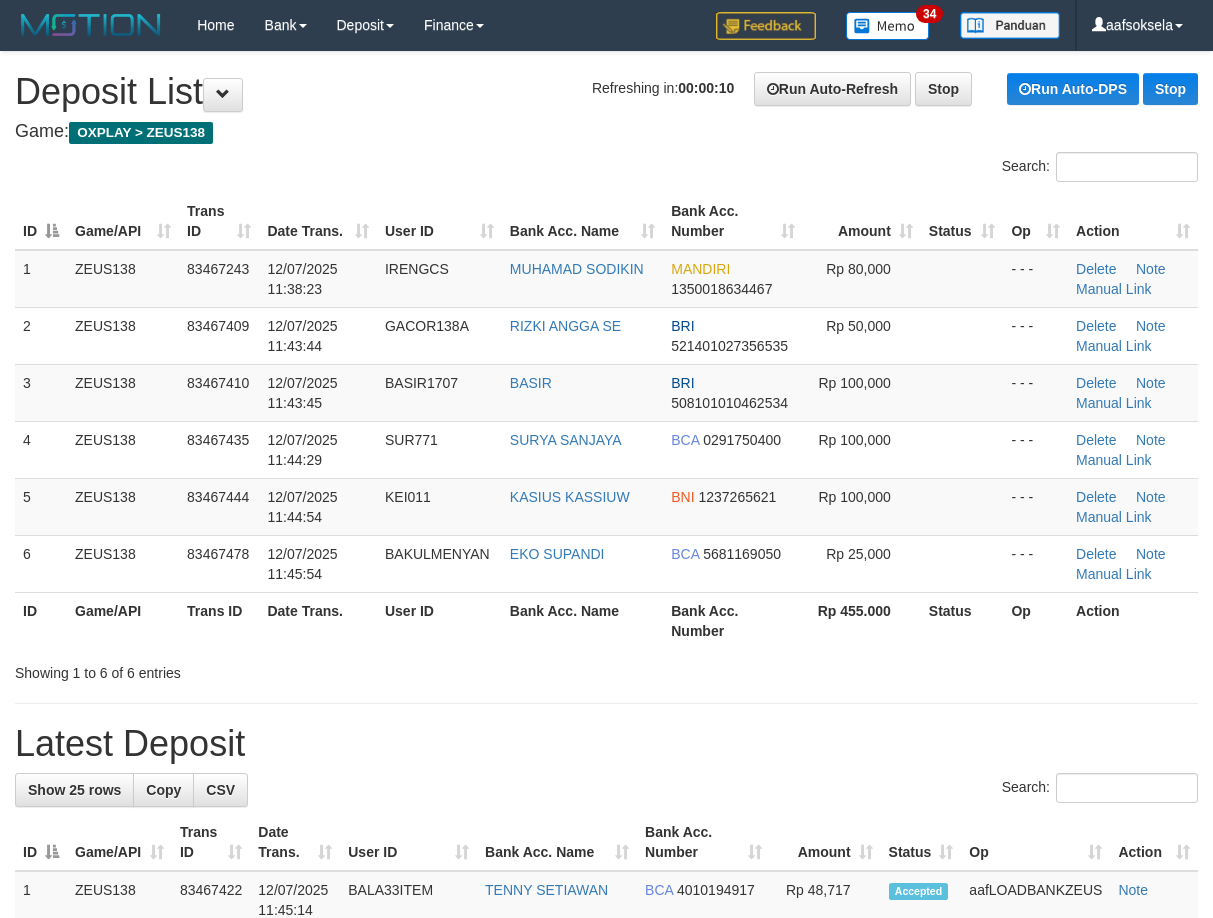 scroll, scrollTop: 0, scrollLeft: 0, axis: both 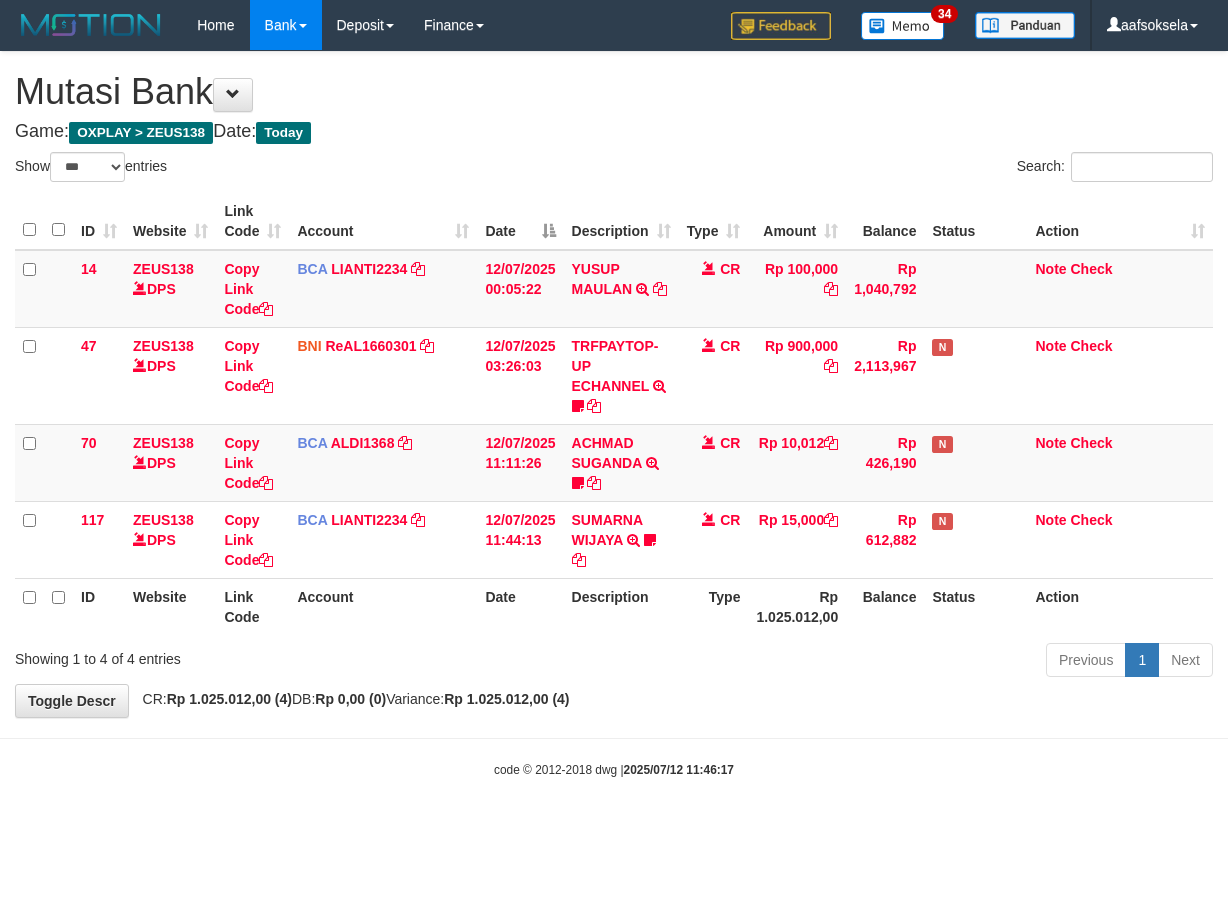 select on "***" 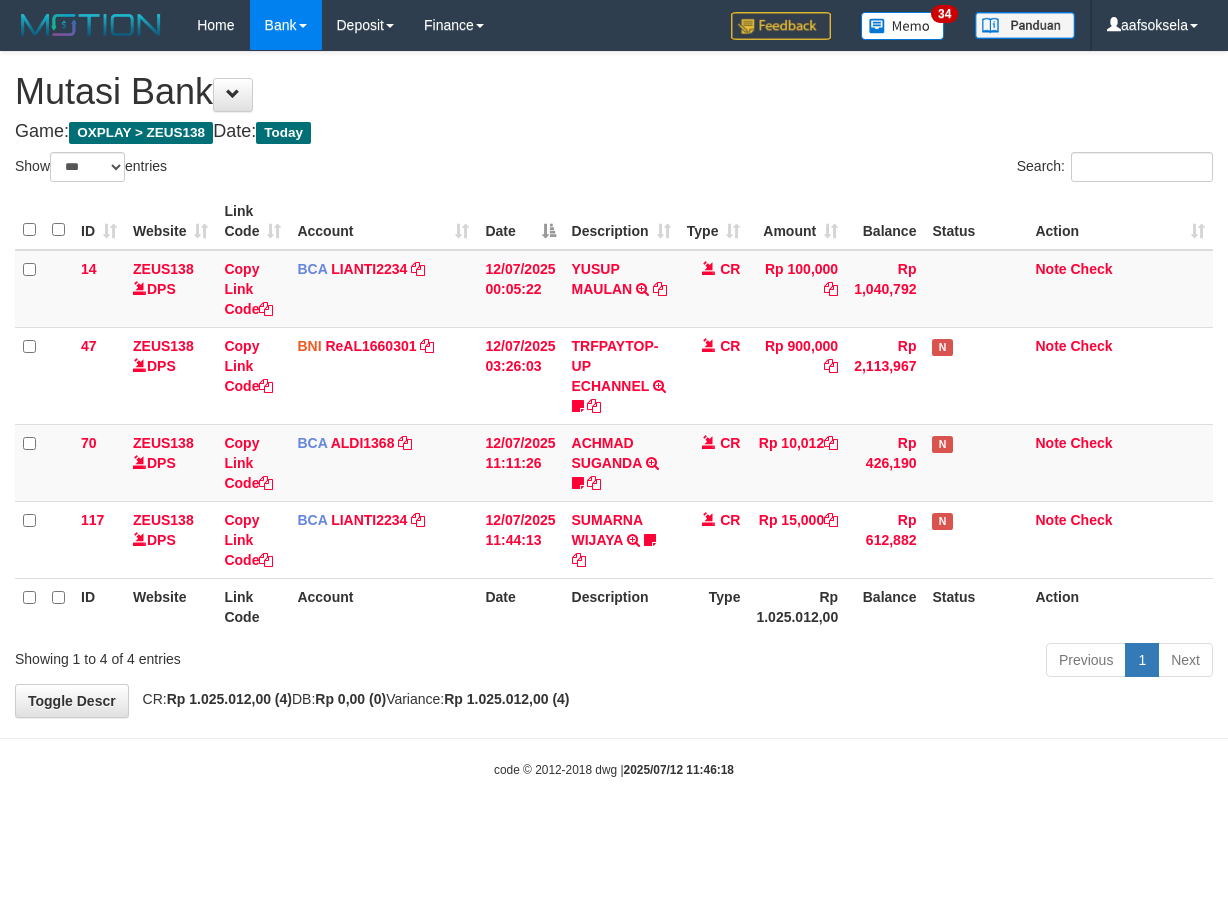 select on "***" 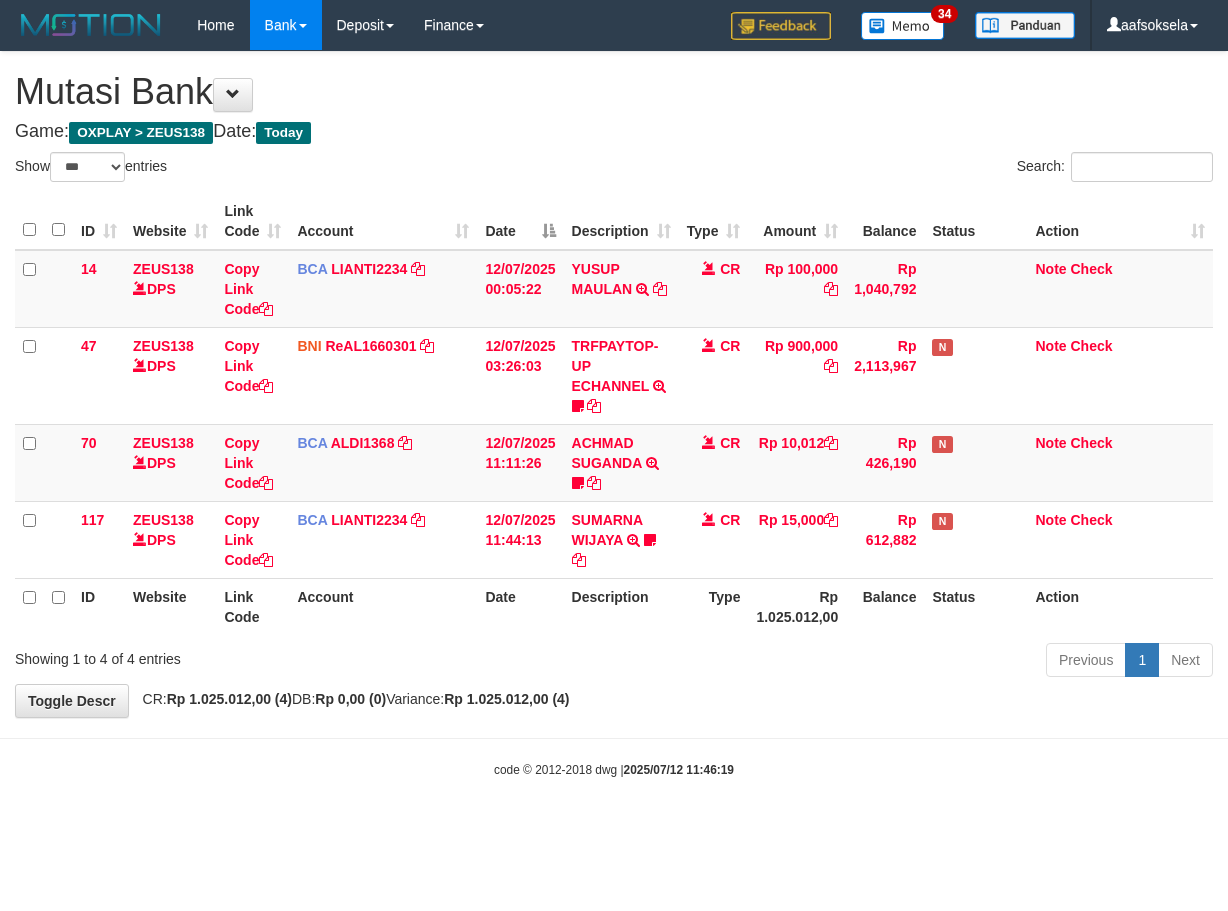 select on "***" 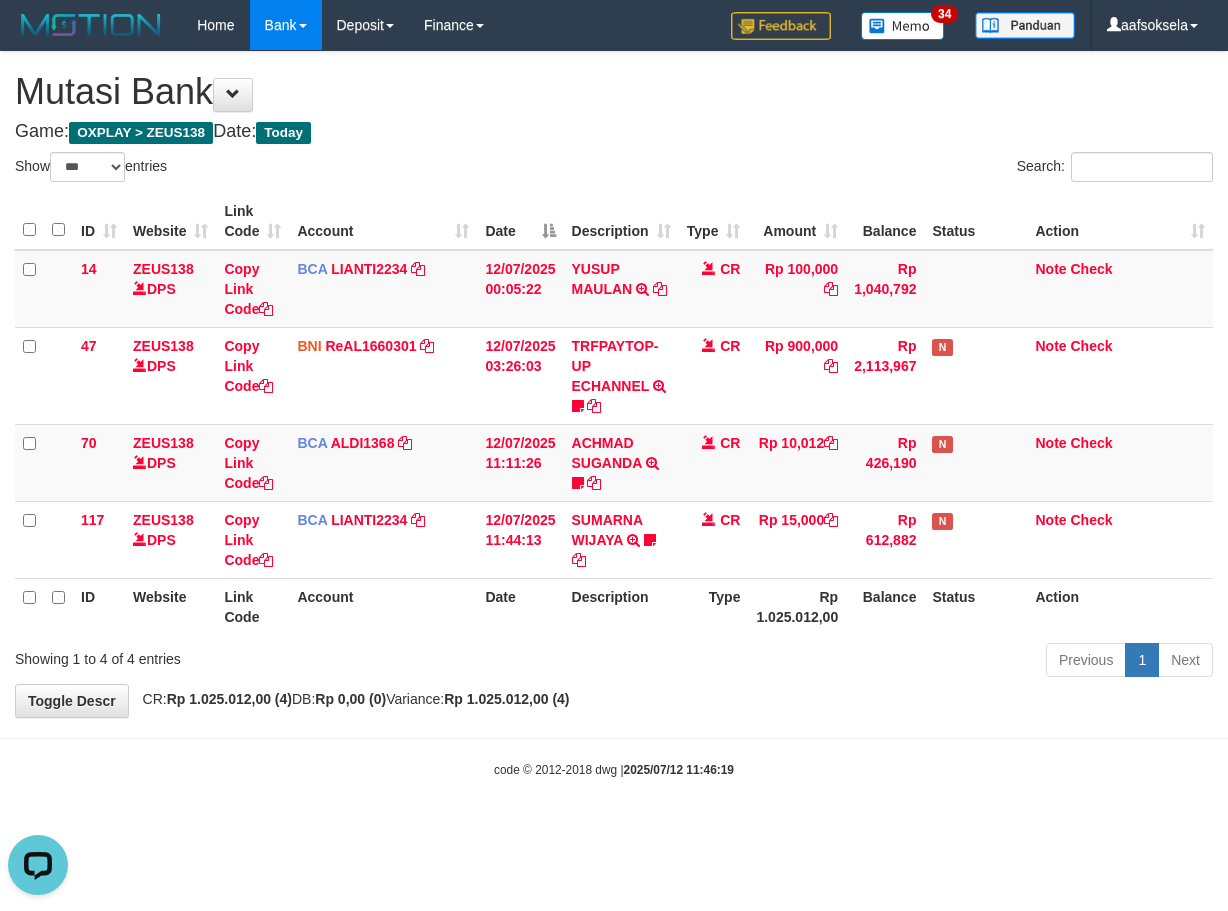 scroll, scrollTop: 0, scrollLeft: 0, axis: both 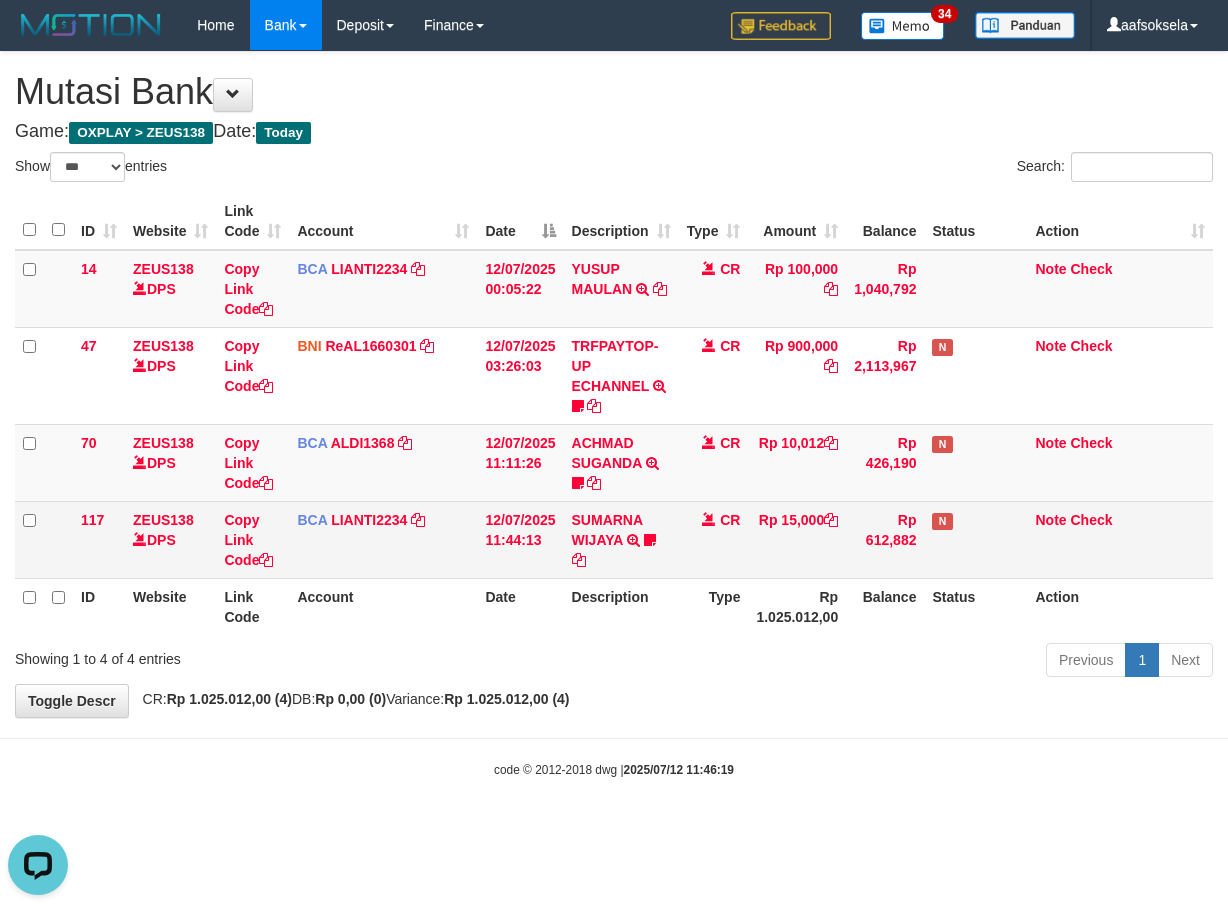 click on "BCA
LIANTI2234
DPS
YULIANTI
mutasi_20250712_4646 | 117
mutasi_20250712_4646 | 117" at bounding box center (383, 539) 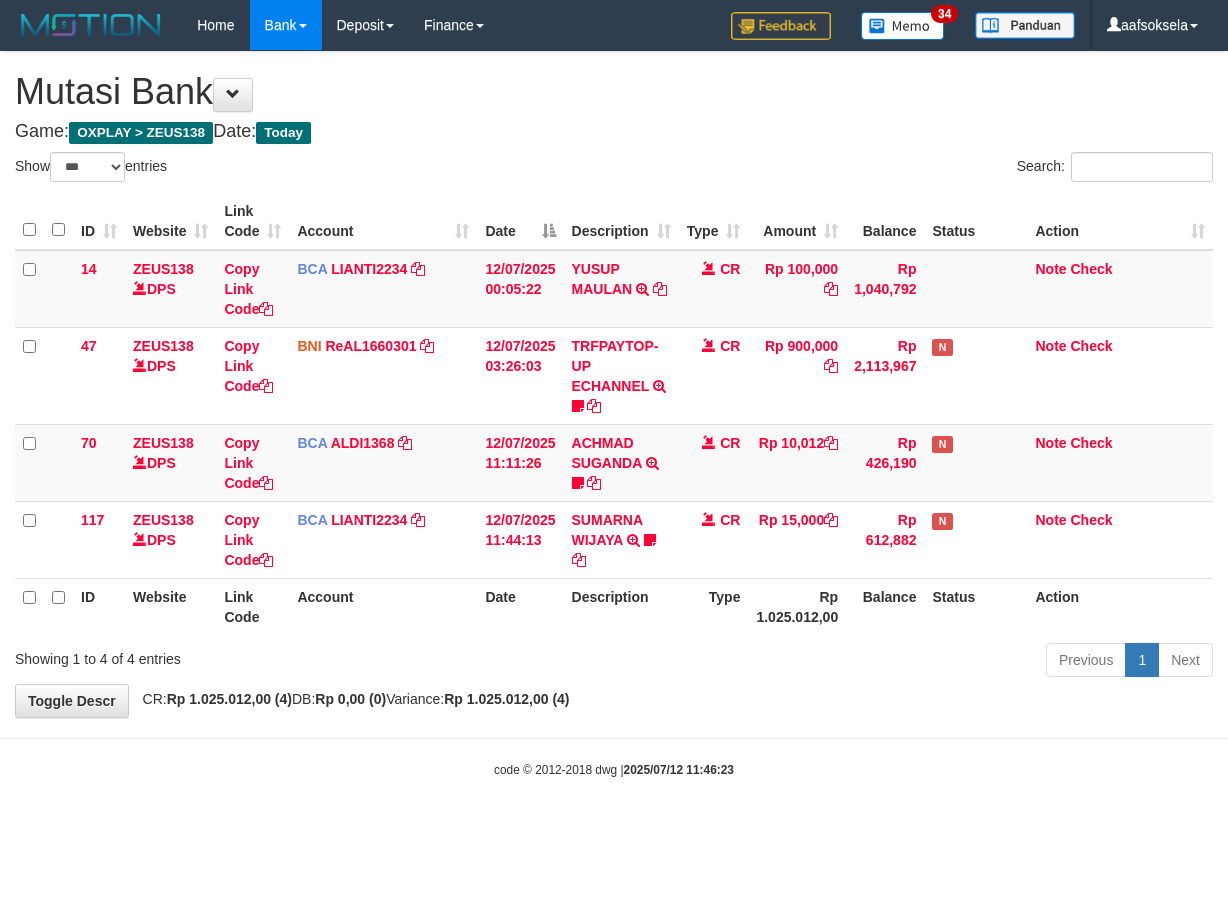 select on "***" 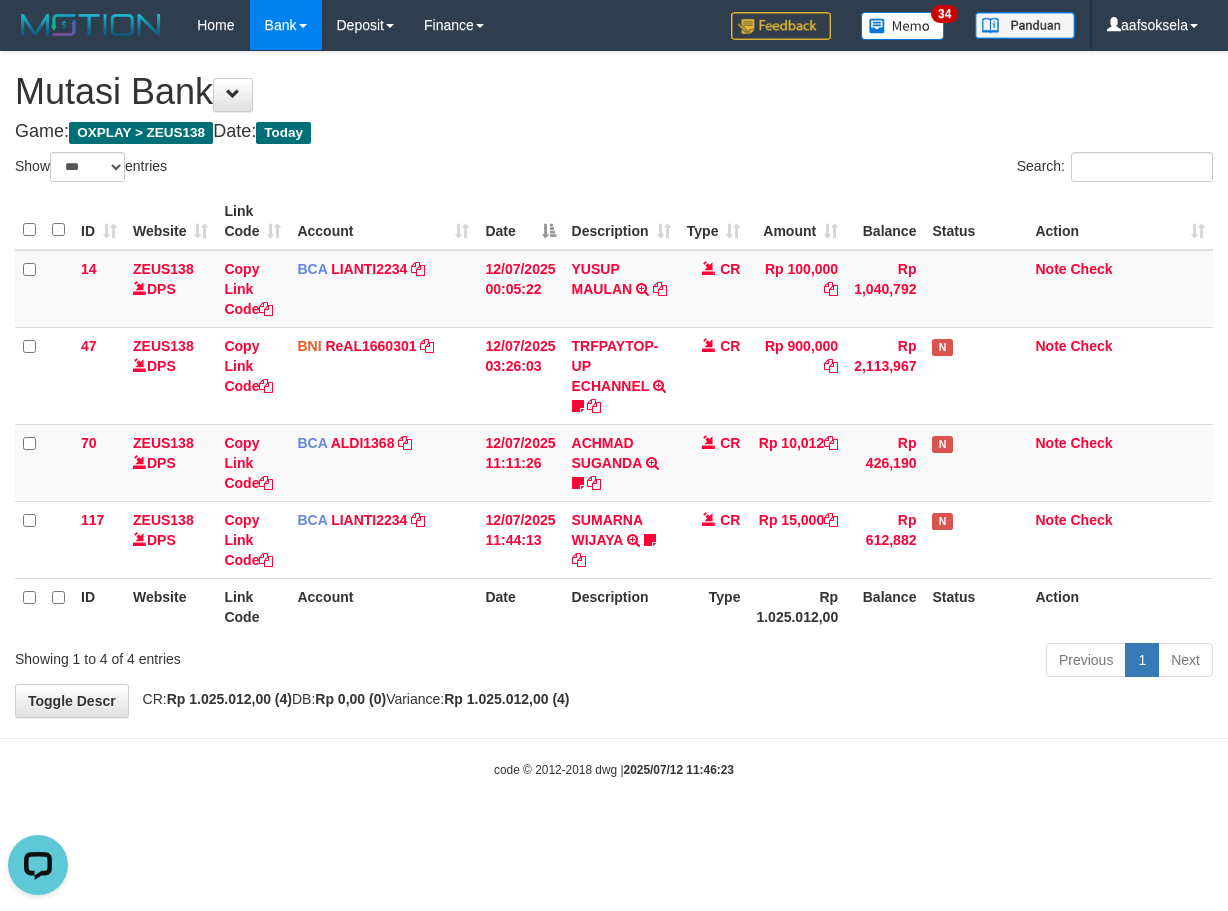 scroll, scrollTop: 0, scrollLeft: 0, axis: both 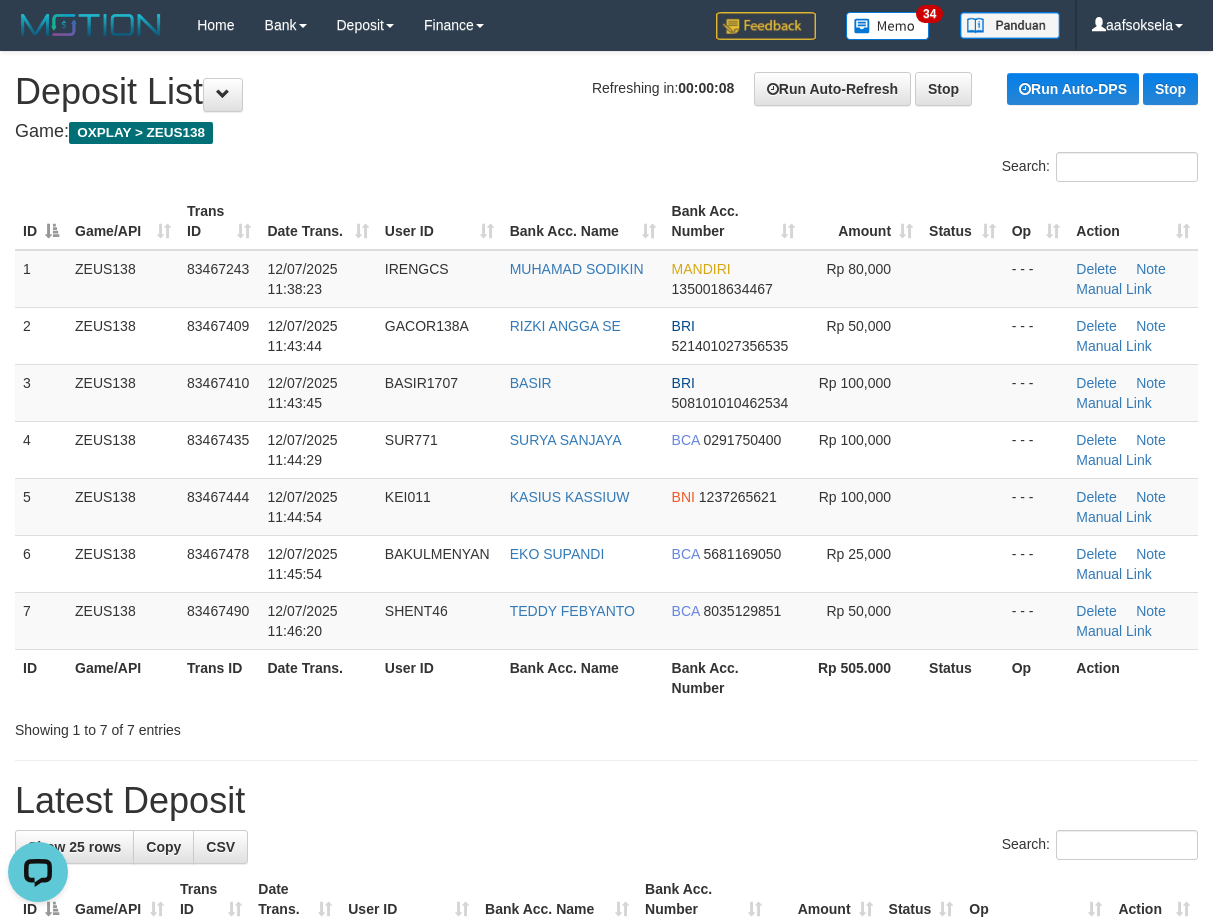 drag, startPoint x: 451, startPoint y: 711, endPoint x: 80, endPoint y: 817, distance: 385.84583 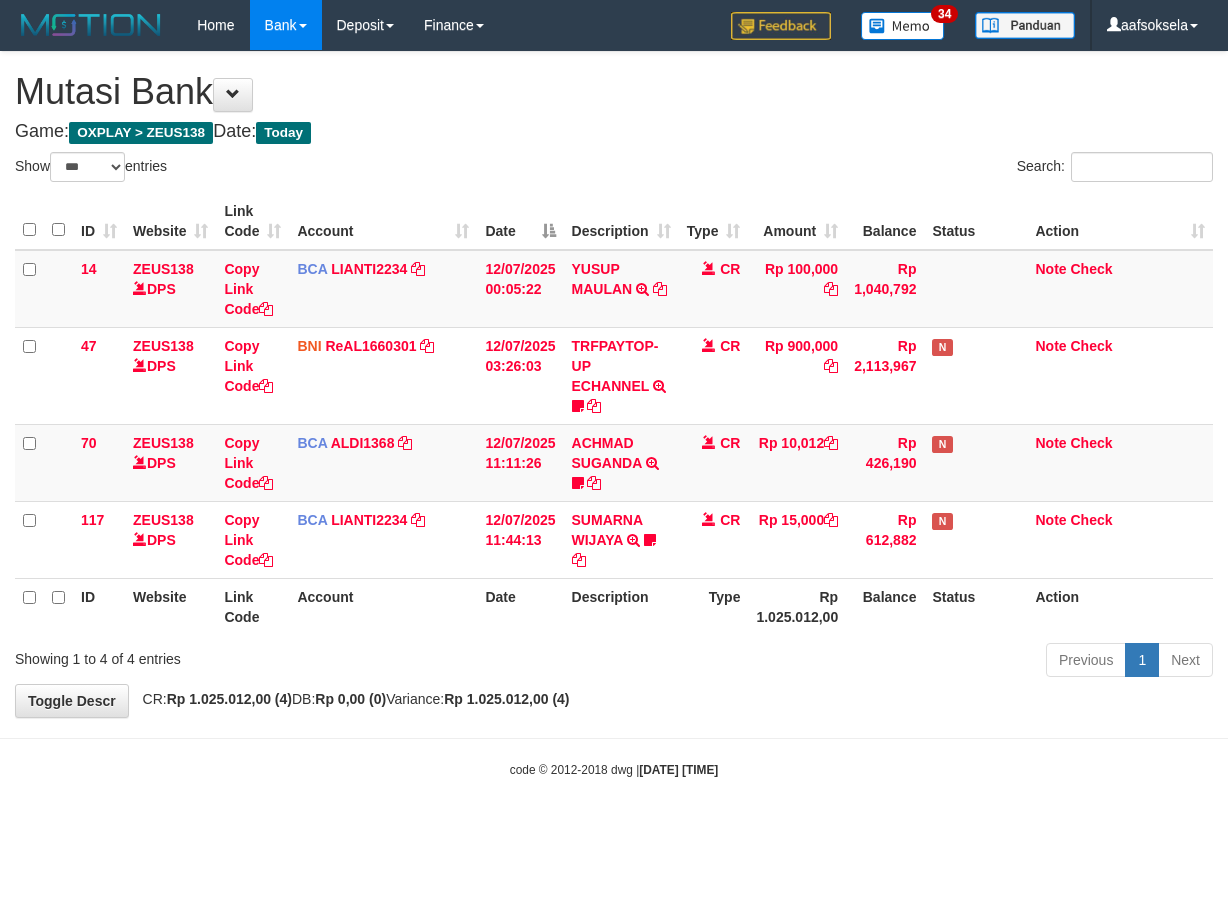 select on "***" 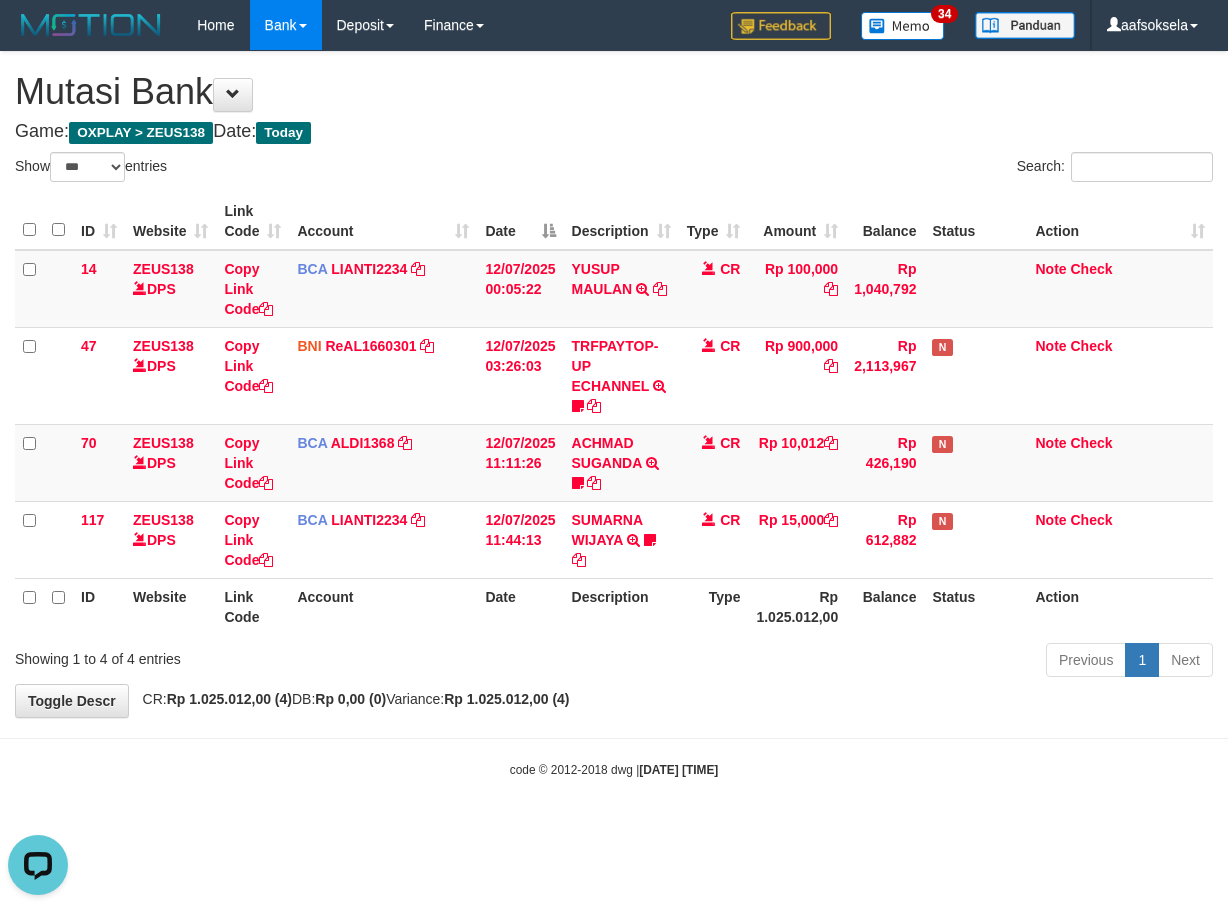 scroll, scrollTop: 0, scrollLeft: 0, axis: both 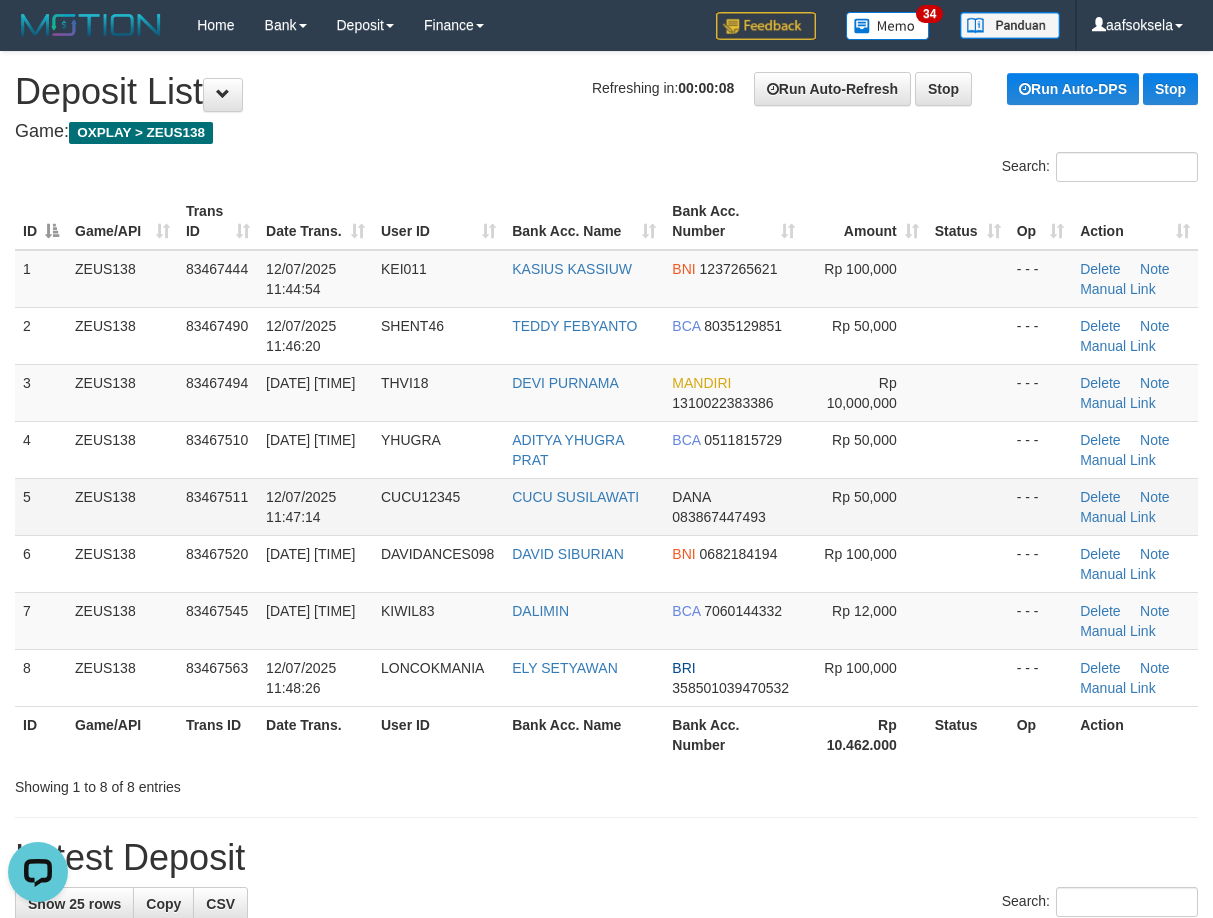 click on "83467511" at bounding box center [218, 506] 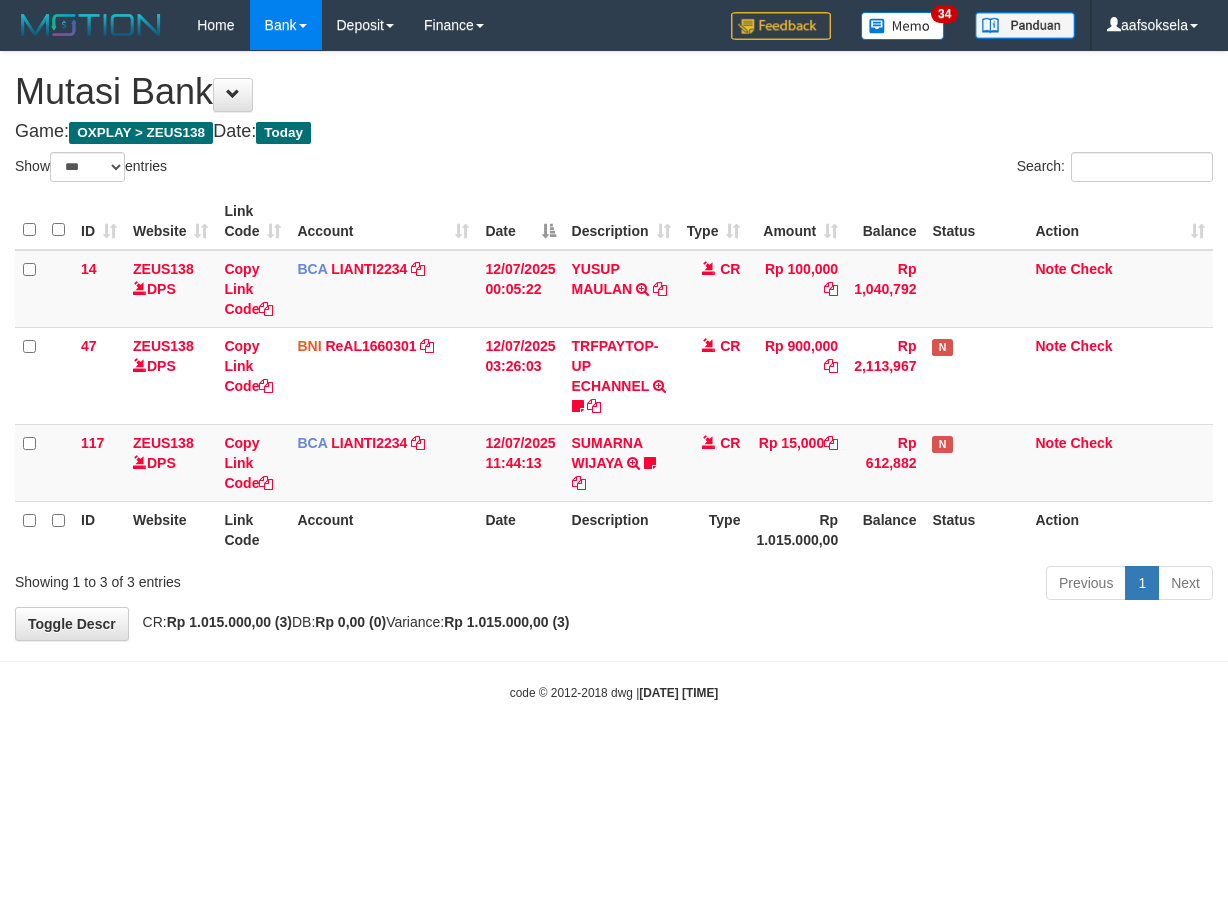 select on "***" 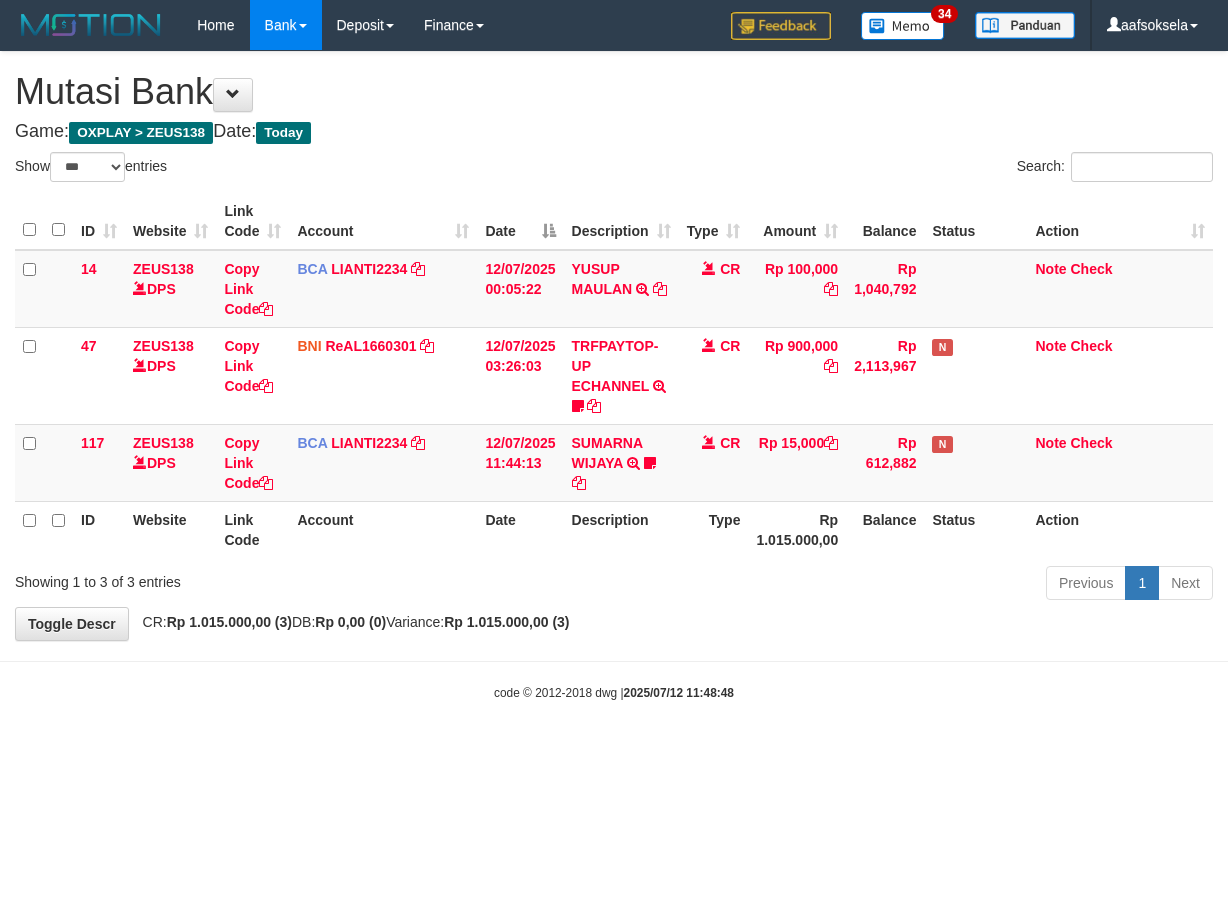 select on "***" 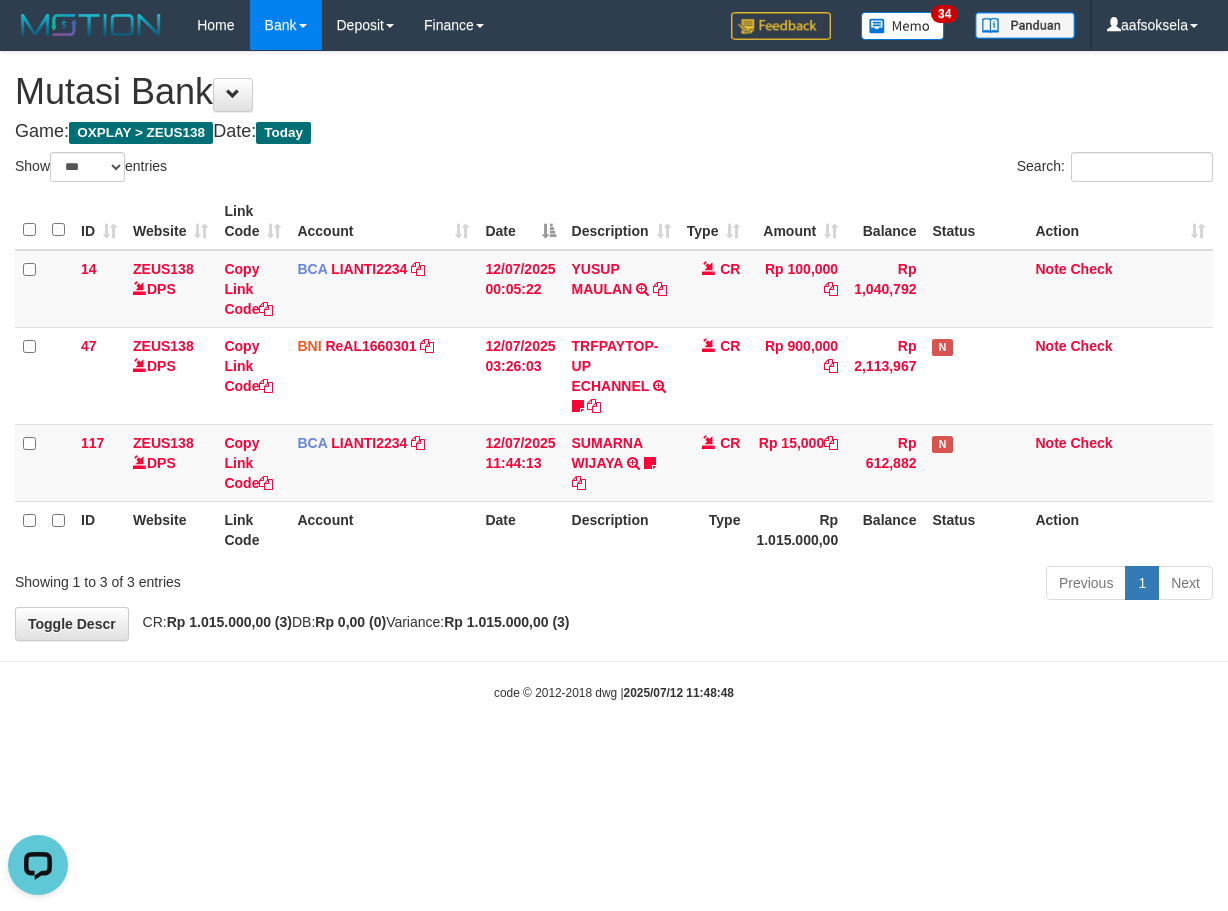 scroll, scrollTop: 0, scrollLeft: 0, axis: both 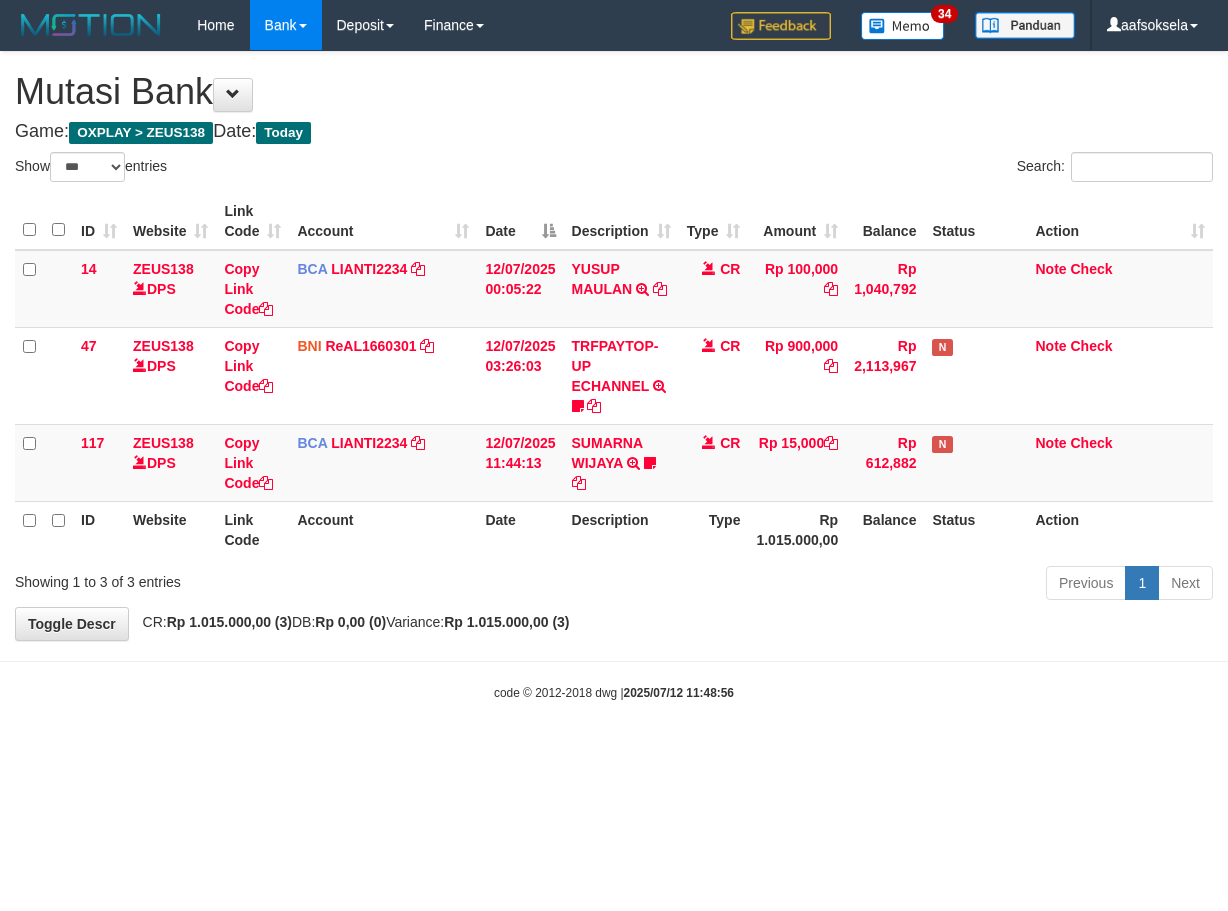 select on "***" 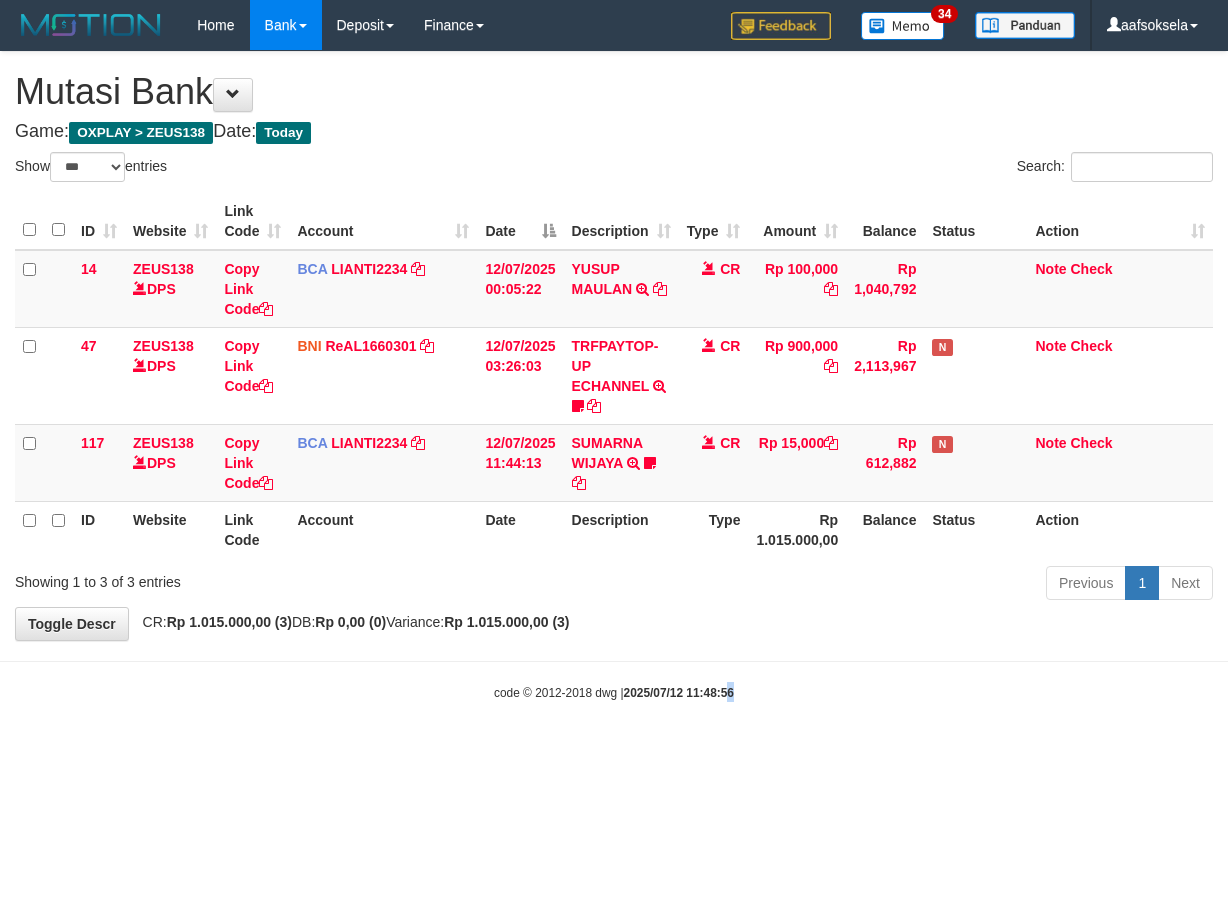 click on "Toggle navigation
Home
Bank
Account List
Mutasi Bank
Search
Sync
Note Mutasi
Deposit
DPS Fetch
DPS List
History
Note DPS
Finance
Financial Data
aafsoksela
My Profile
Log Out" at bounding box center (614, 376) 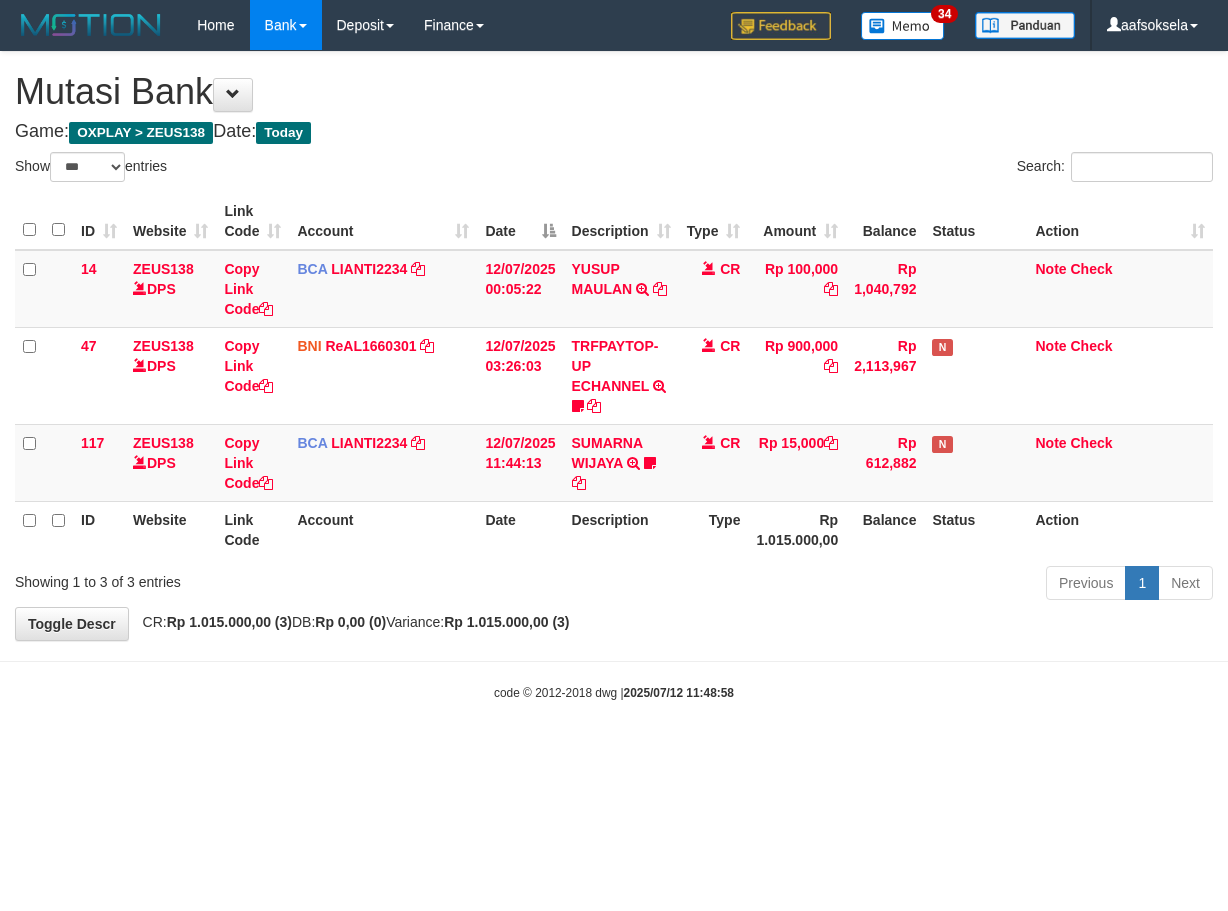 select on "***" 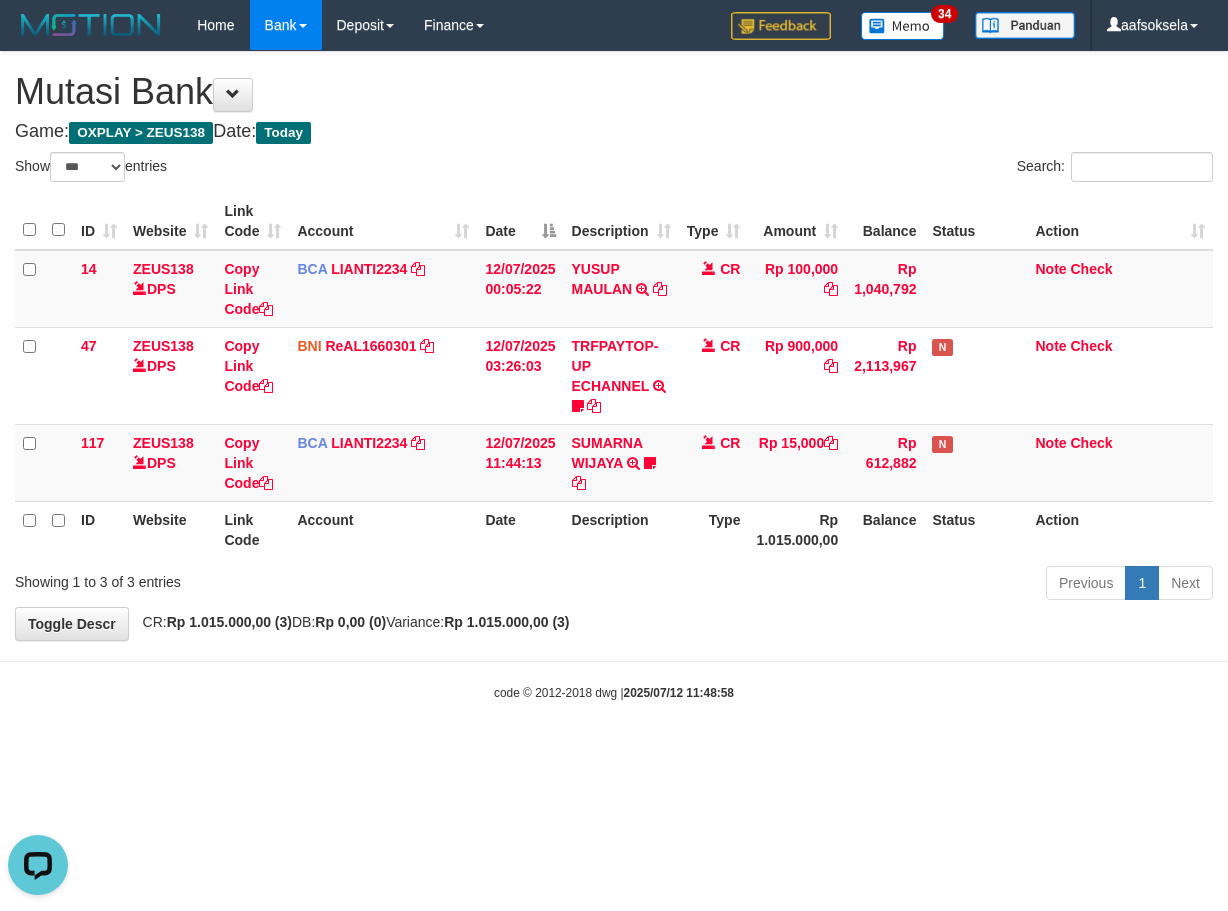 scroll, scrollTop: 0, scrollLeft: 0, axis: both 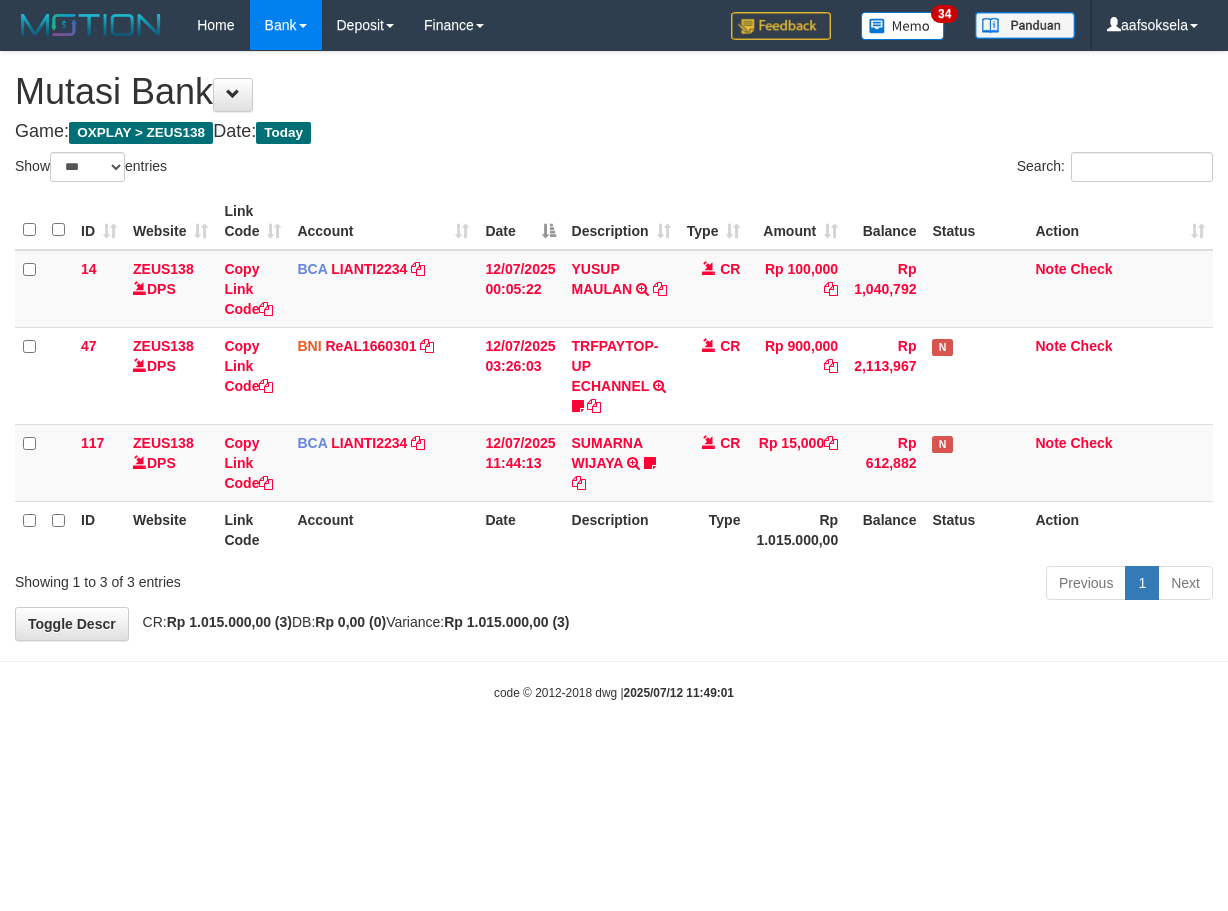 select on "***" 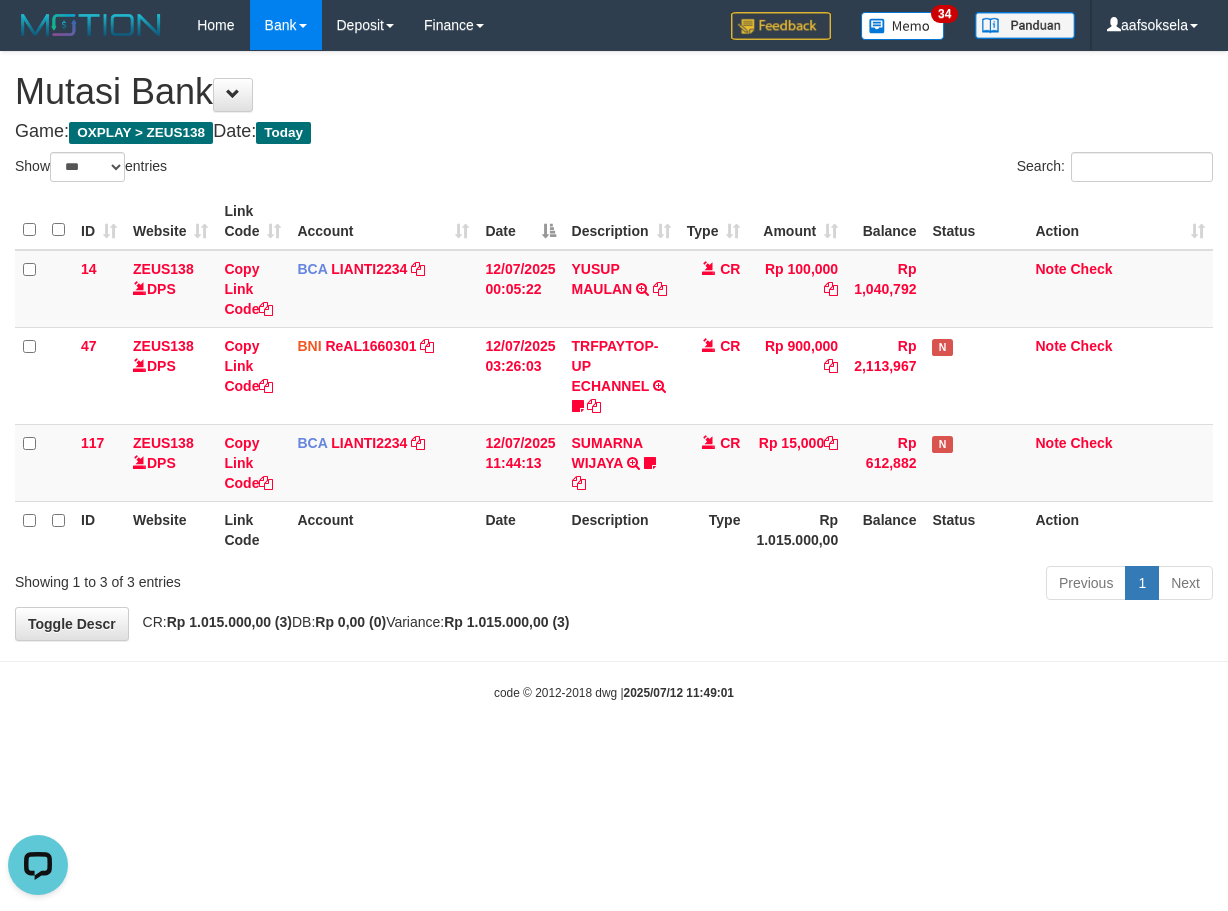 scroll, scrollTop: 0, scrollLeft: 0, axis: both 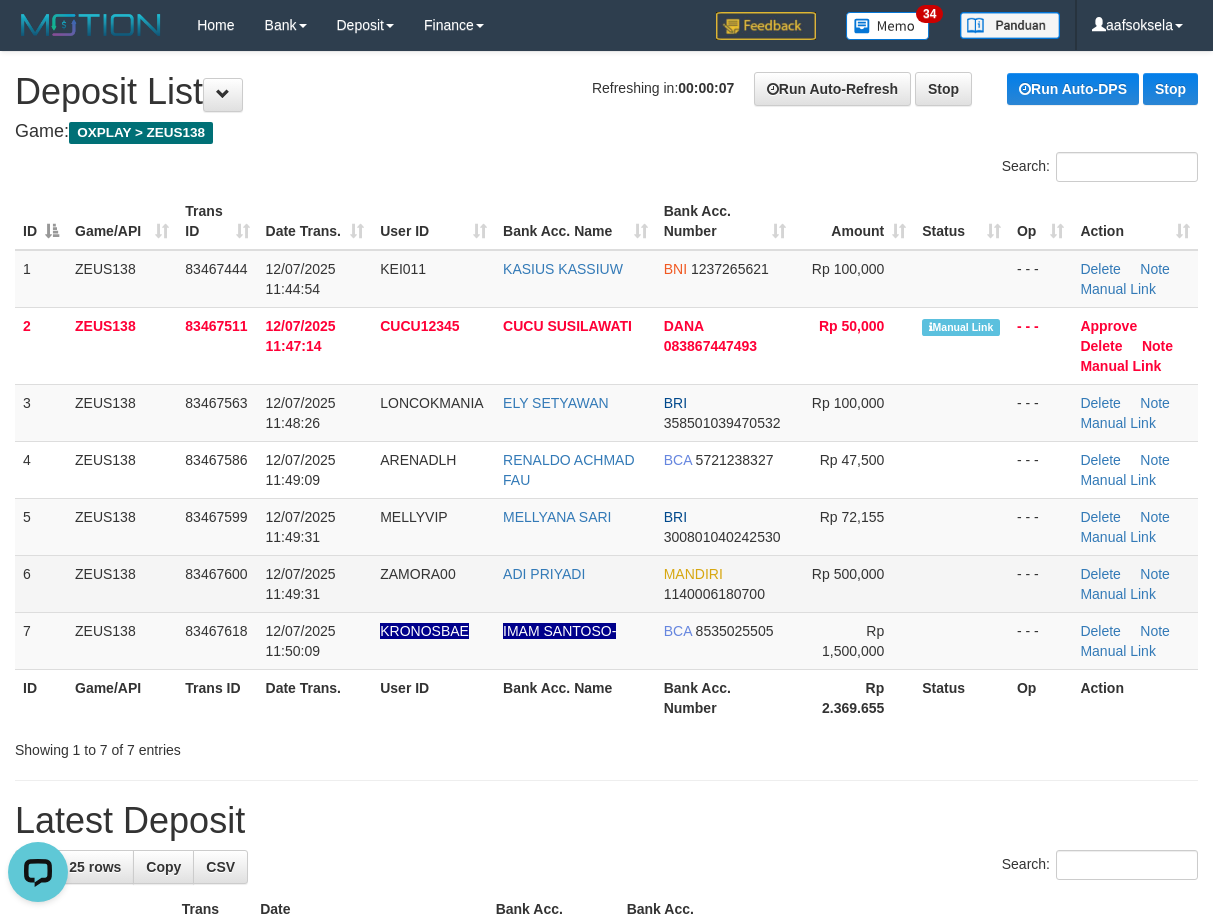 drag, startPoint x: 591, startPoint y: 496, endPoint x: 150, endPoint y: 576, distance: 448.1975 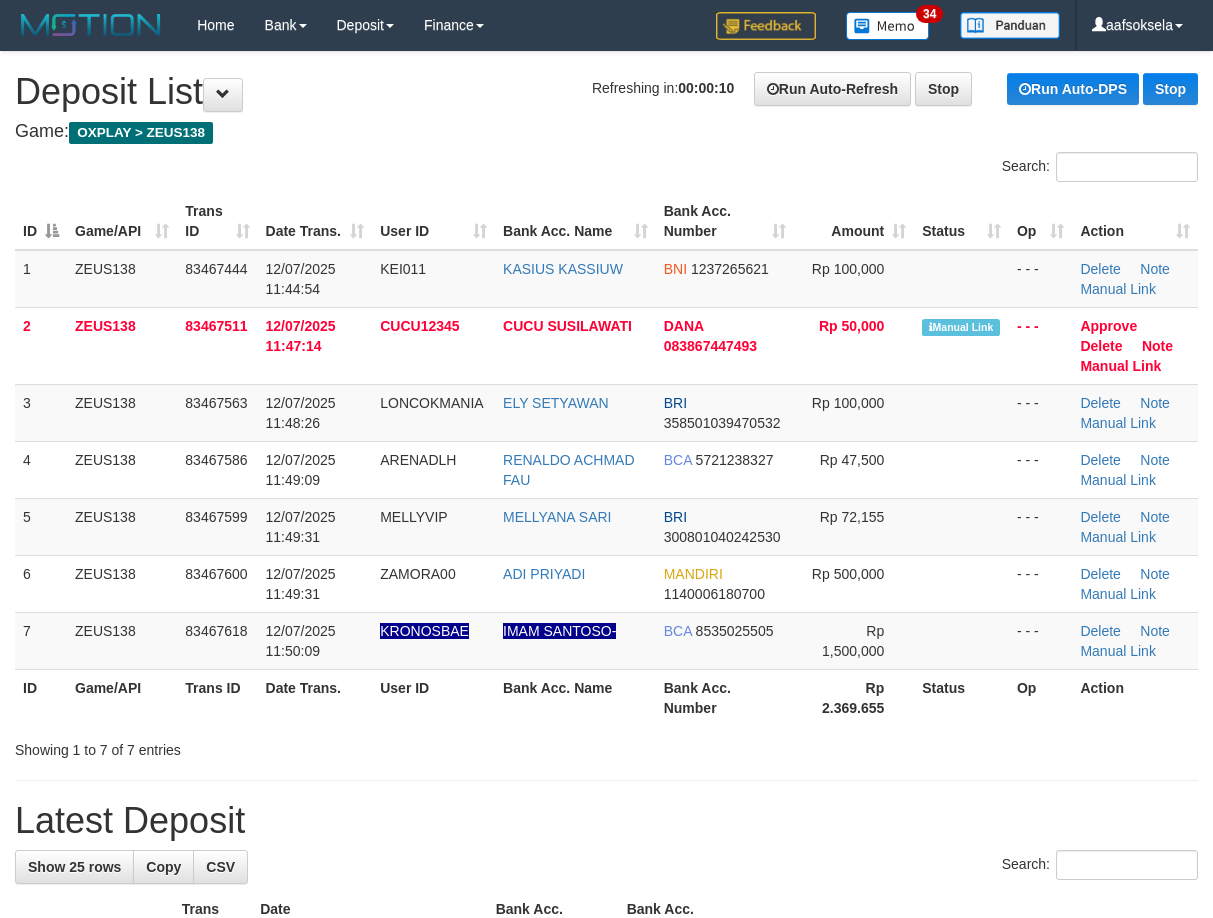 scroll, scrollTop: 0, scrollLeft: 0, axis: both 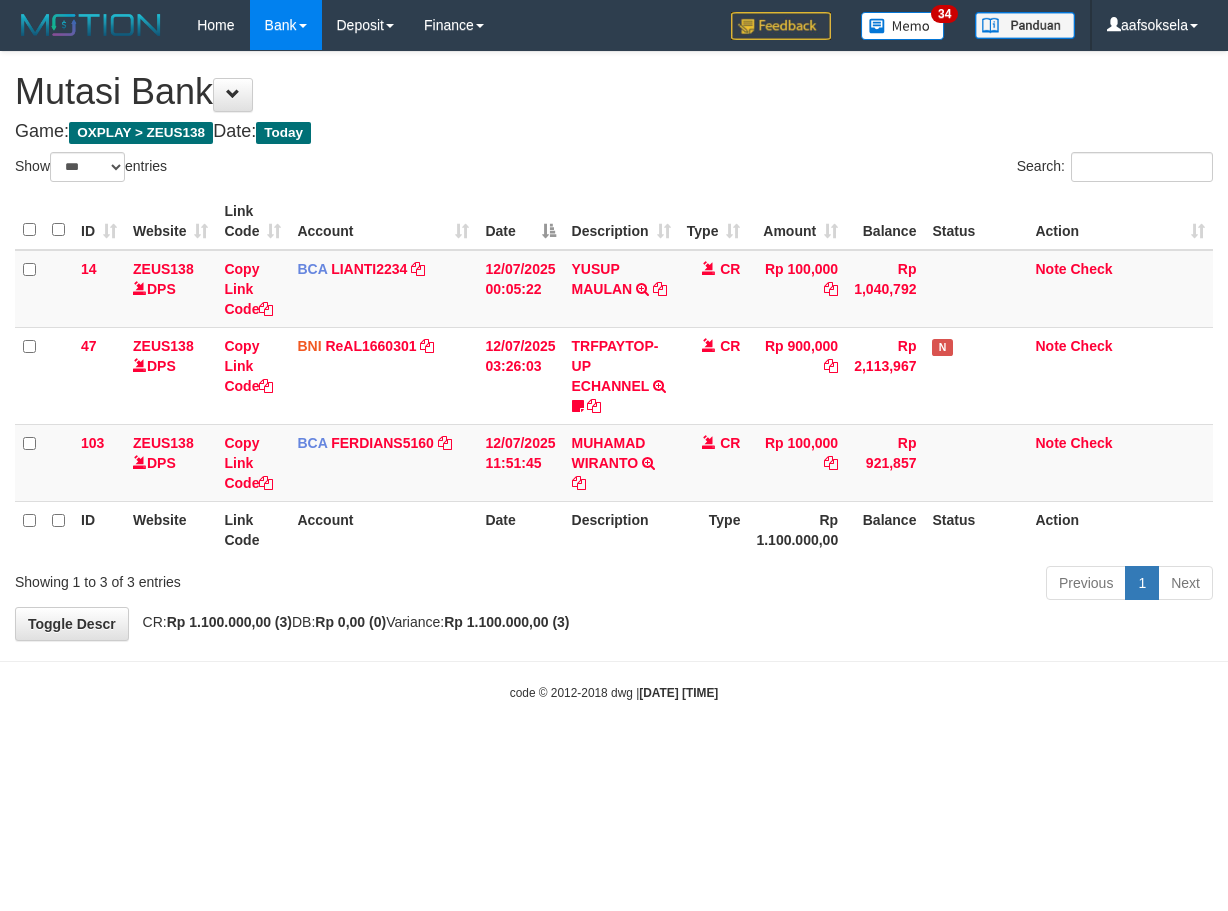 select on "***" 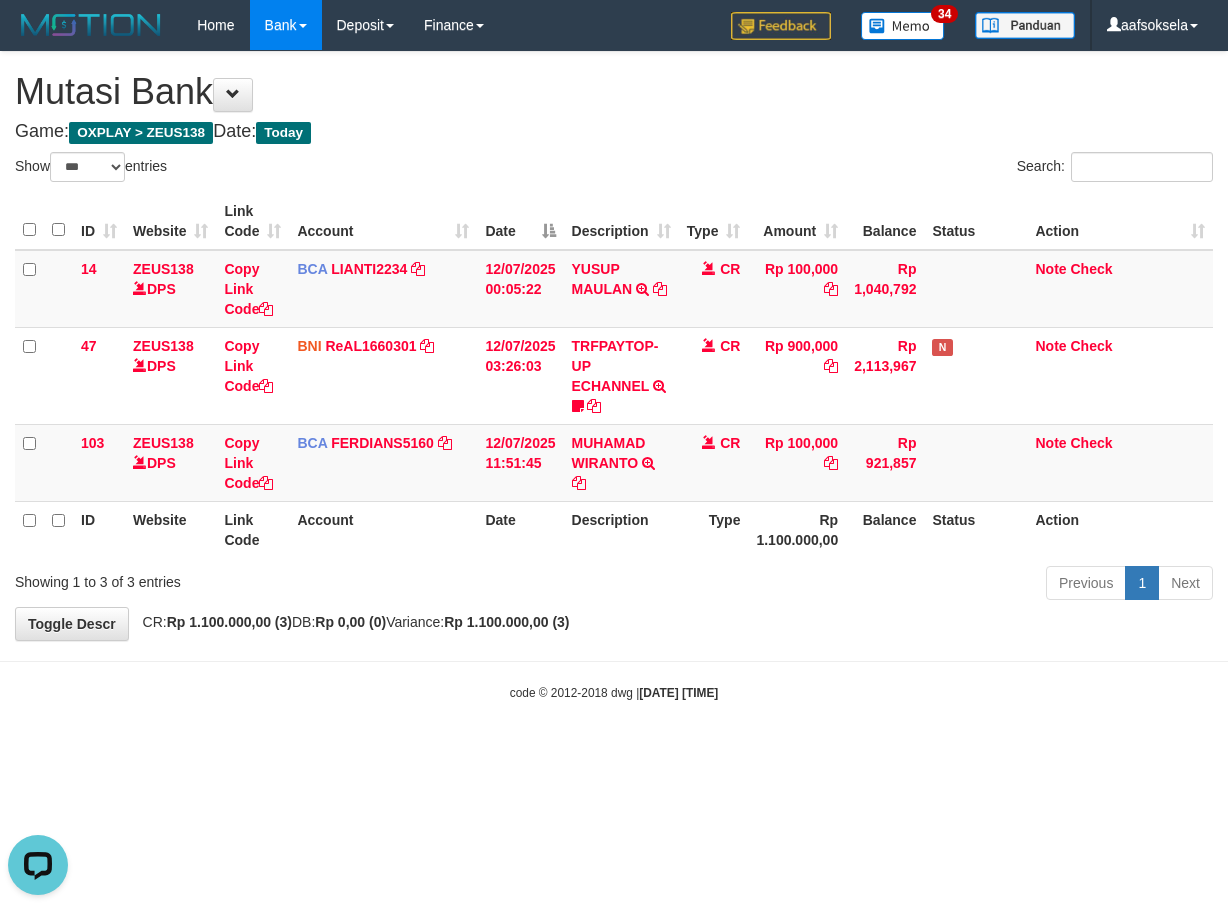 scroll, scrollTop: 0, scrollLeft: 0, axis: both 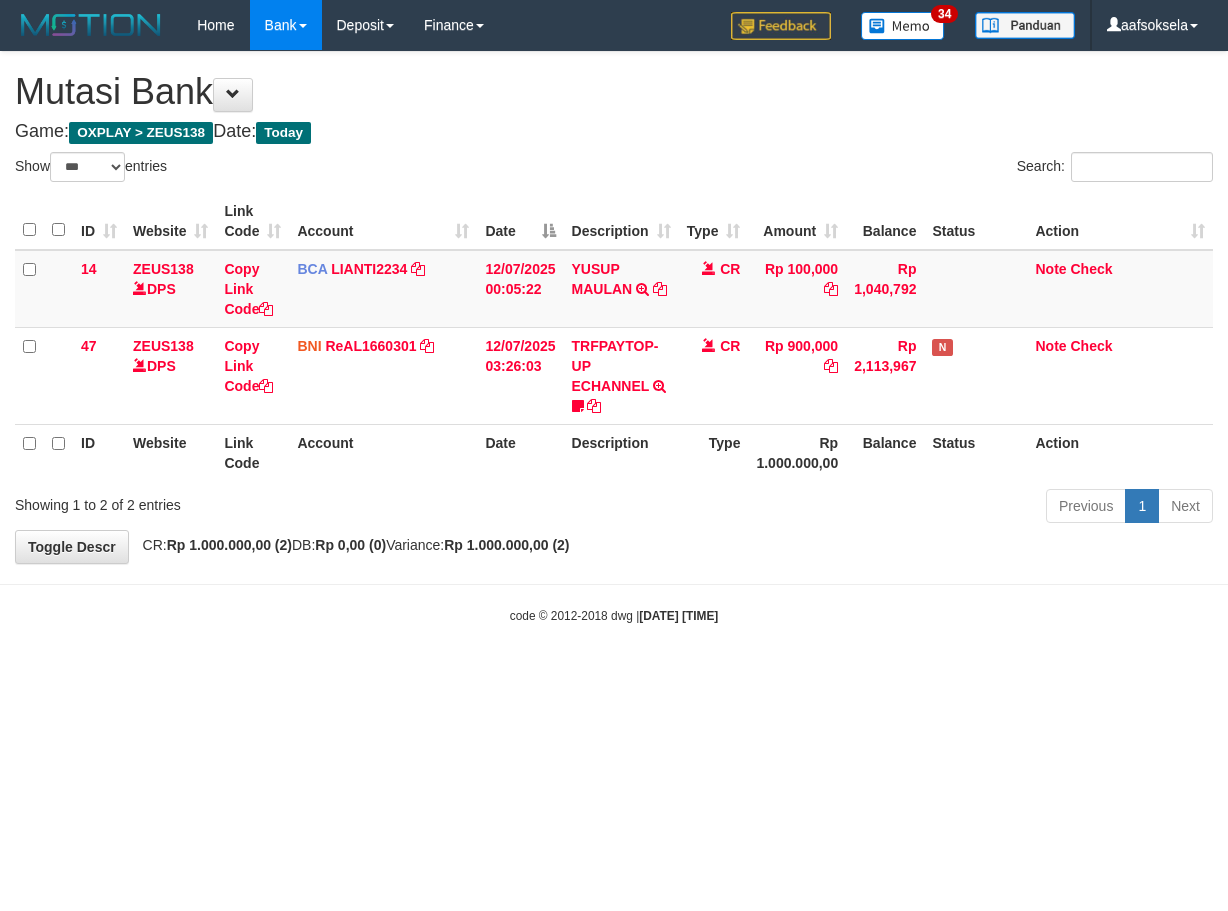 select on "***" 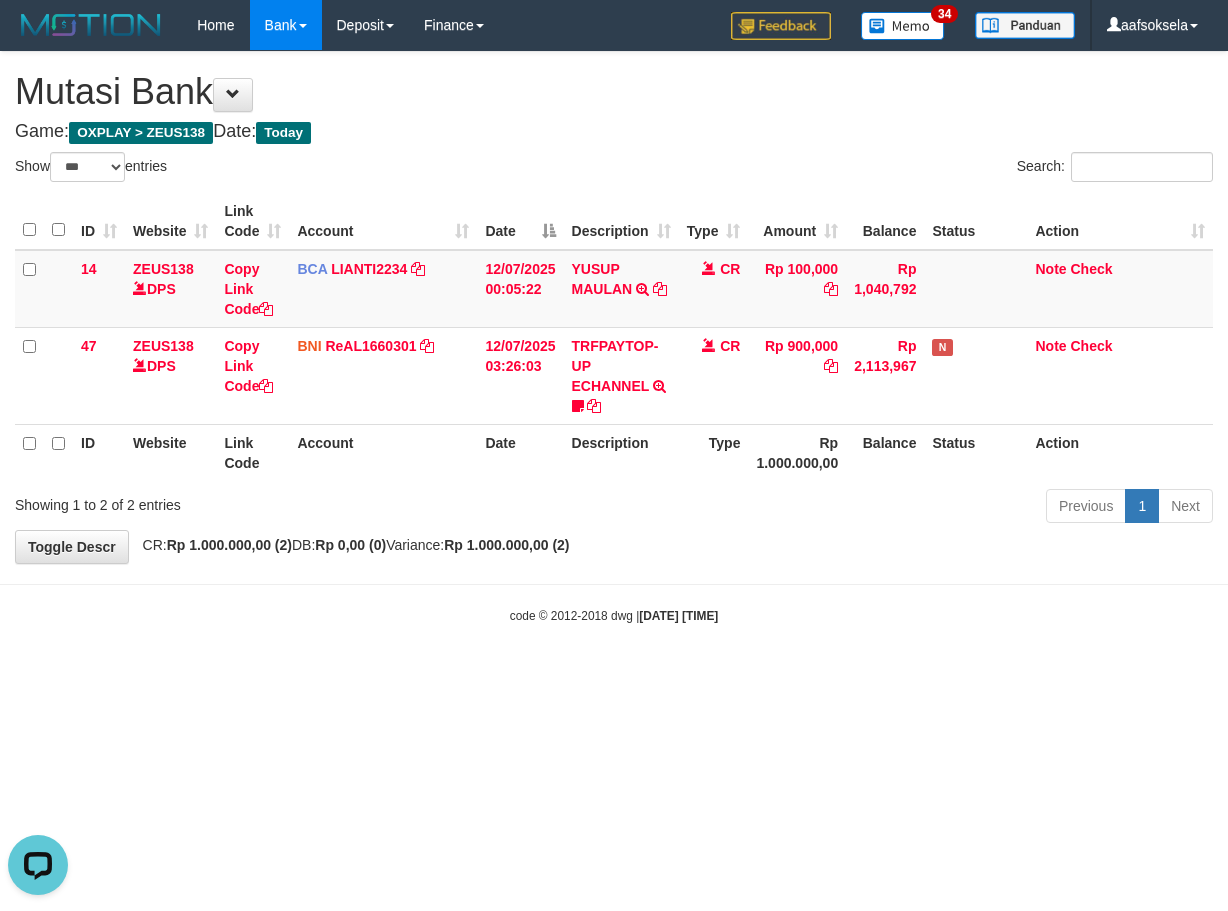 scroll, scrollTop: 0, scrollLeft: 0, axis: both 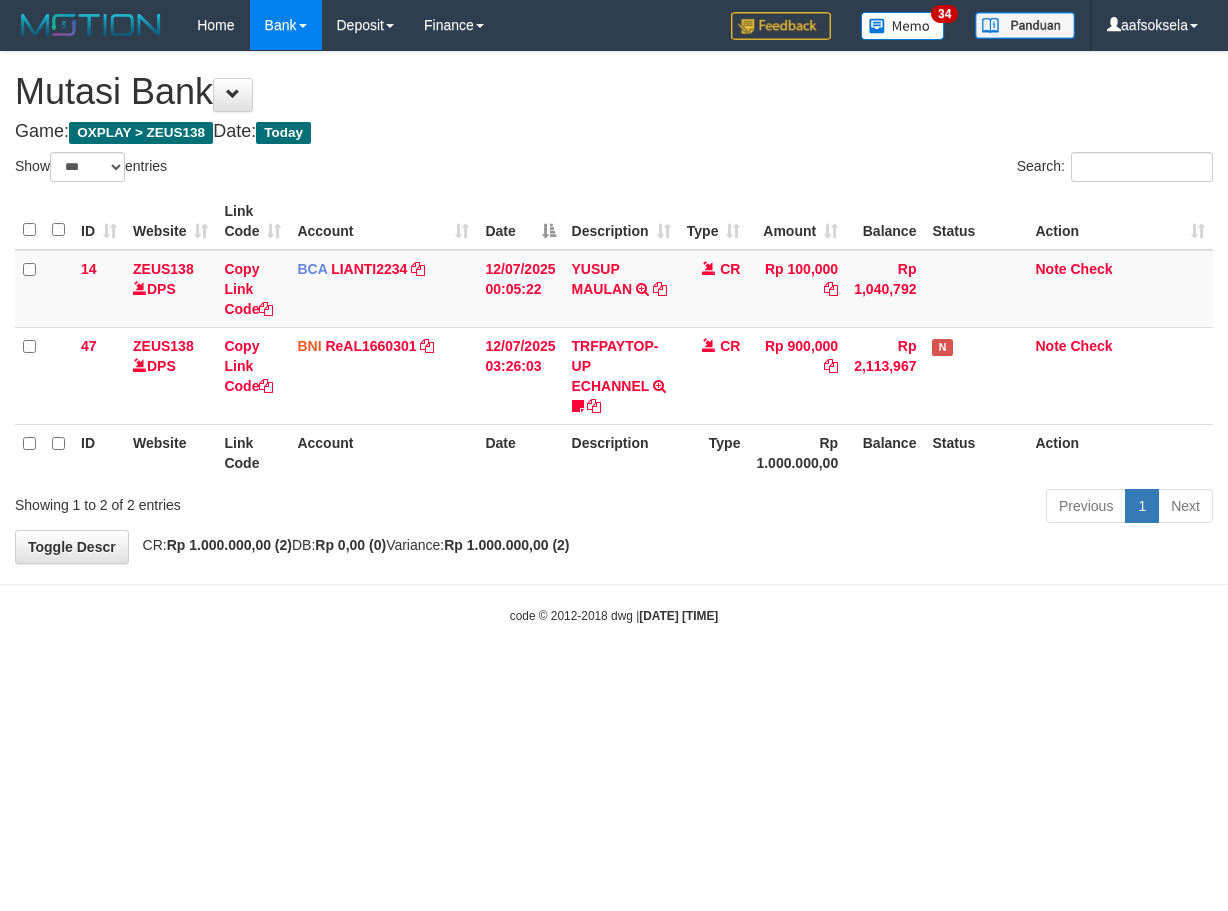 select on "***" 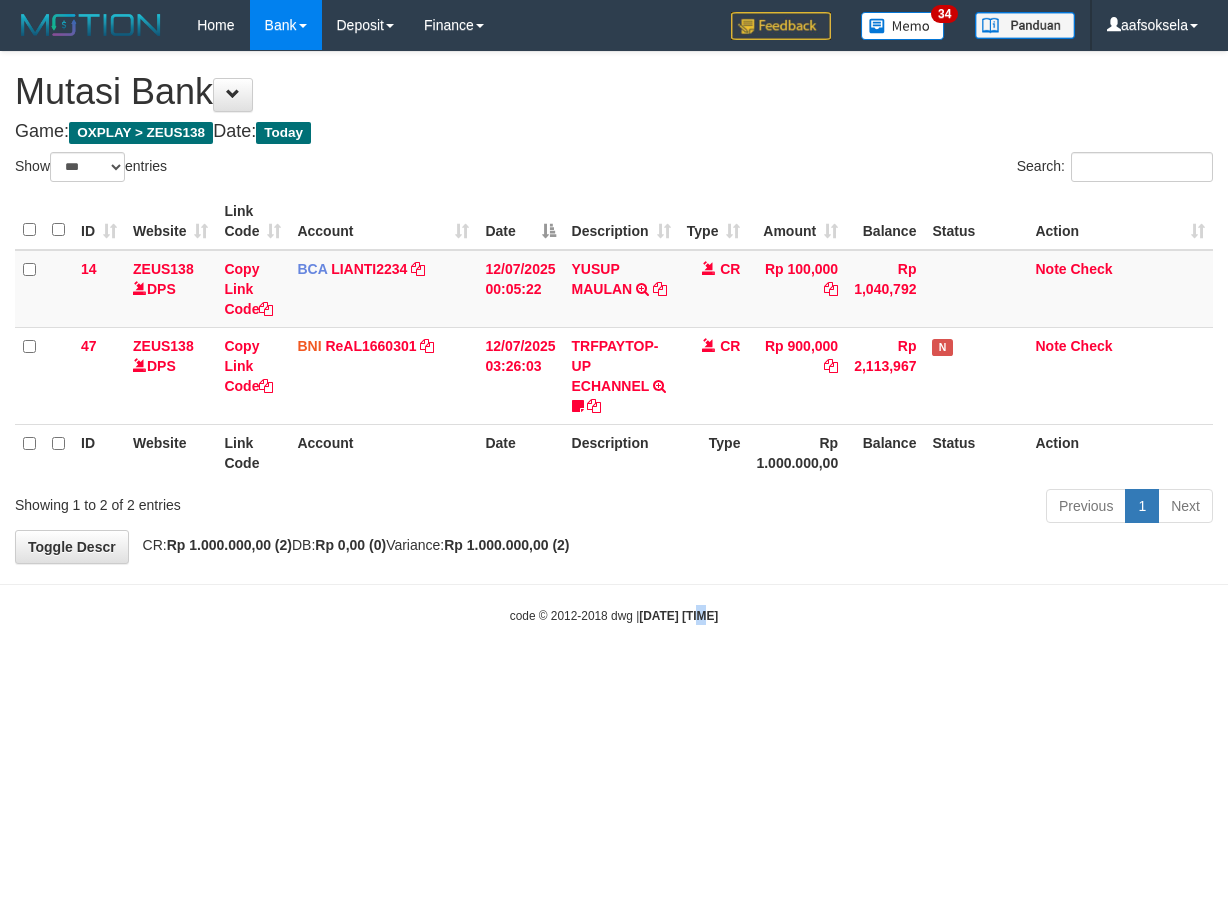 click on "code © 2012-2018 dwg |  2025/07/12 11:51:59" at bounding box center (614, 615) 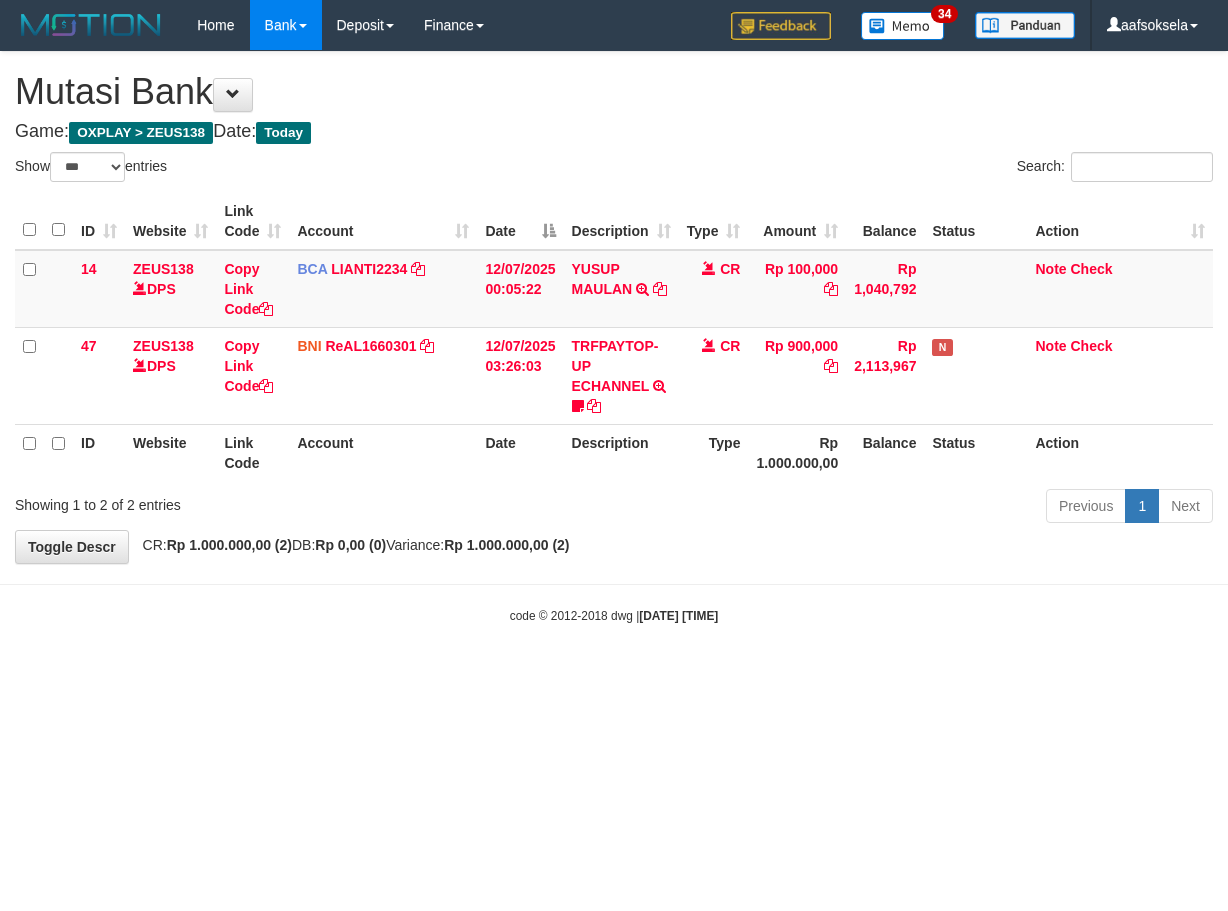 select on "***" 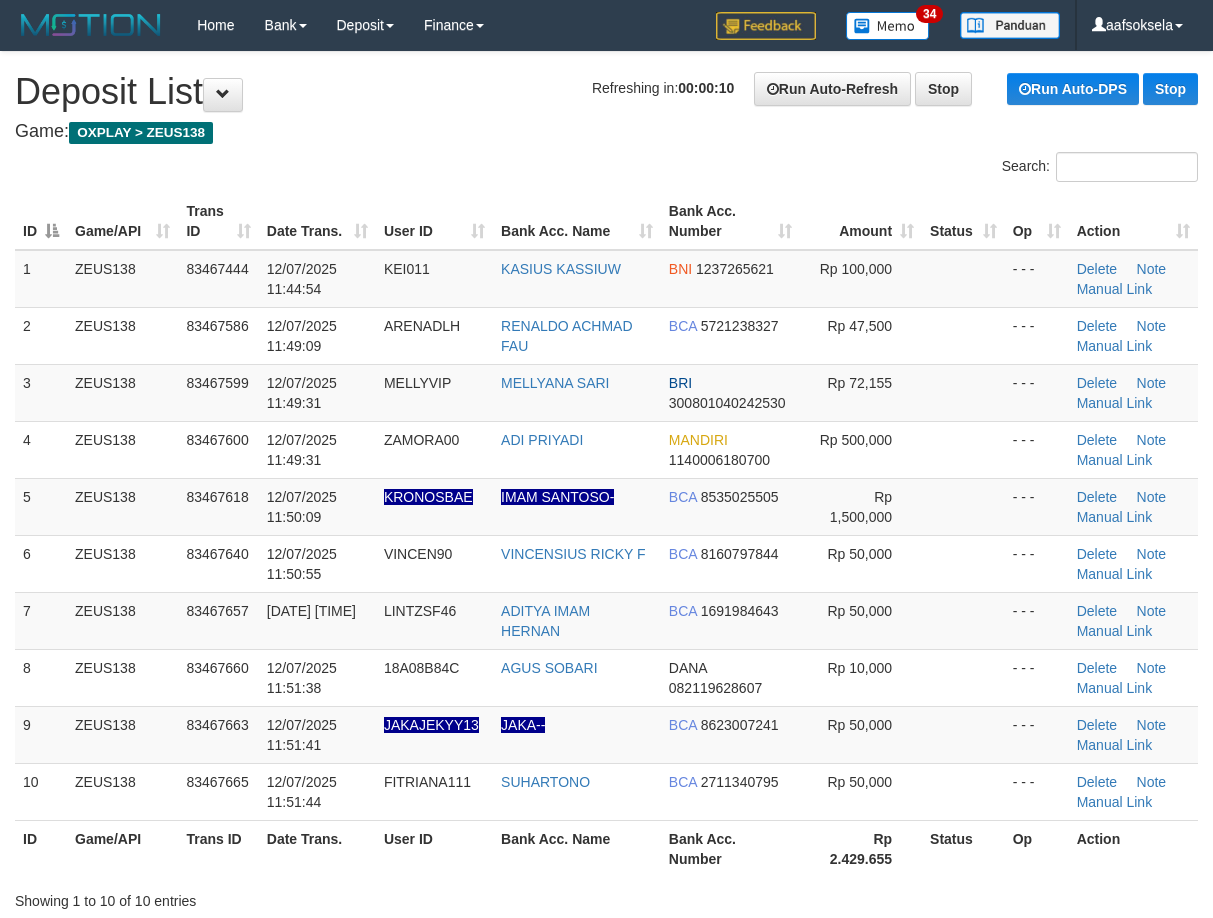 scroll, scrollTop: 0, scrollLeft: 0, axis: both 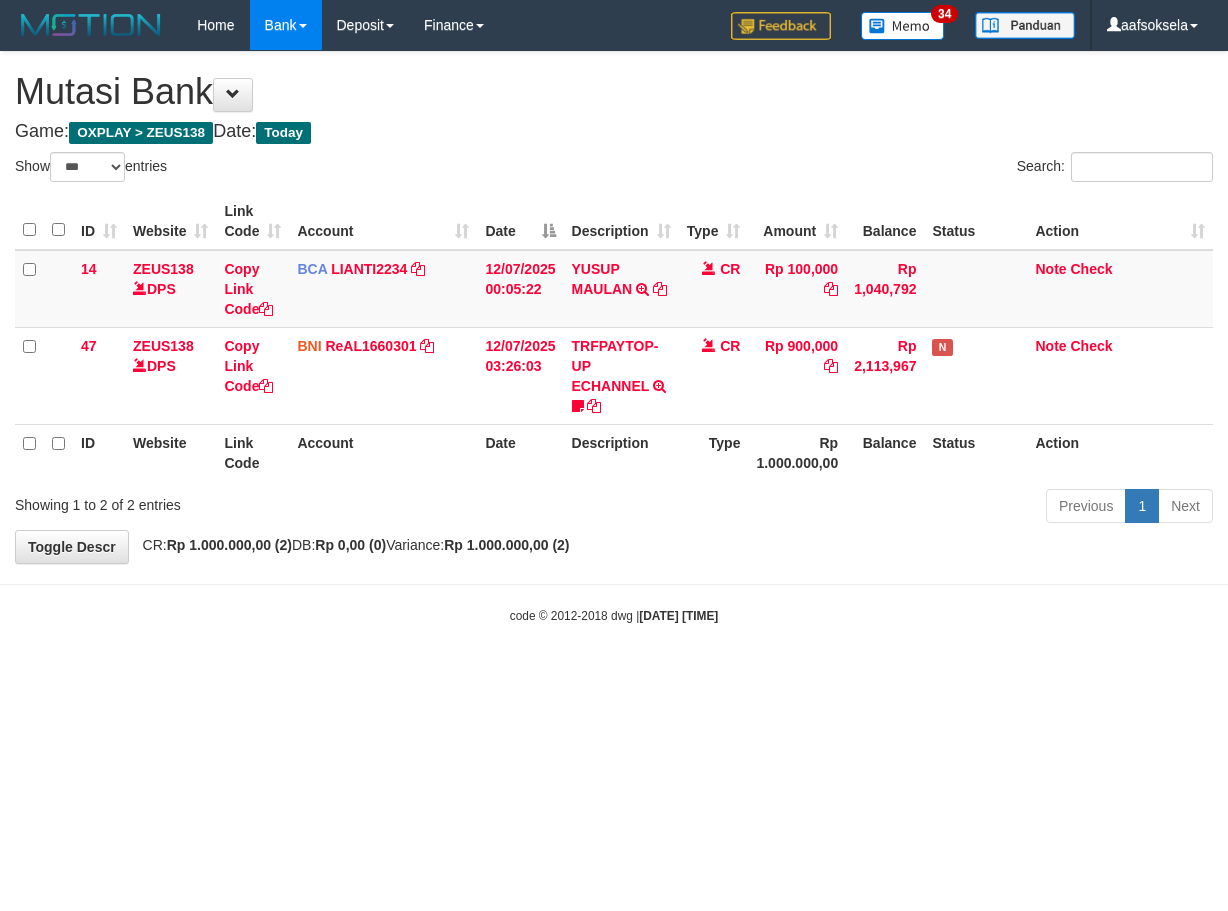 select on "***" 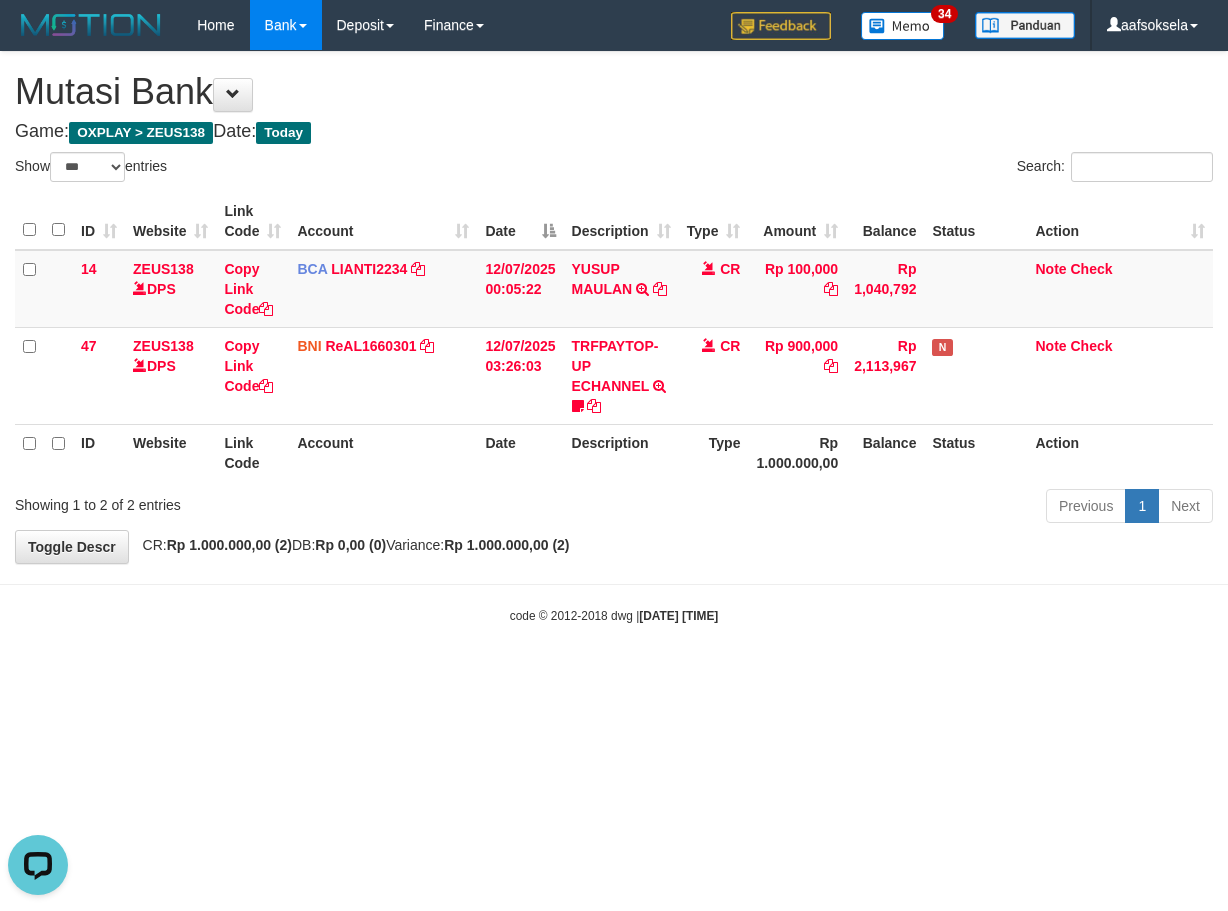 scroll, scrollTop: 0, scrollLeft: 0, axis: both 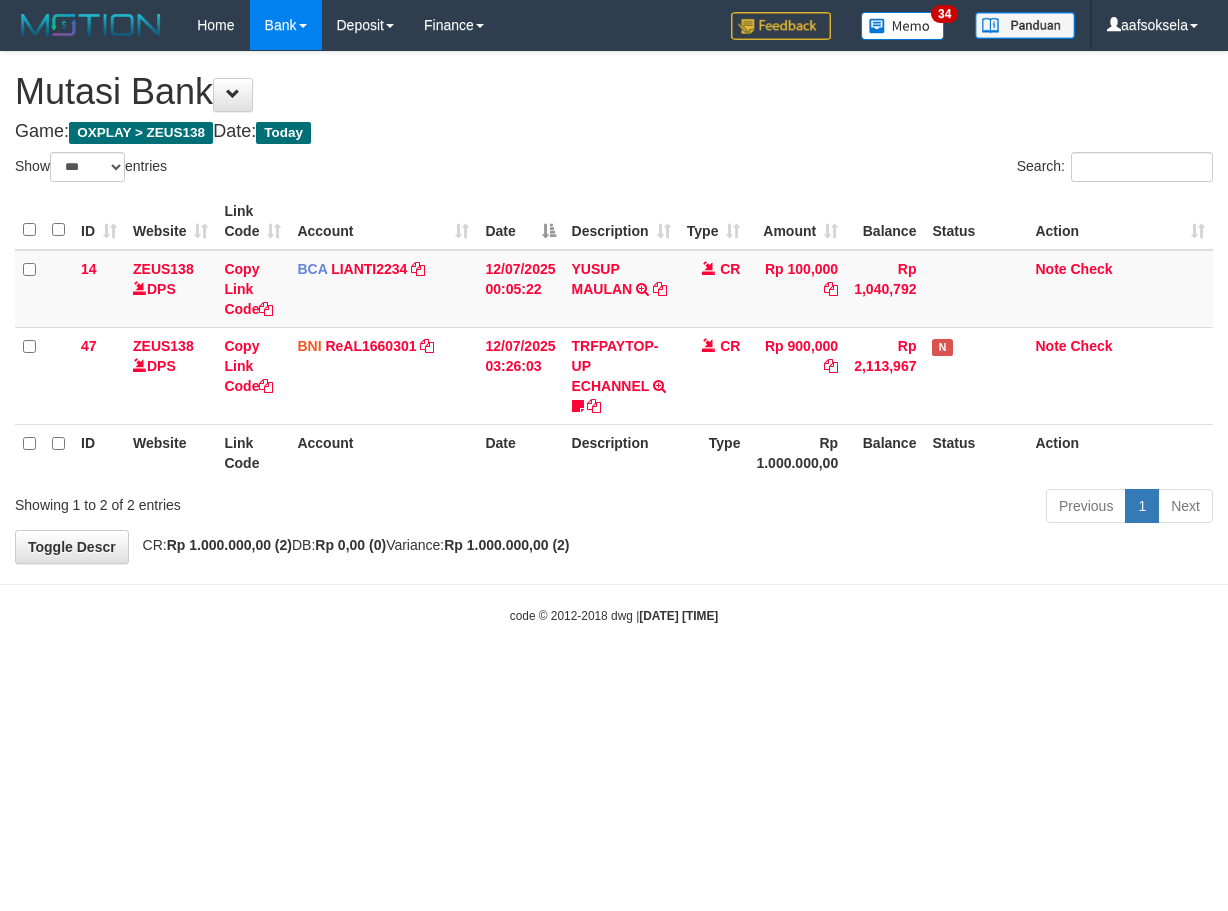 select on "***" 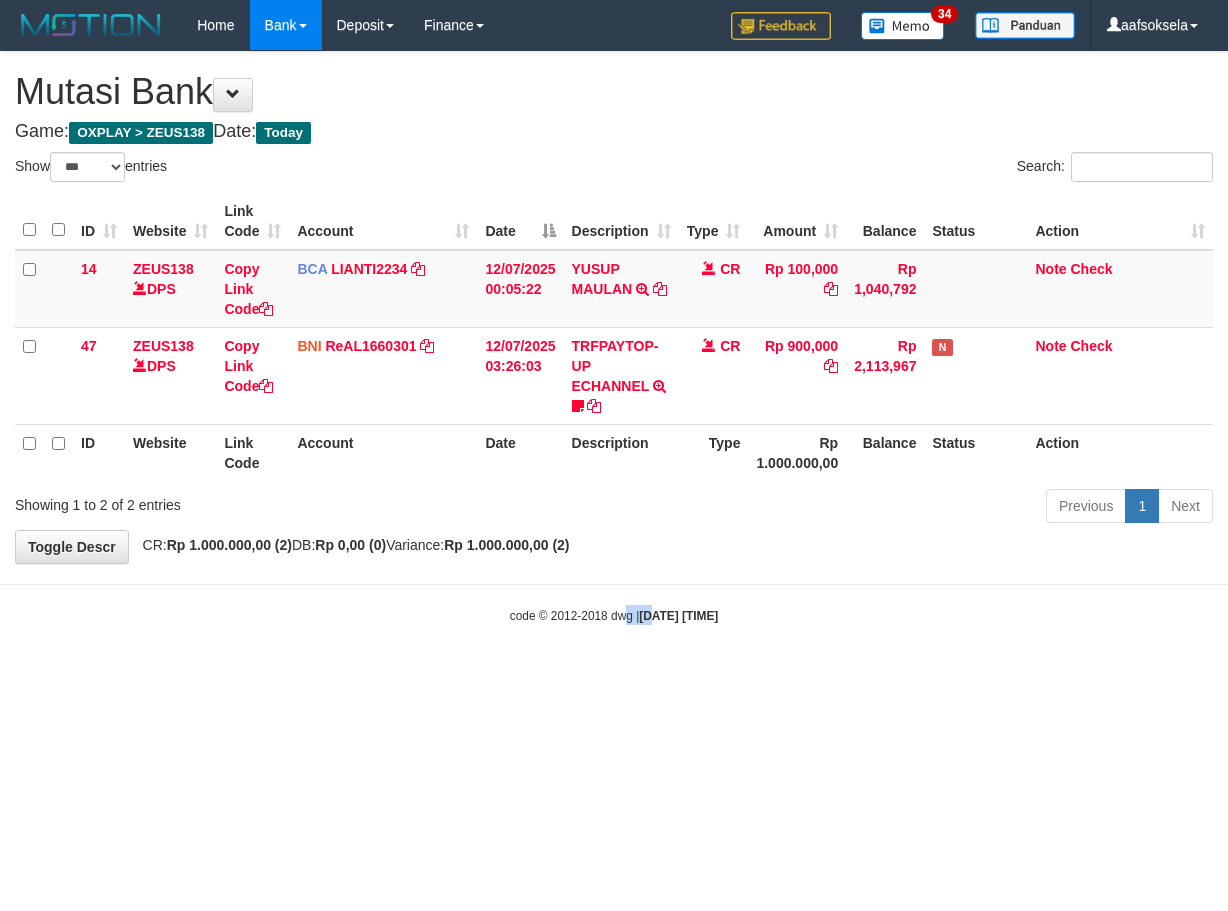 drag, startPoint x: 631, startPoint y: 693, endPoint x: 610, endPoint y: 708, distance: 25.806976 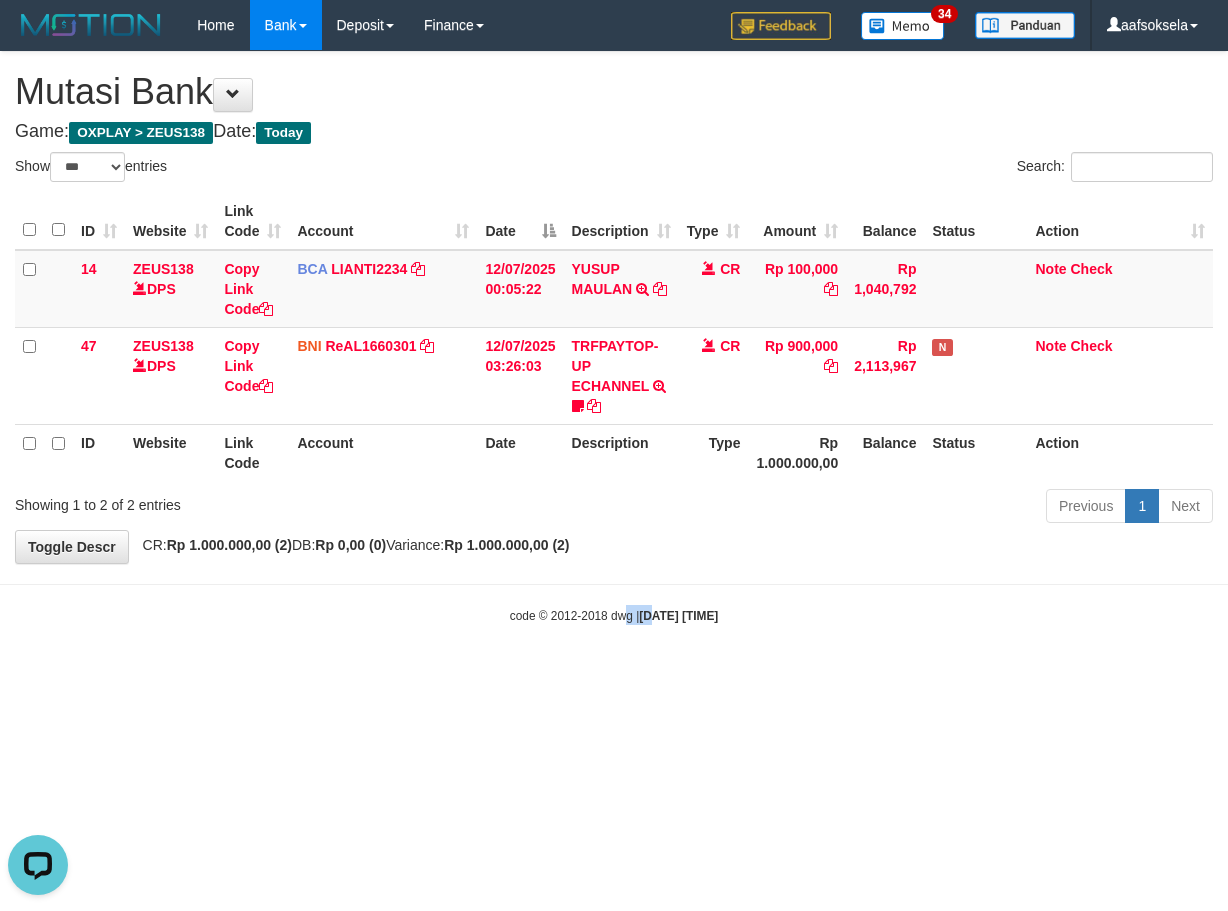 scroll, scrollTop: 0, scrollLeft: 0, axis: both 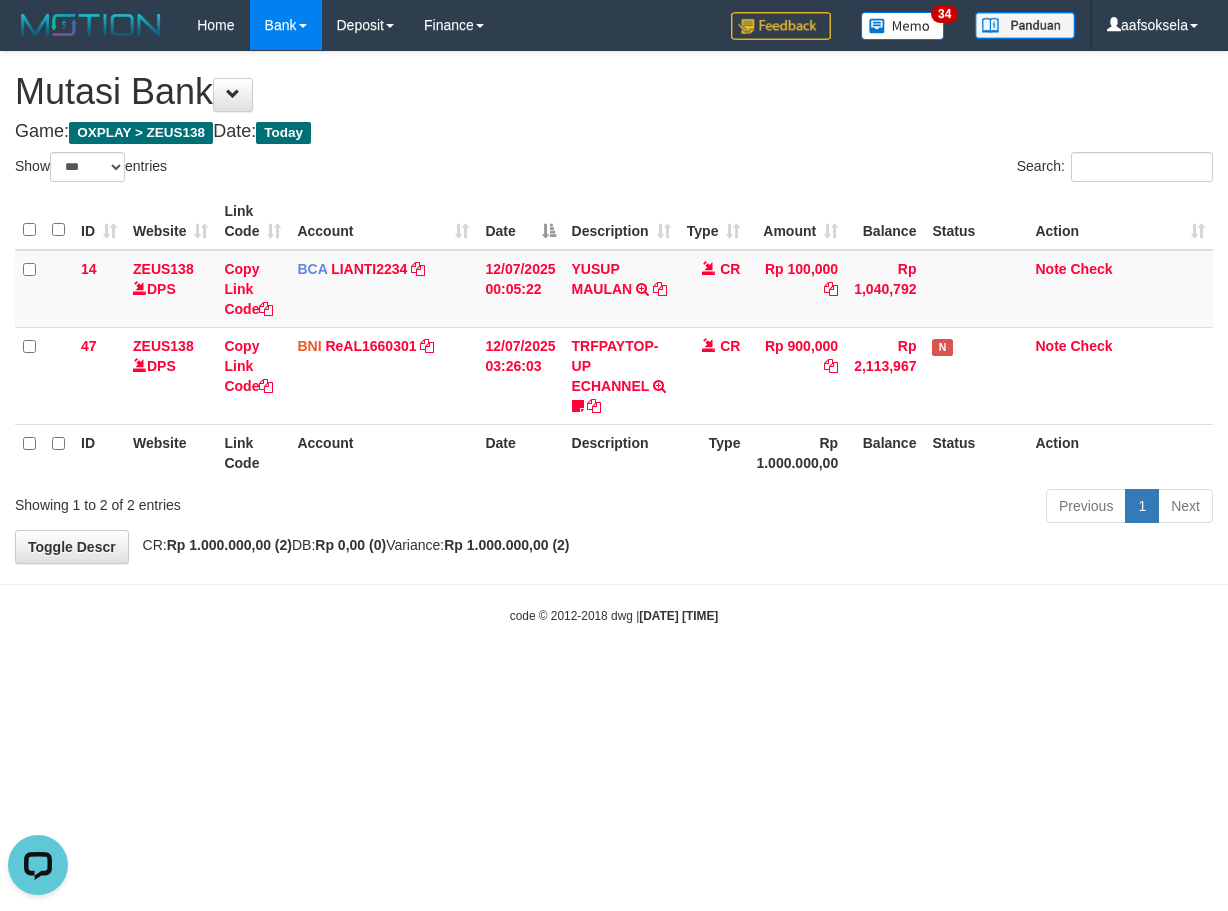 click on "Toggle navigation
Home
Bank
Account List
Mutasi Bank
Search
Sync
Note Mutasi
Deposit
DPS Fetch
DPS List
History
Note DPS
Finance
Financial Data
aafsoksela
My Profile
Log Out" at bounding box center [614, 337] 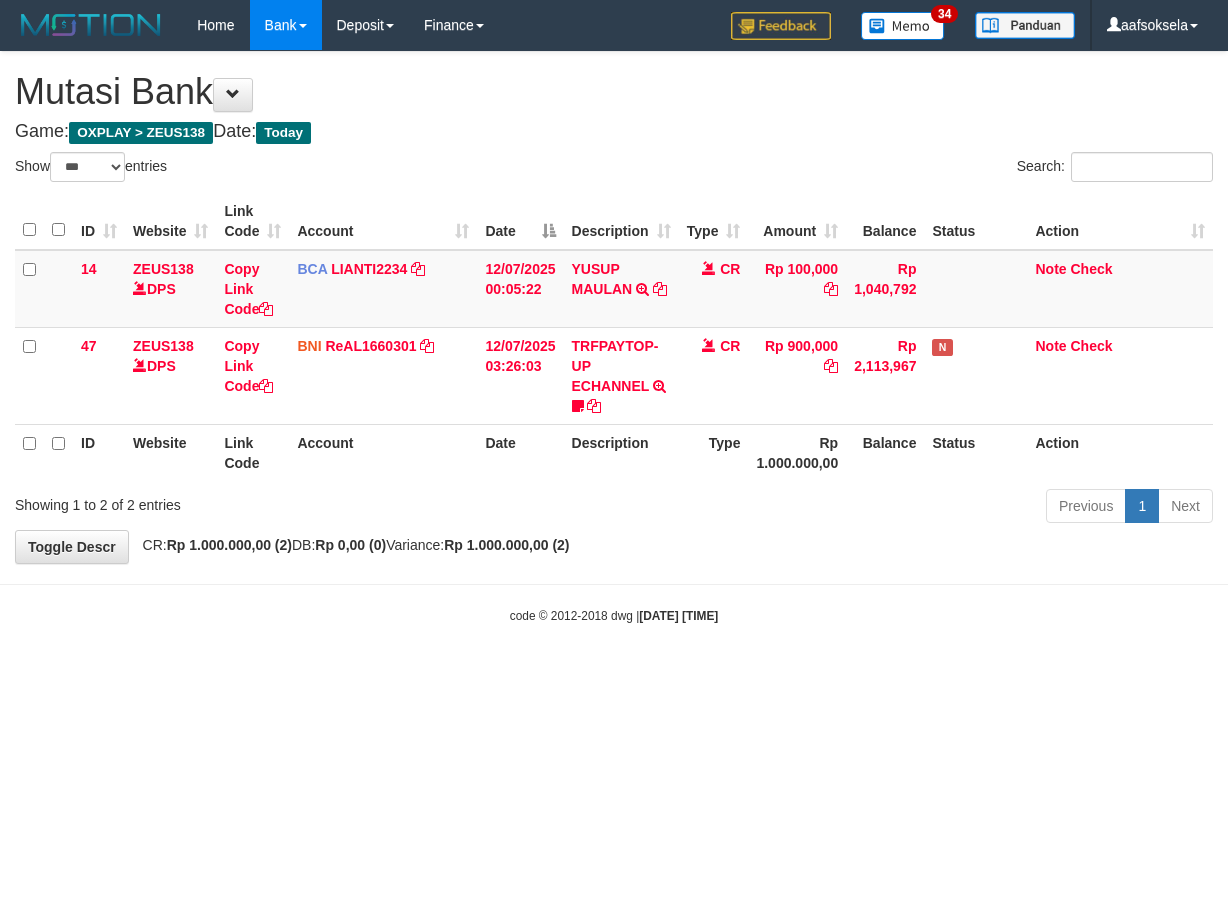 select on "***" 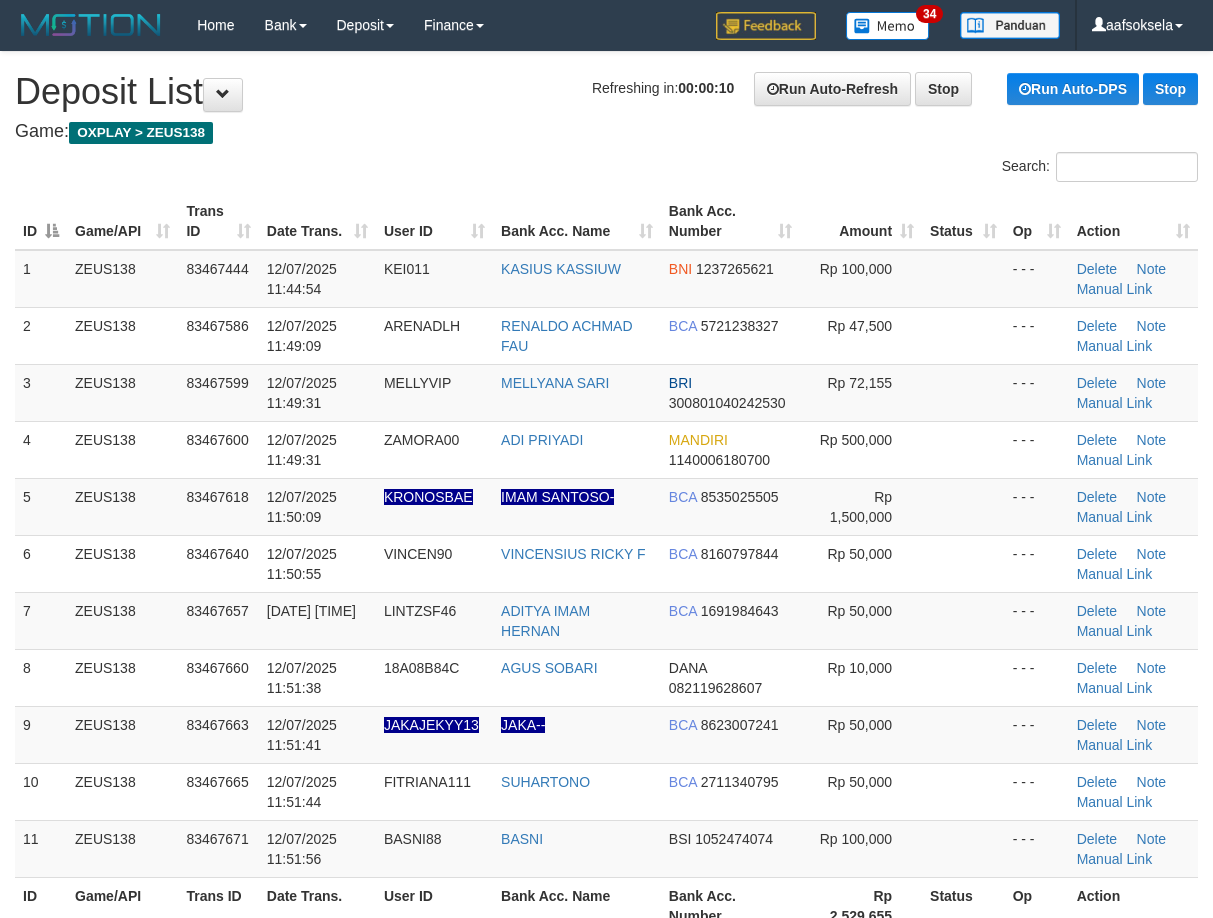 scroll, scrollTop: 0, scrollLeft: 0, axis: both 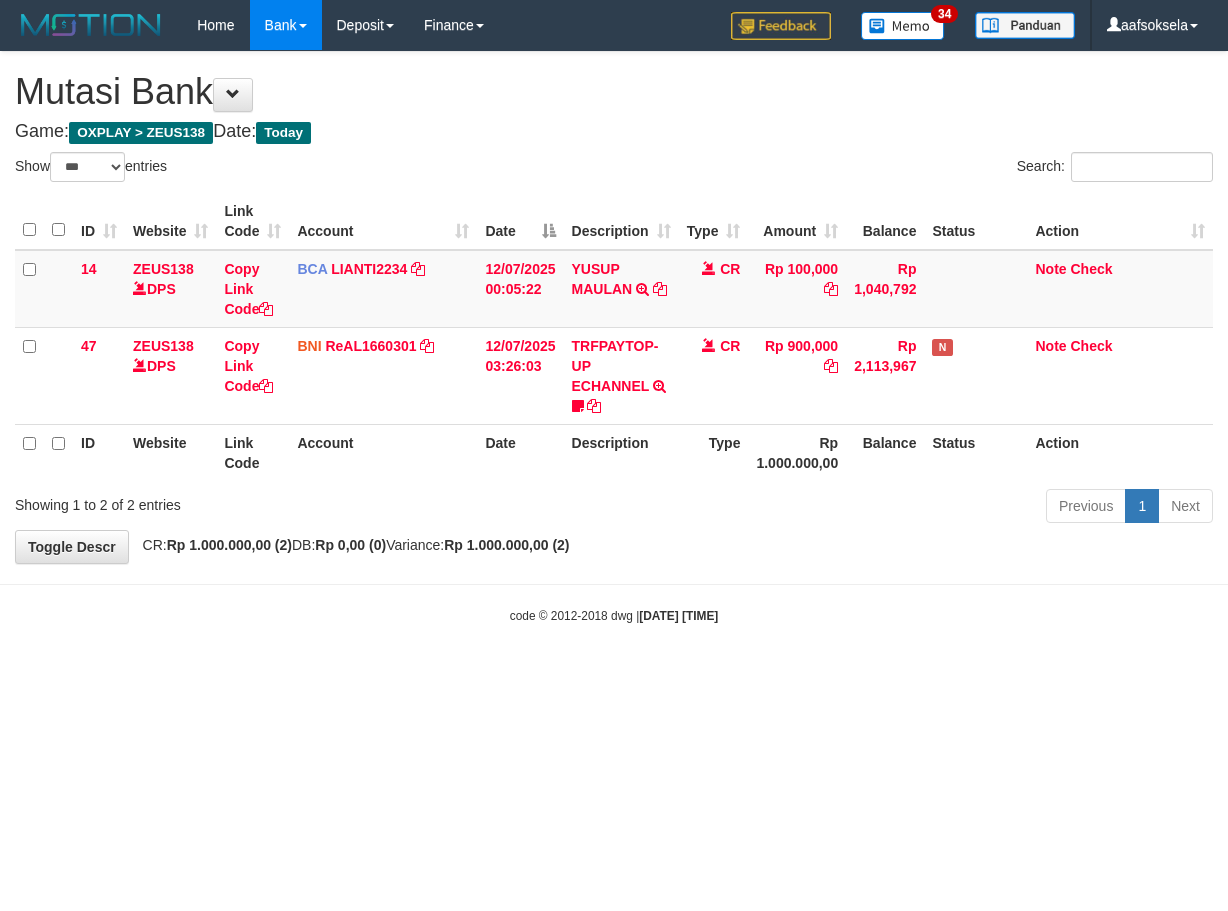 select on "***" 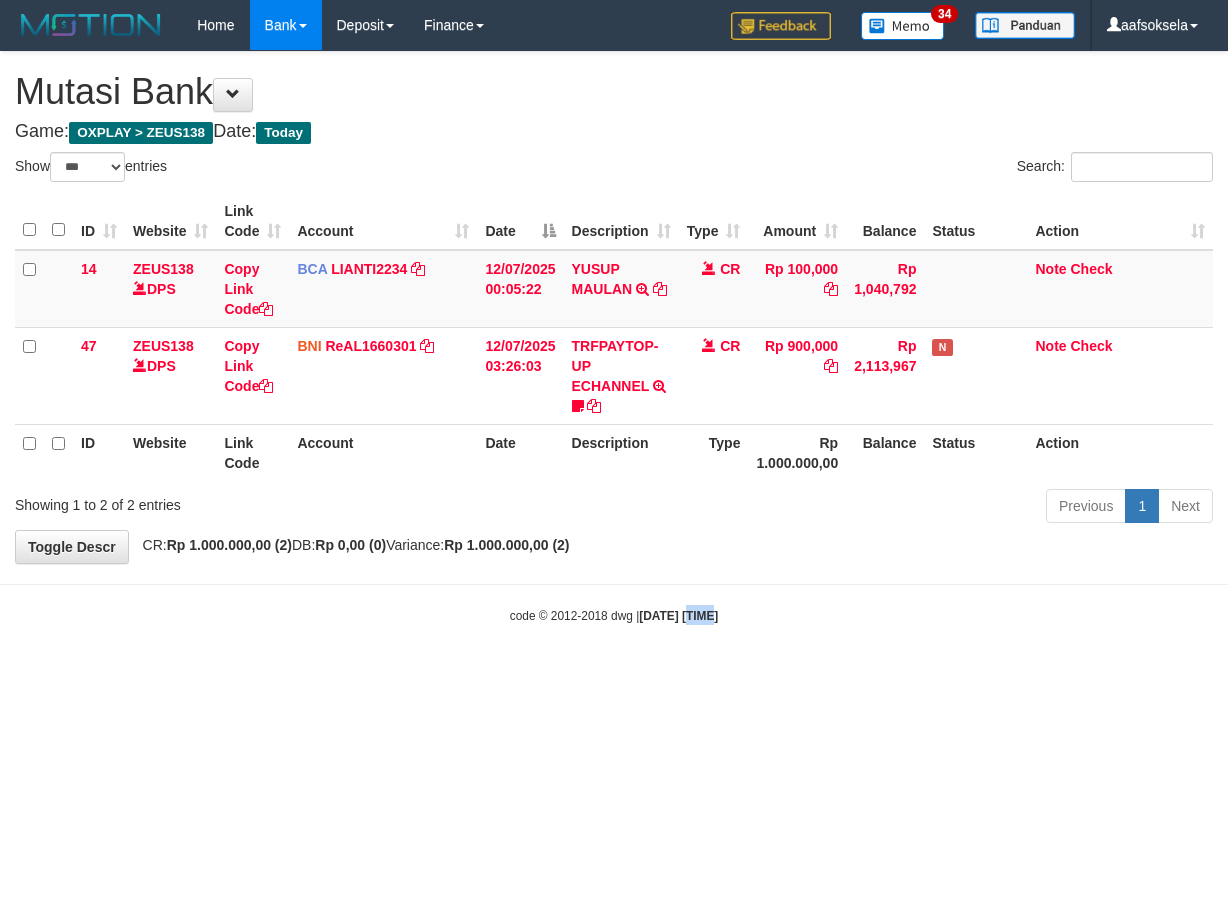 click on "Toggle navigation
Home
Bank
Account List
Mutasi Bank
Search
Sync
Note Mutasi
Deposit
DPS Fetch
DPS List
History
Note DPS
Finance
Financial Data
aafsoksela
My Profile
Log Out" at bounding box center (614, 337) 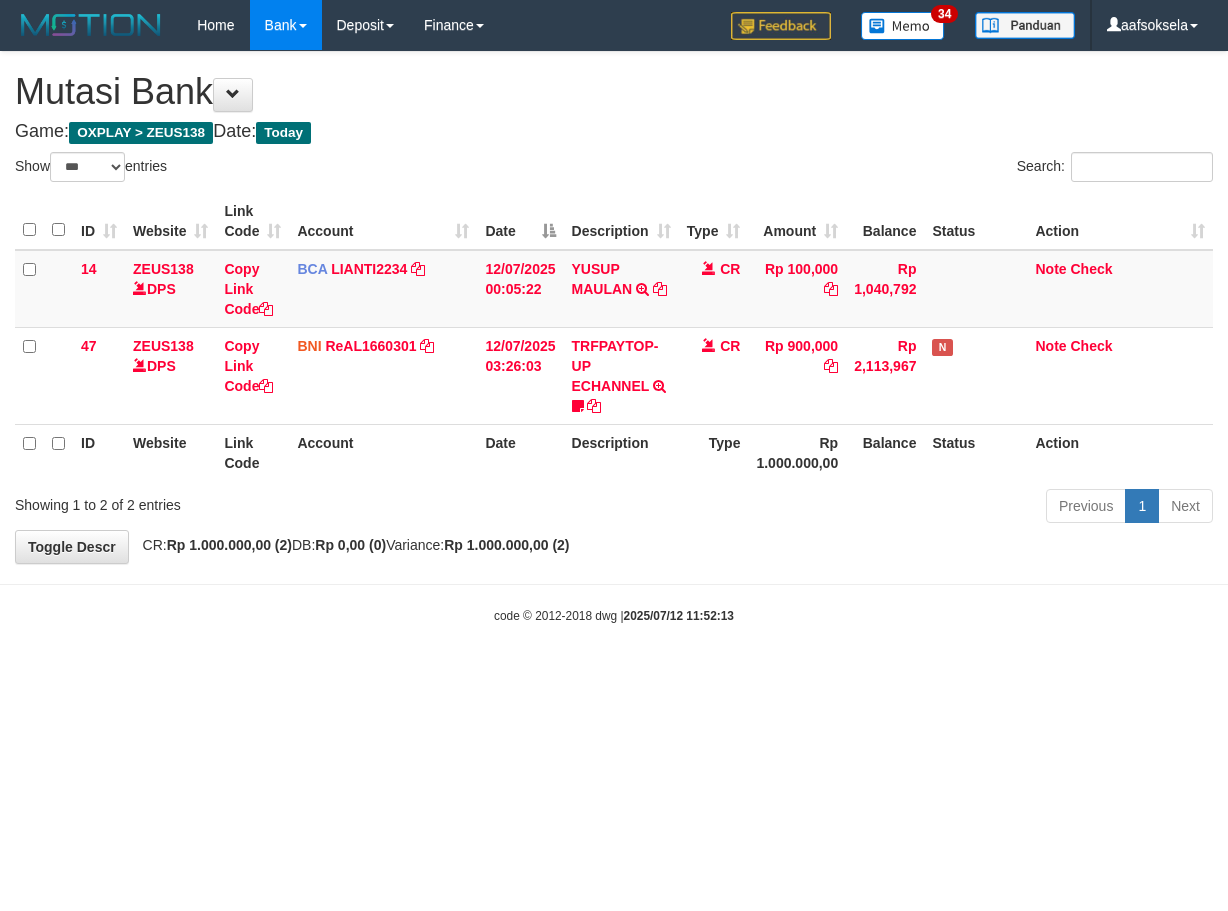 select on "***" 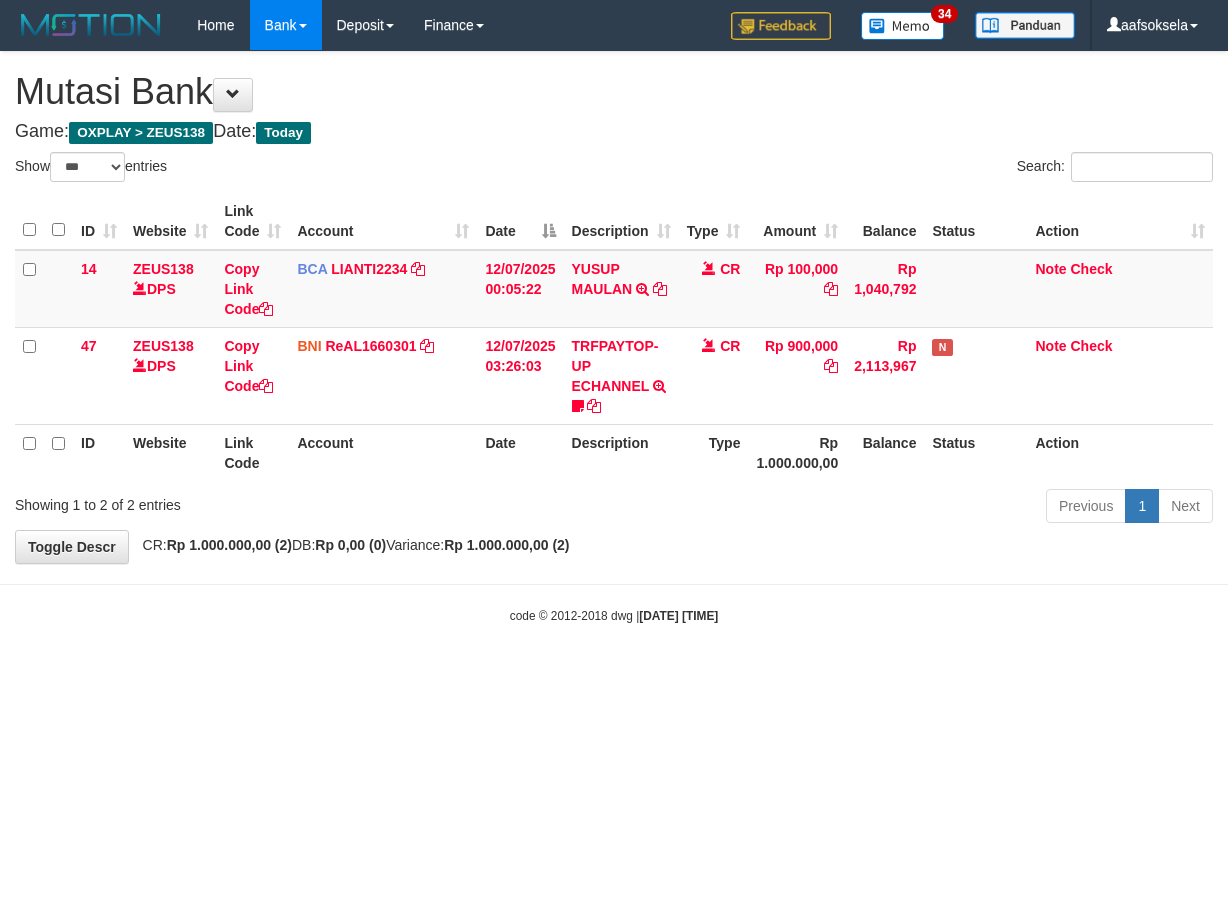 select on "***" 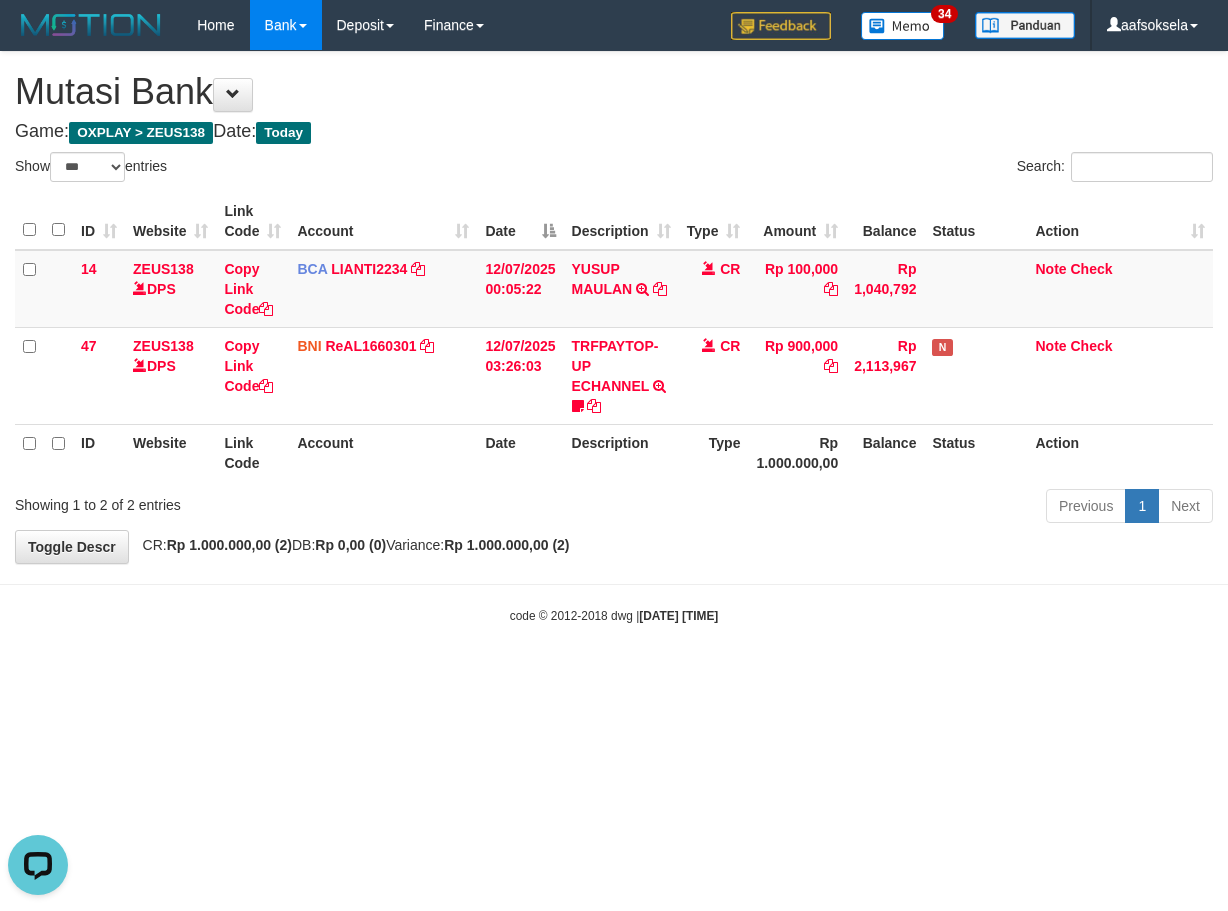 scroll, scrollTop: 0, scrollLeft: 0, axis: both 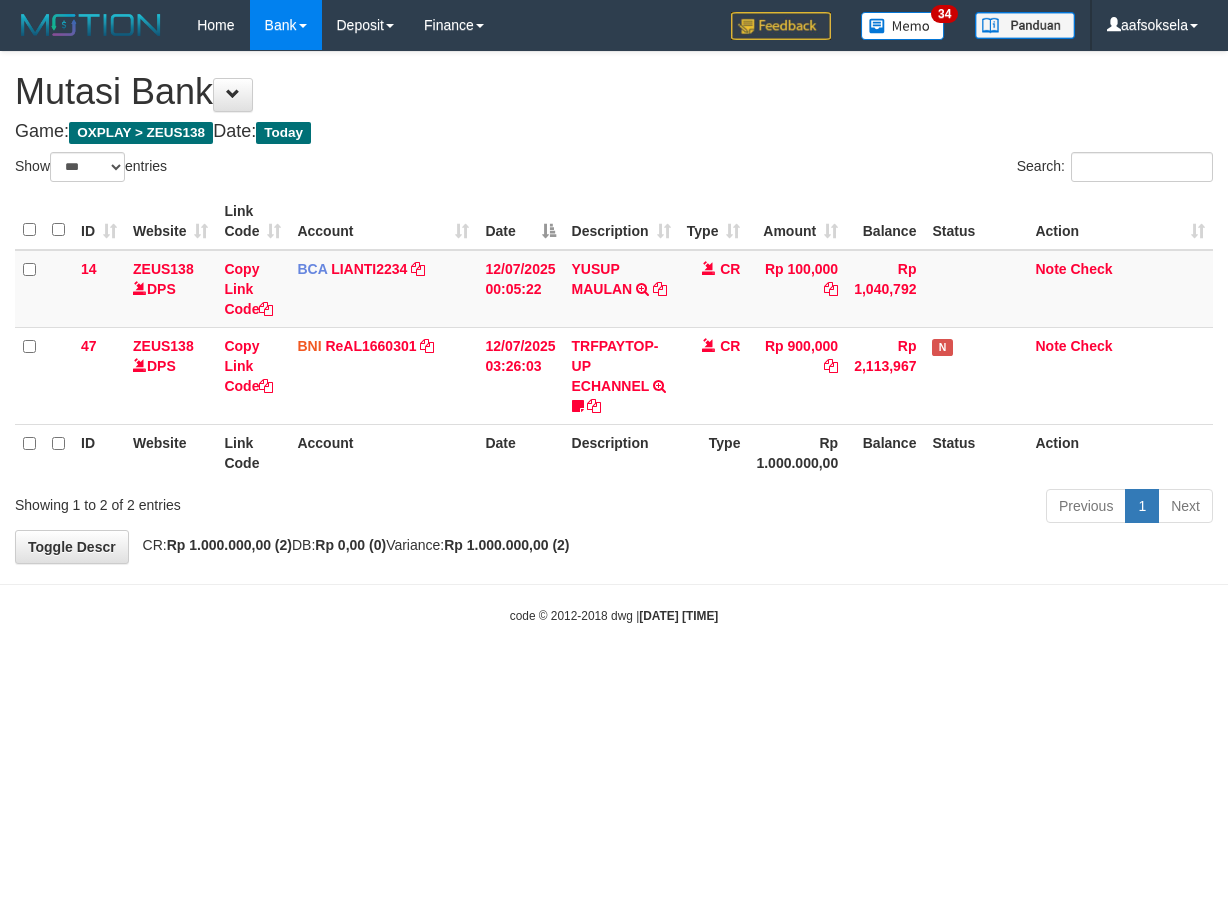 select on "***" 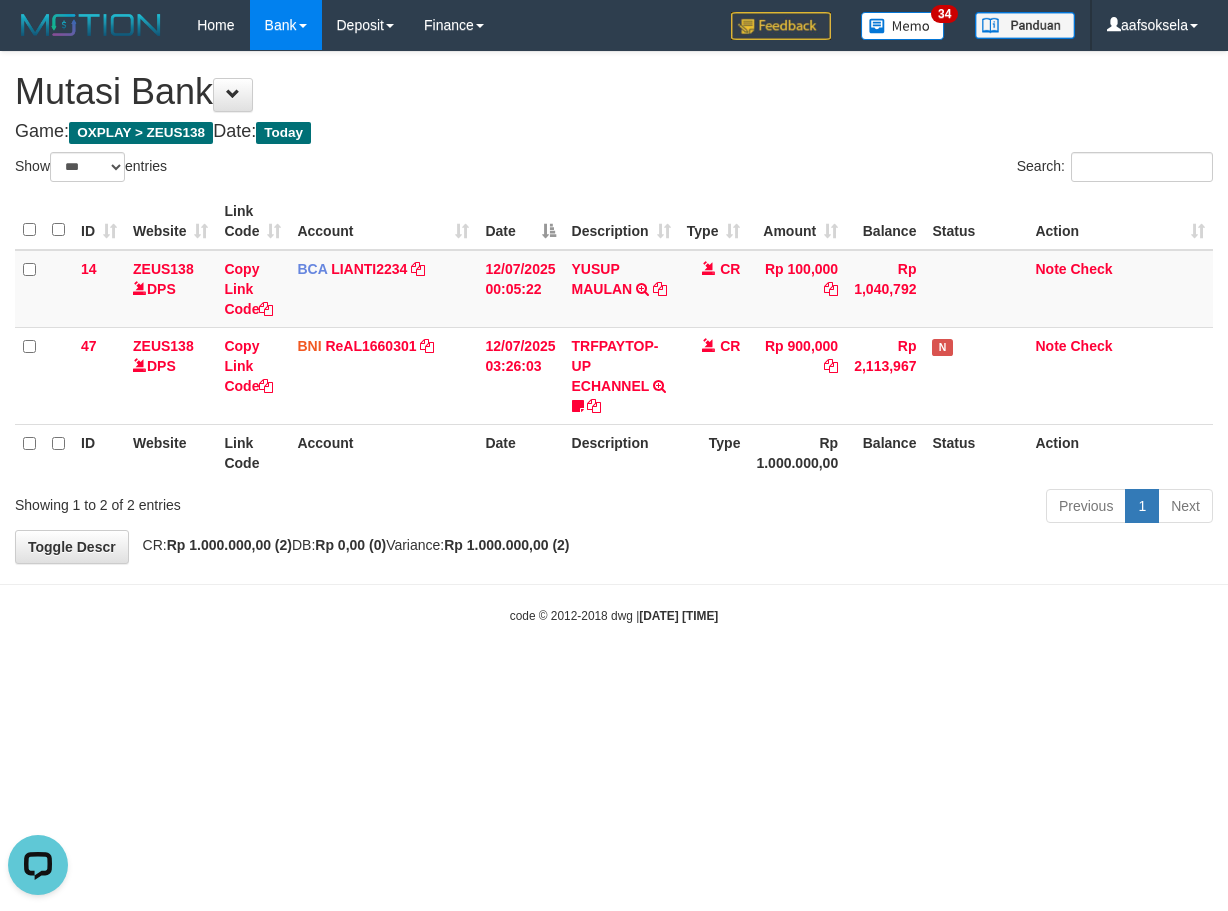 scroll, scrollTop: 0, scrollLeft: 0, axis: both 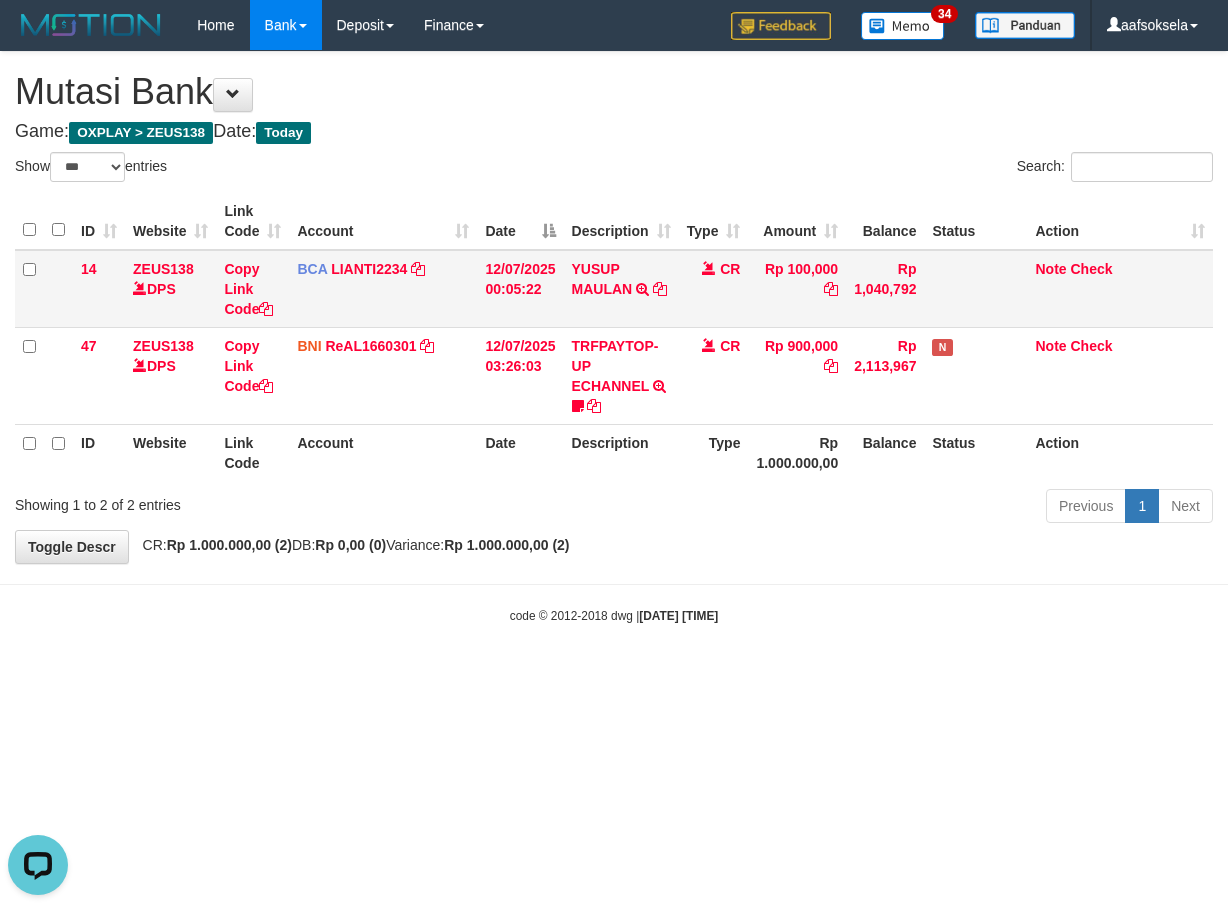 drag, startPoint x: 968, startPoint y: 240, endPoint x: 974, endPoint y: 308, distance: 68.26419 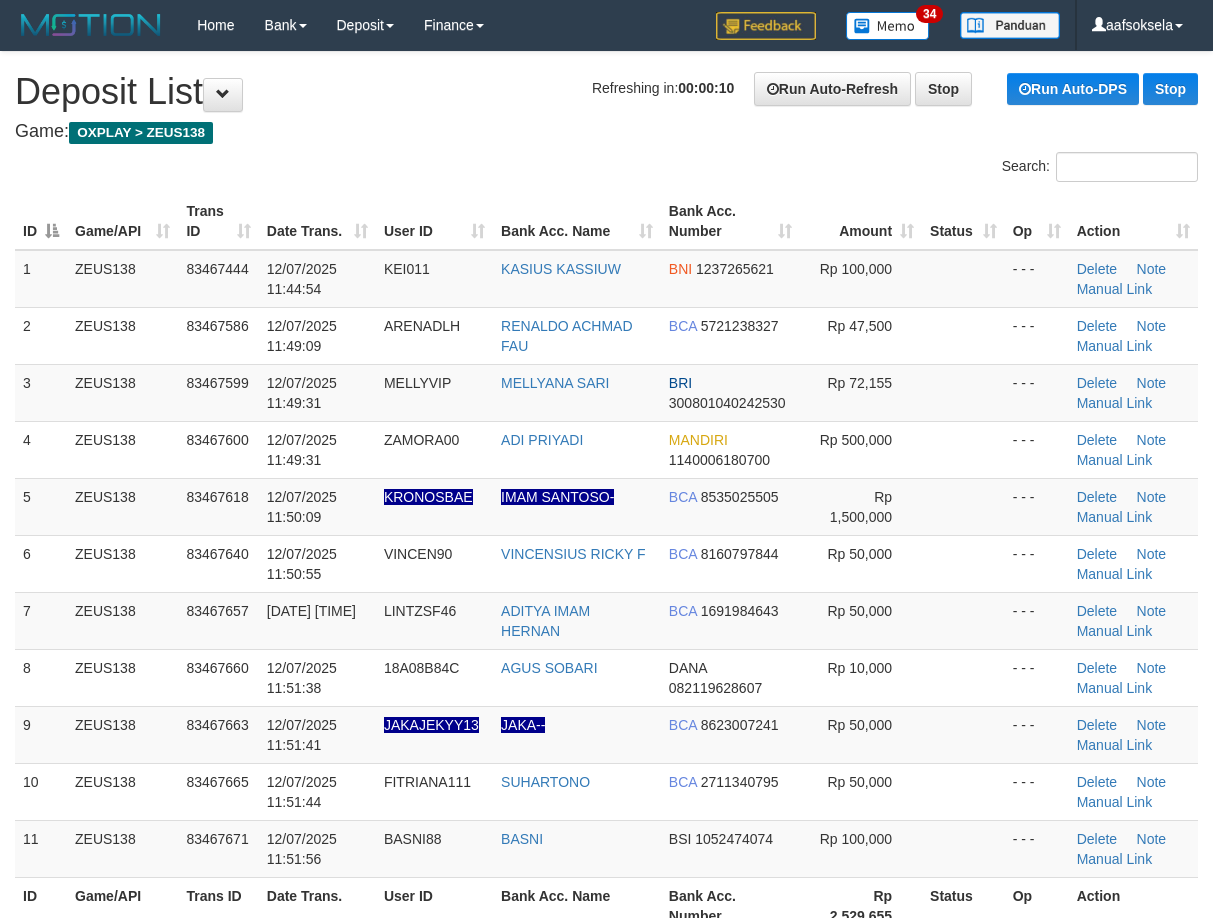 scroll, scrollTop: 0, scrollLeft: 0, axis: both 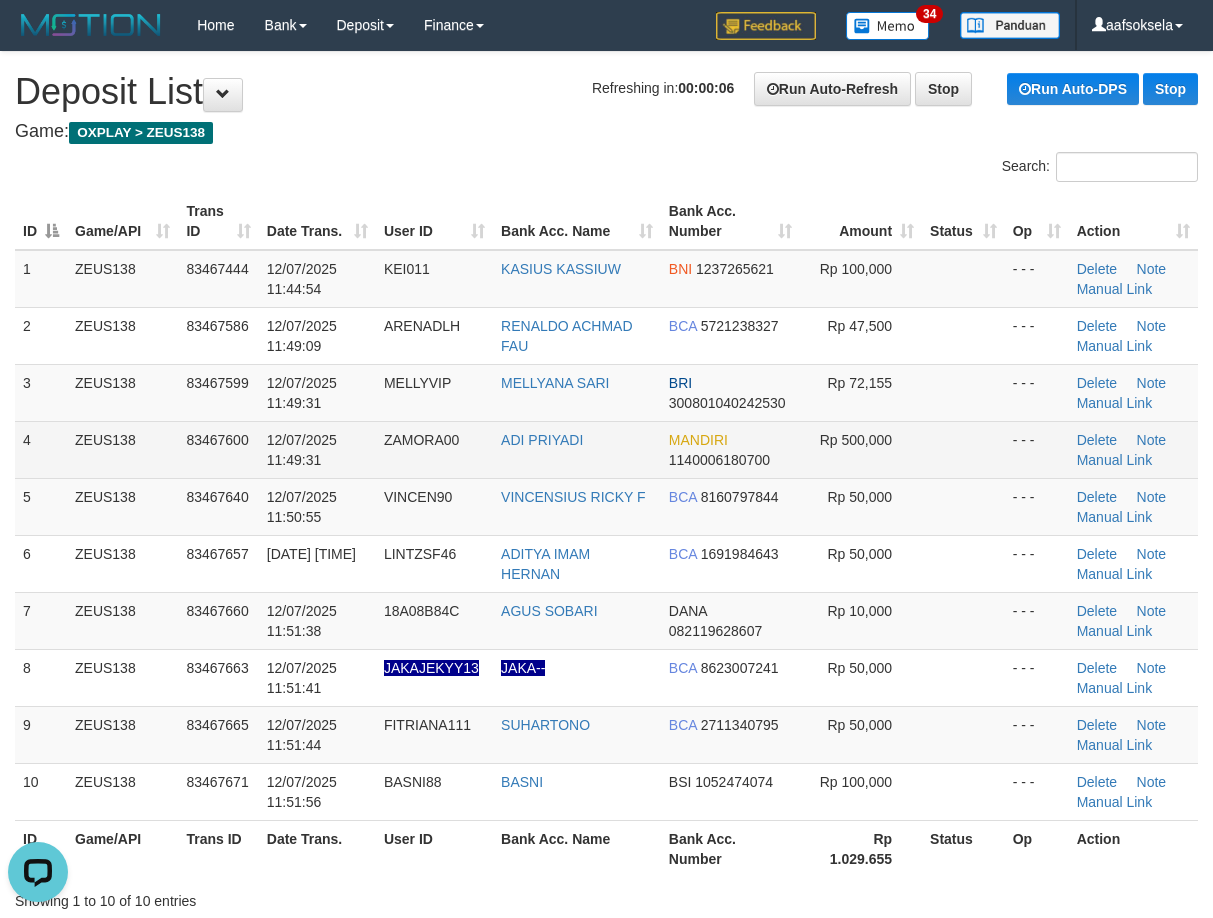 drag, startPoint x: 519, startPoint y: 404, endPoint x: 539, endPoint y: 448, distance: 48.332184 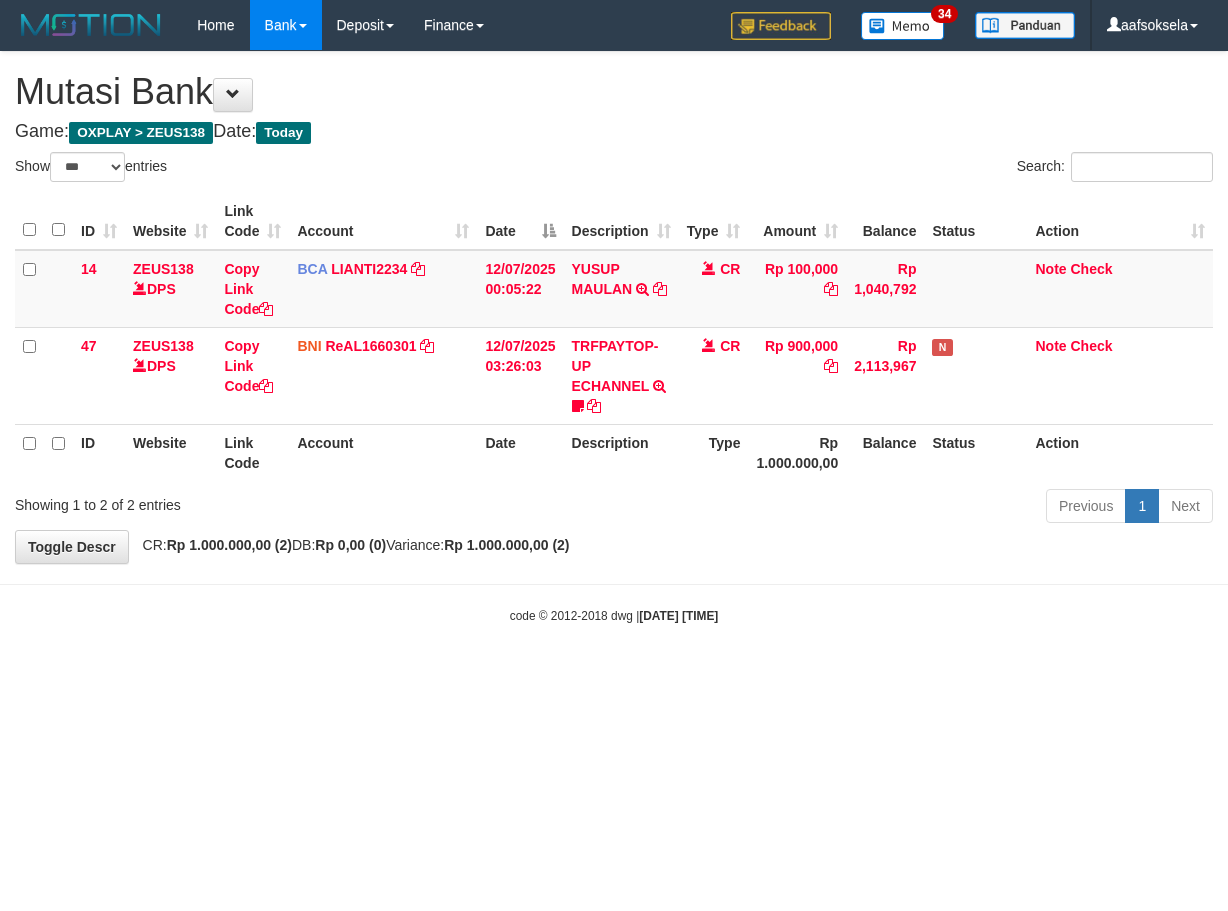 select on "***" 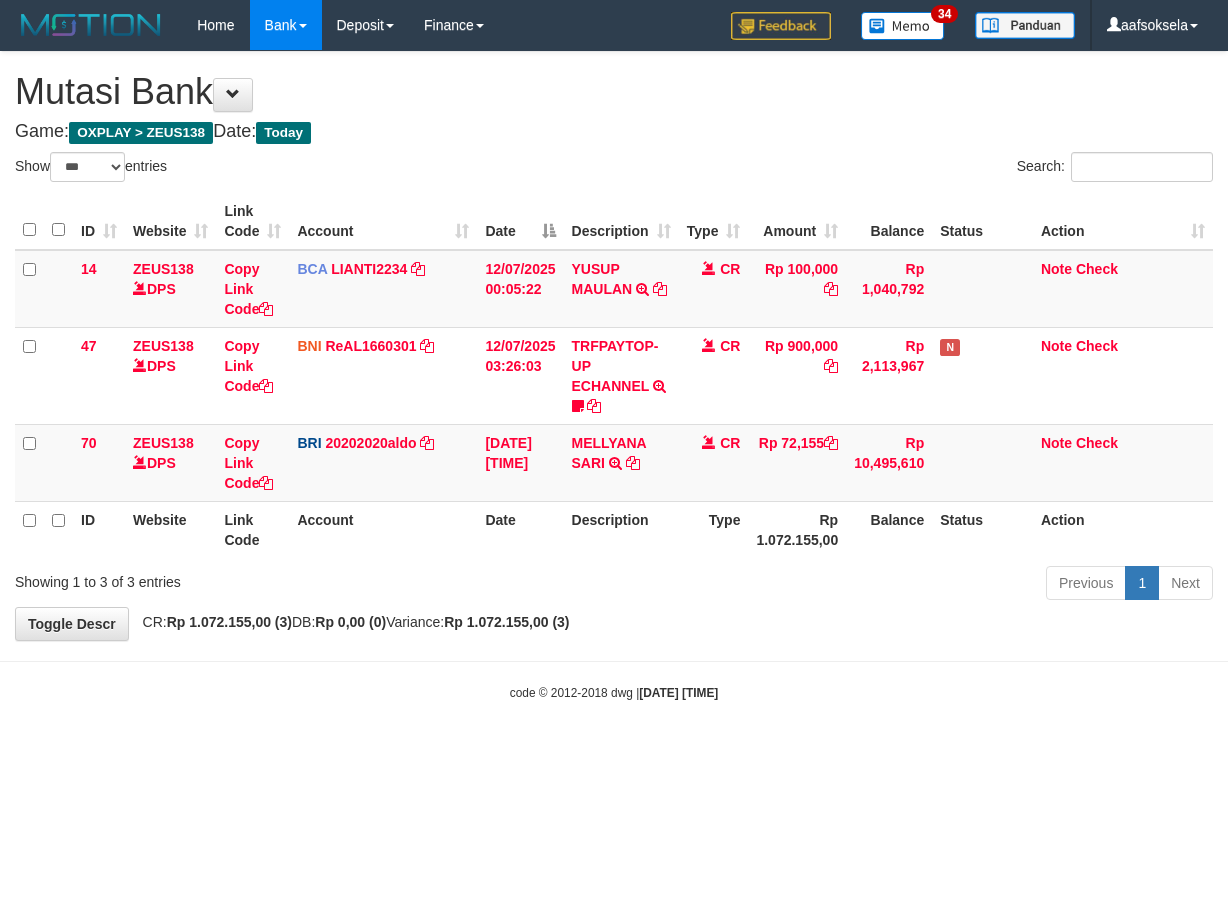 select on "***" 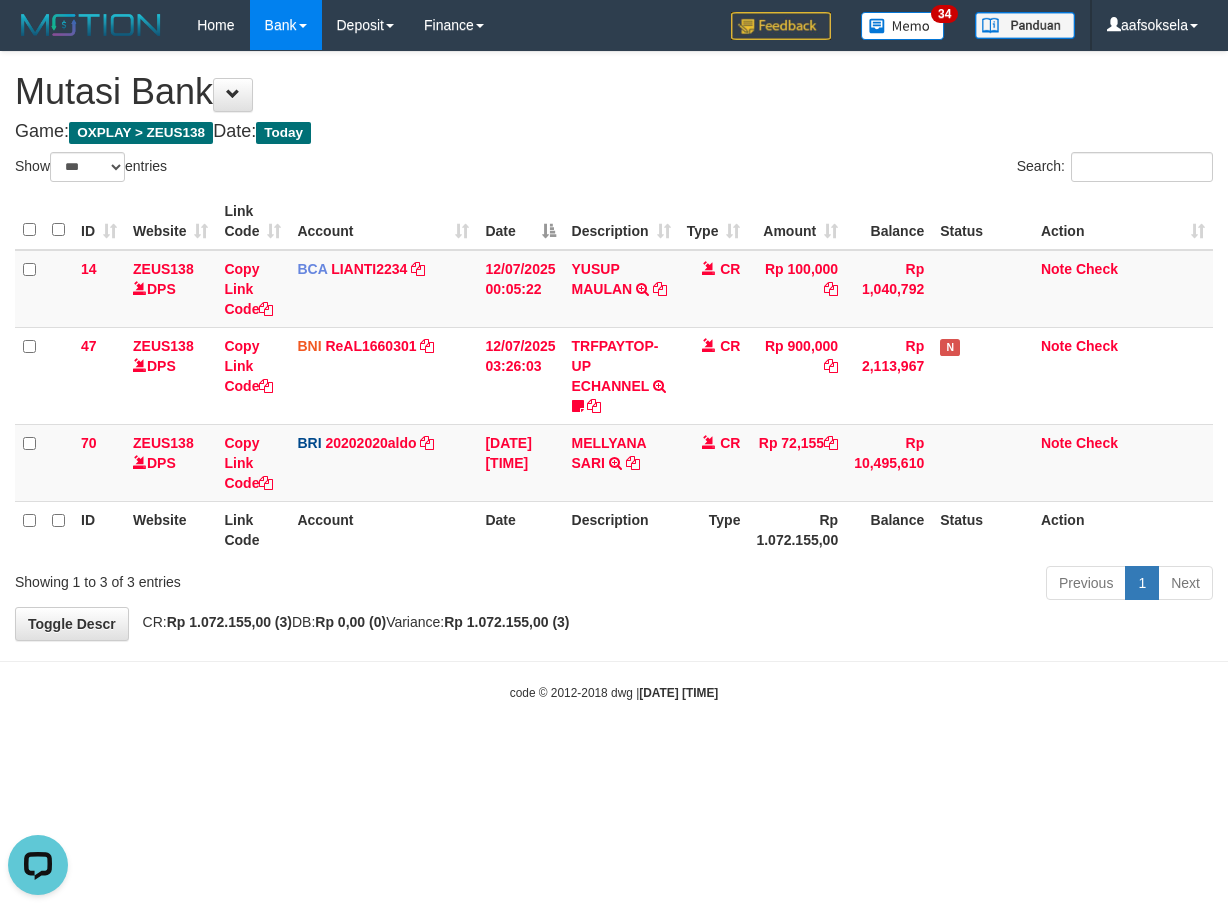 scroll, scrollTop: 0, scrollLeft: 0, axis: both 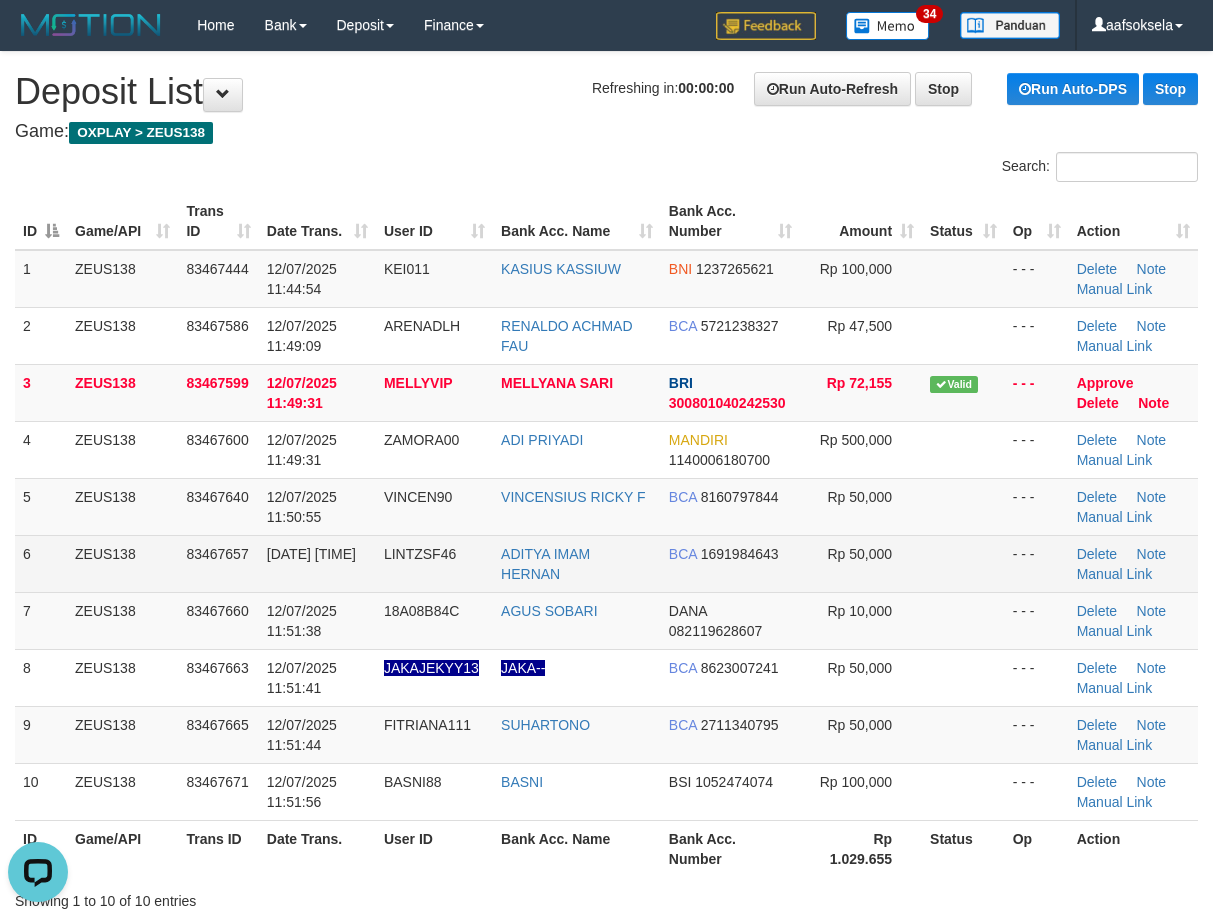click on "83467640" at bounding box center (218, 506) 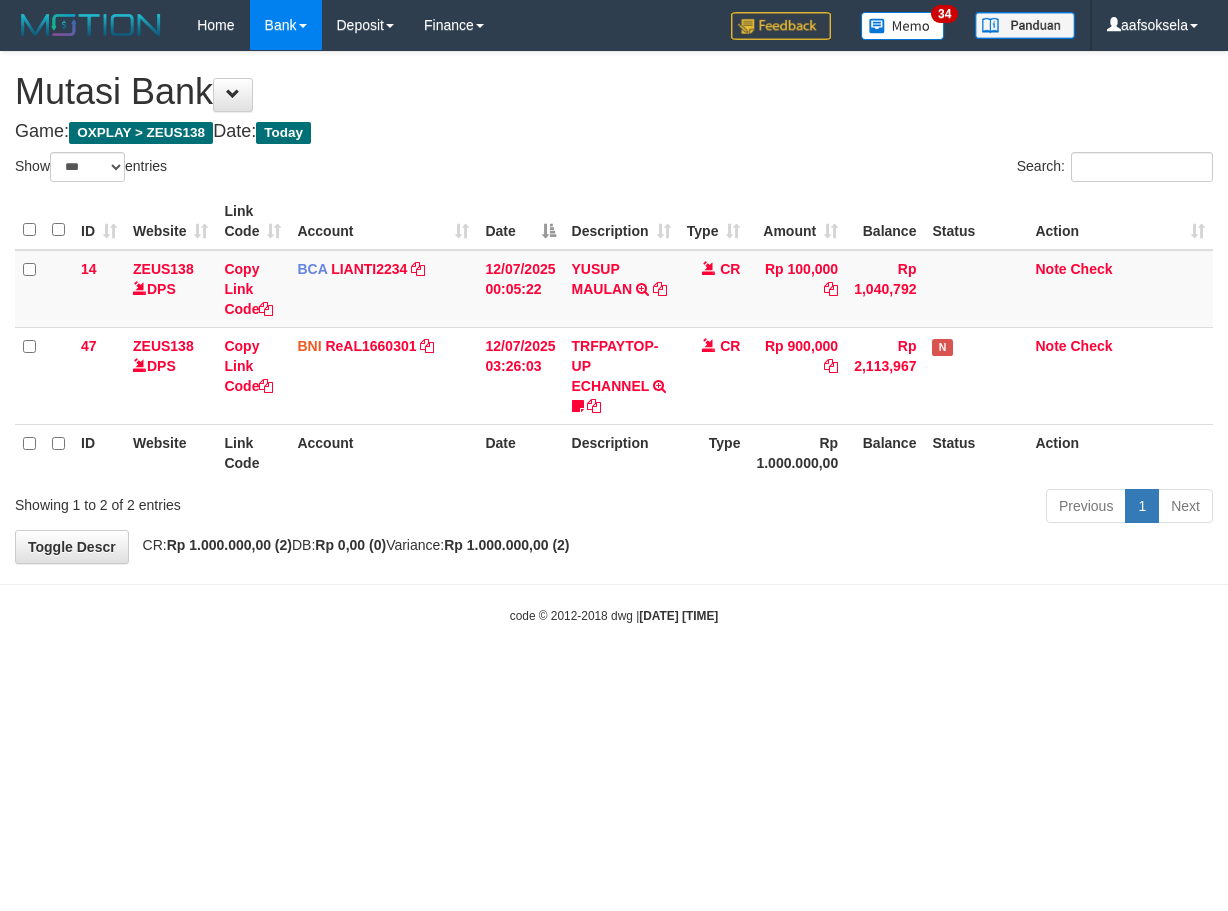 select on "***" 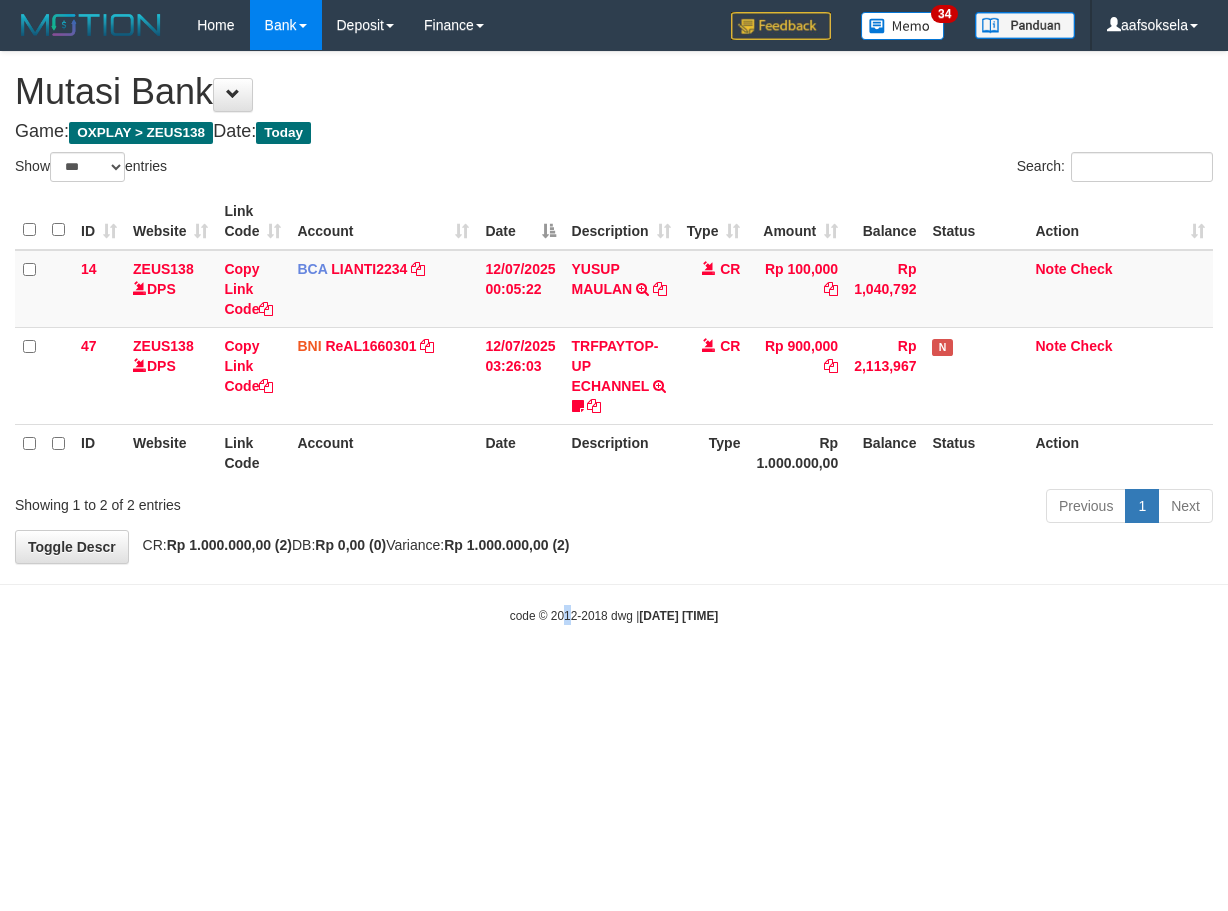 click on "code © 2012-2018 dwg |  2025/07/12 11:53:23" at bounding box center (614, 615) 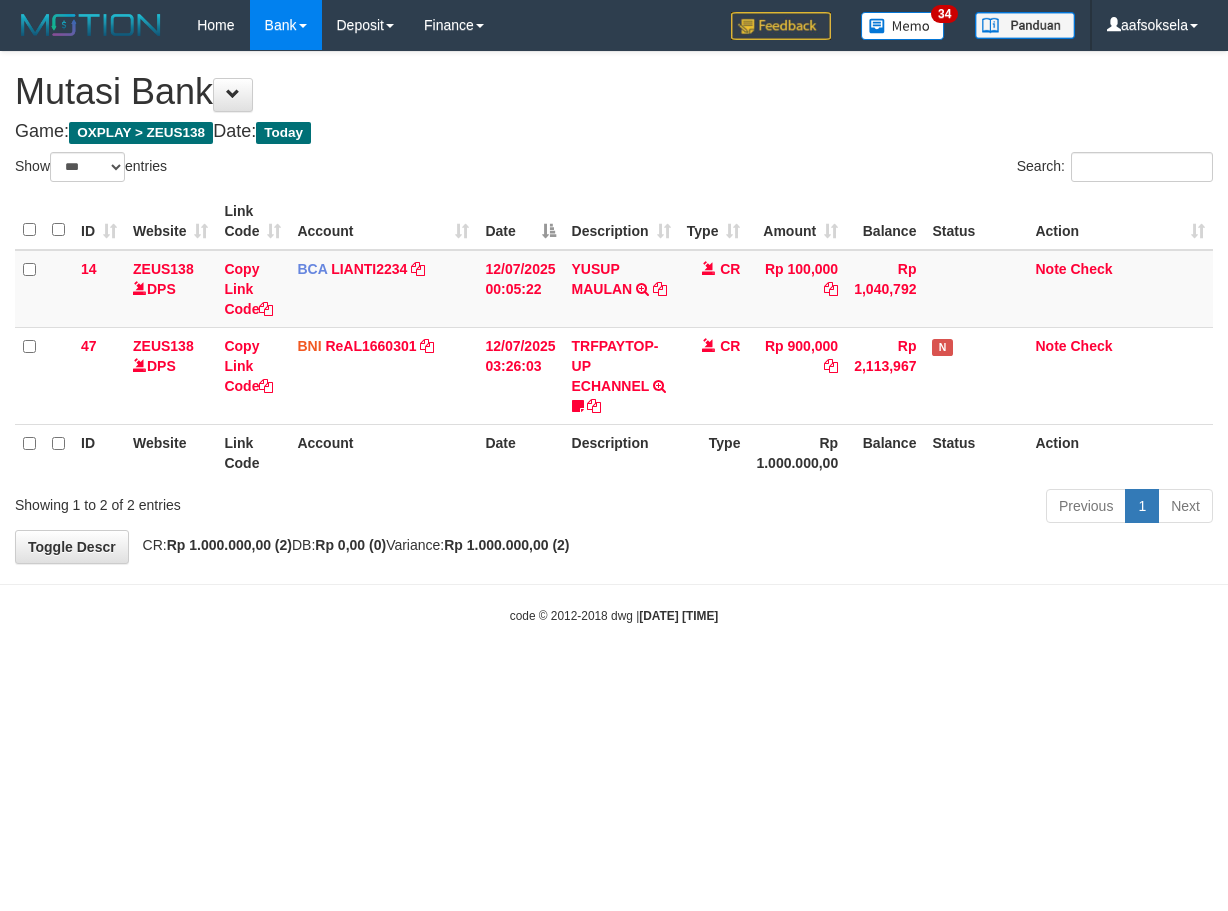 drag, startPoint x: 529, startPoint y: 530, endPoint x: 532, endPoint y: 544, distance: 14.3178215 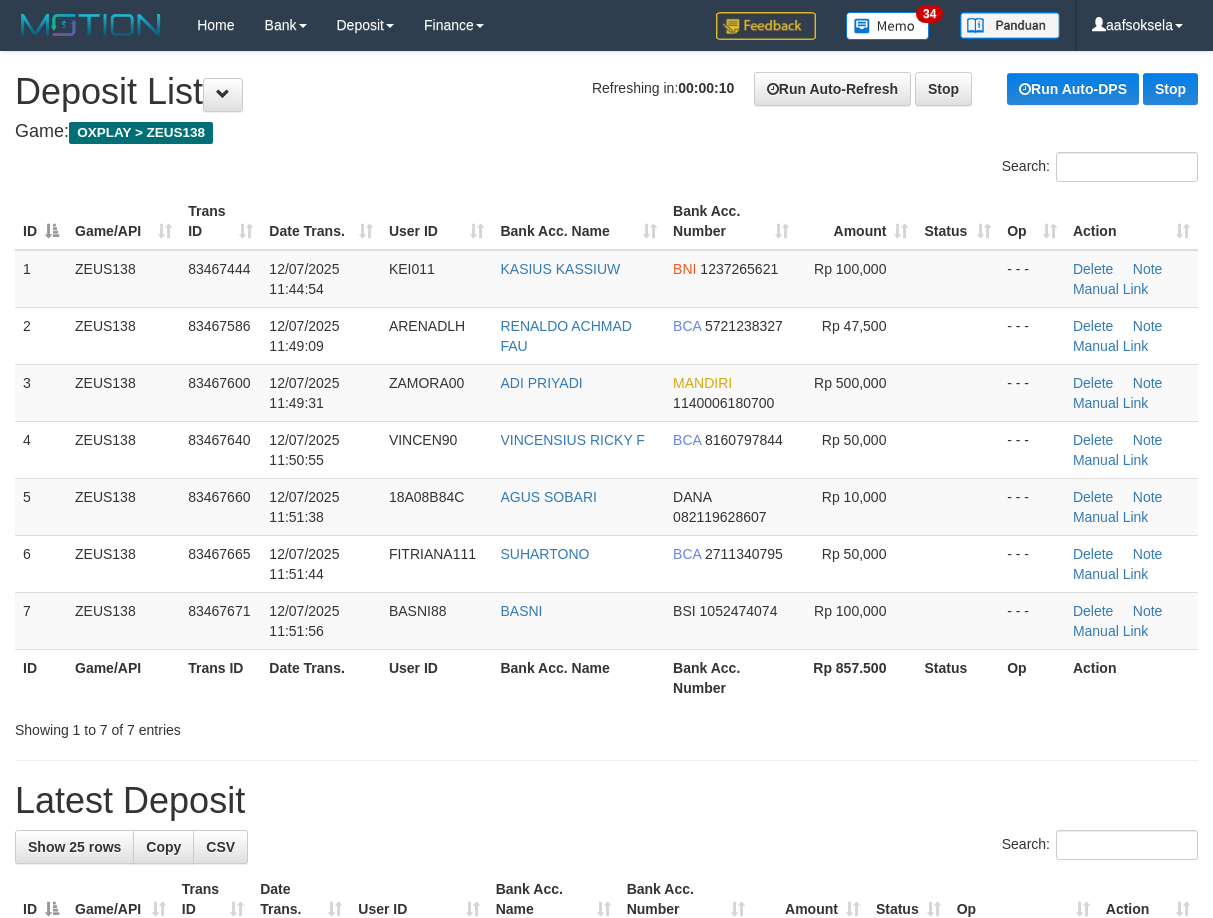 scroll, scrollTop: 0, scrollLeft: 0, axis: both 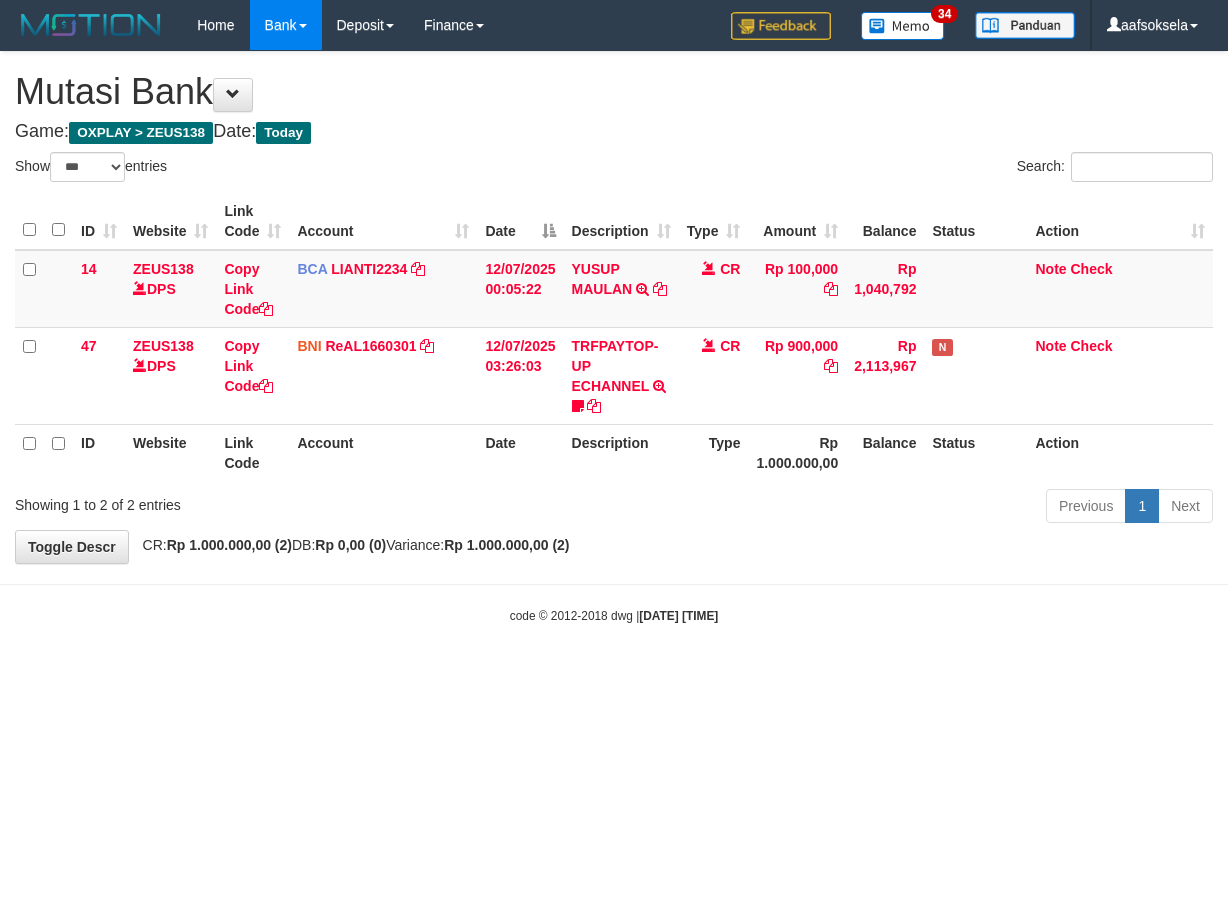 select on "***" 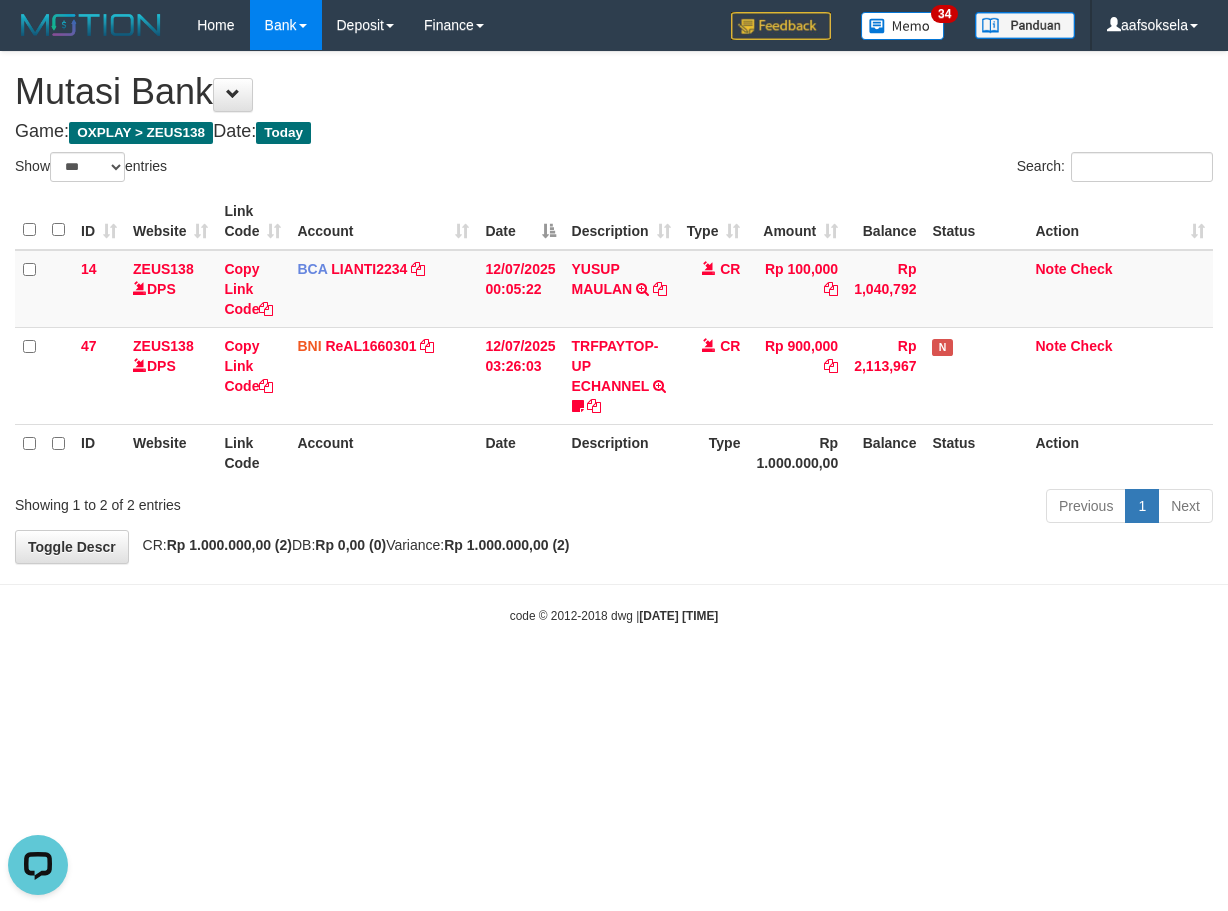 scroll, scrollTop: 0, scrollLeft: 0, axis: both 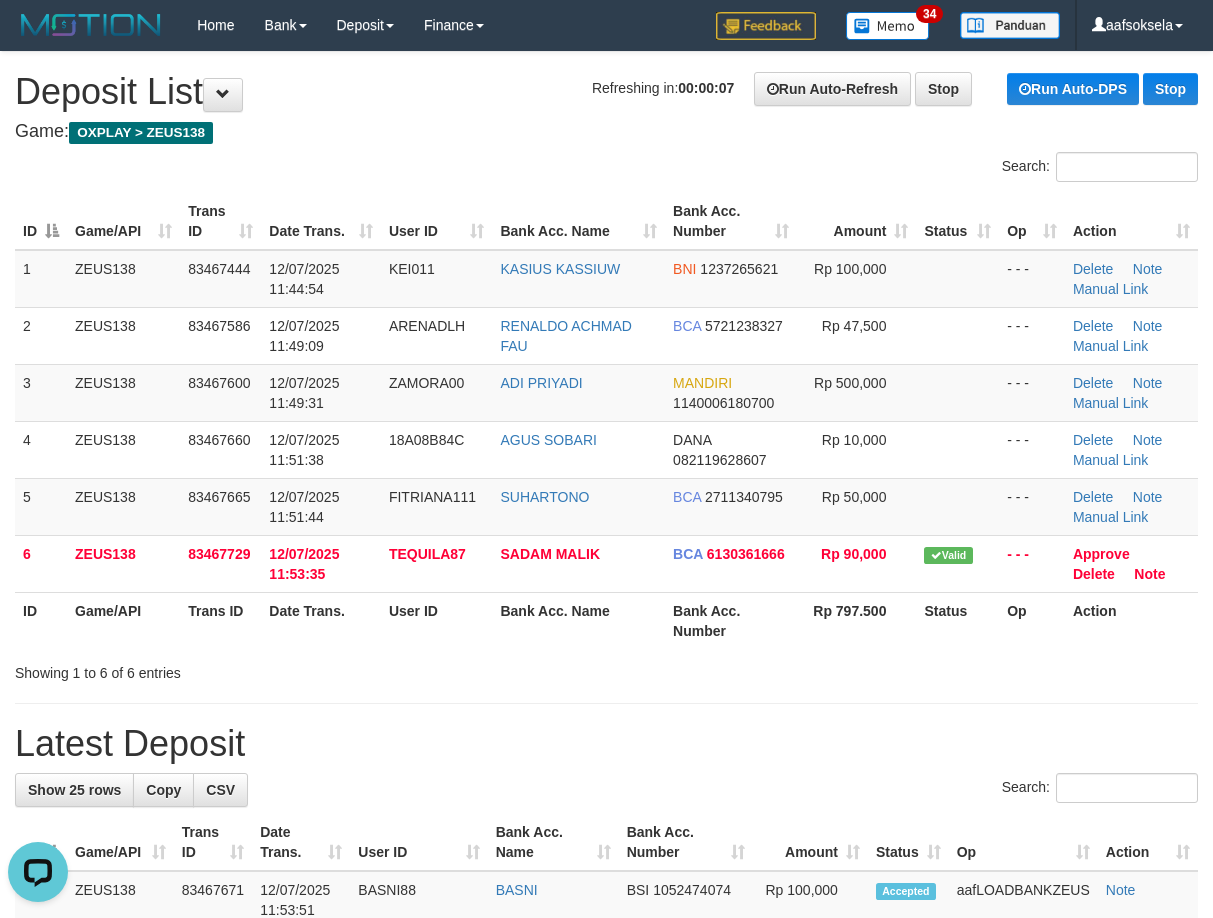 drag, startPoint x: 351, startPoint y: 698, endPoint x: 16, endPoint y: 714, distance: 335.38187 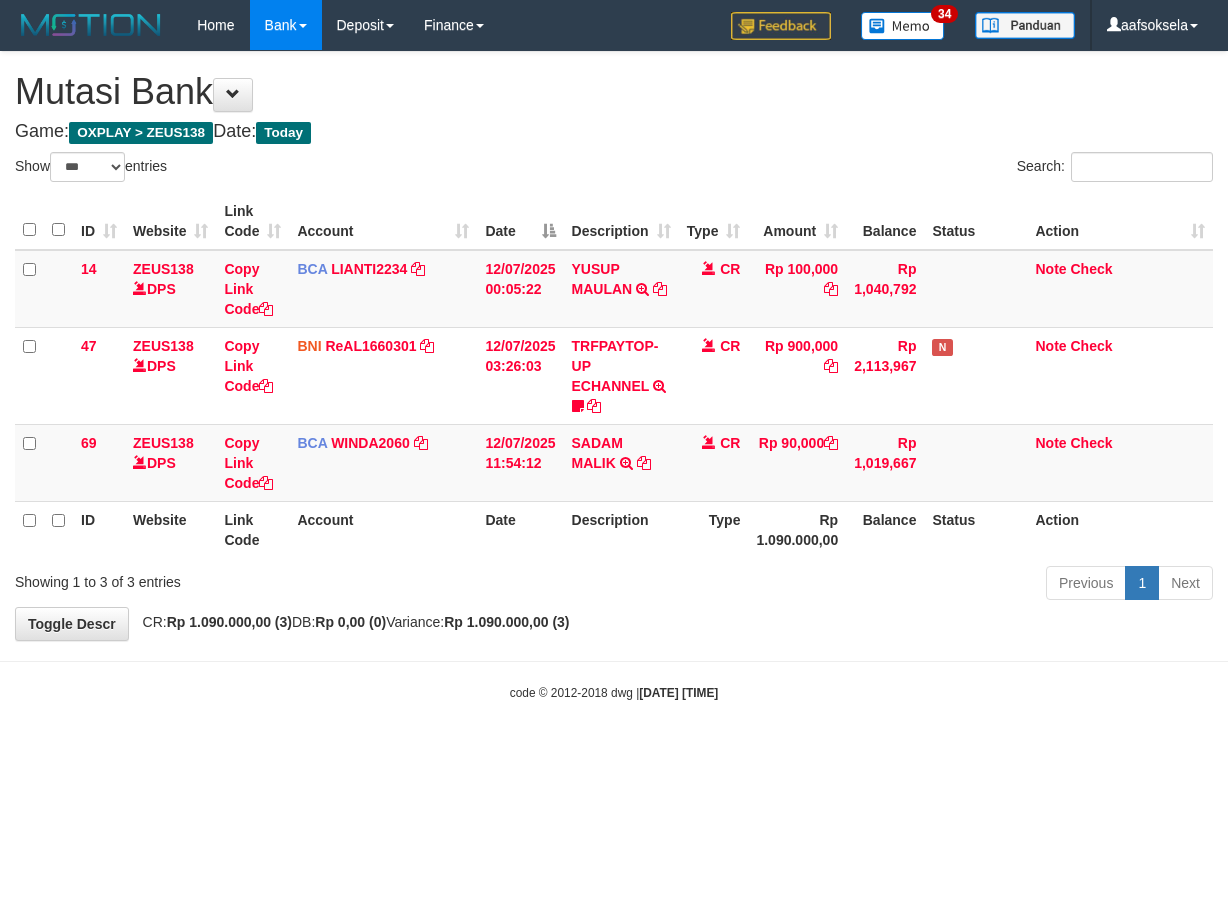 select on "***" 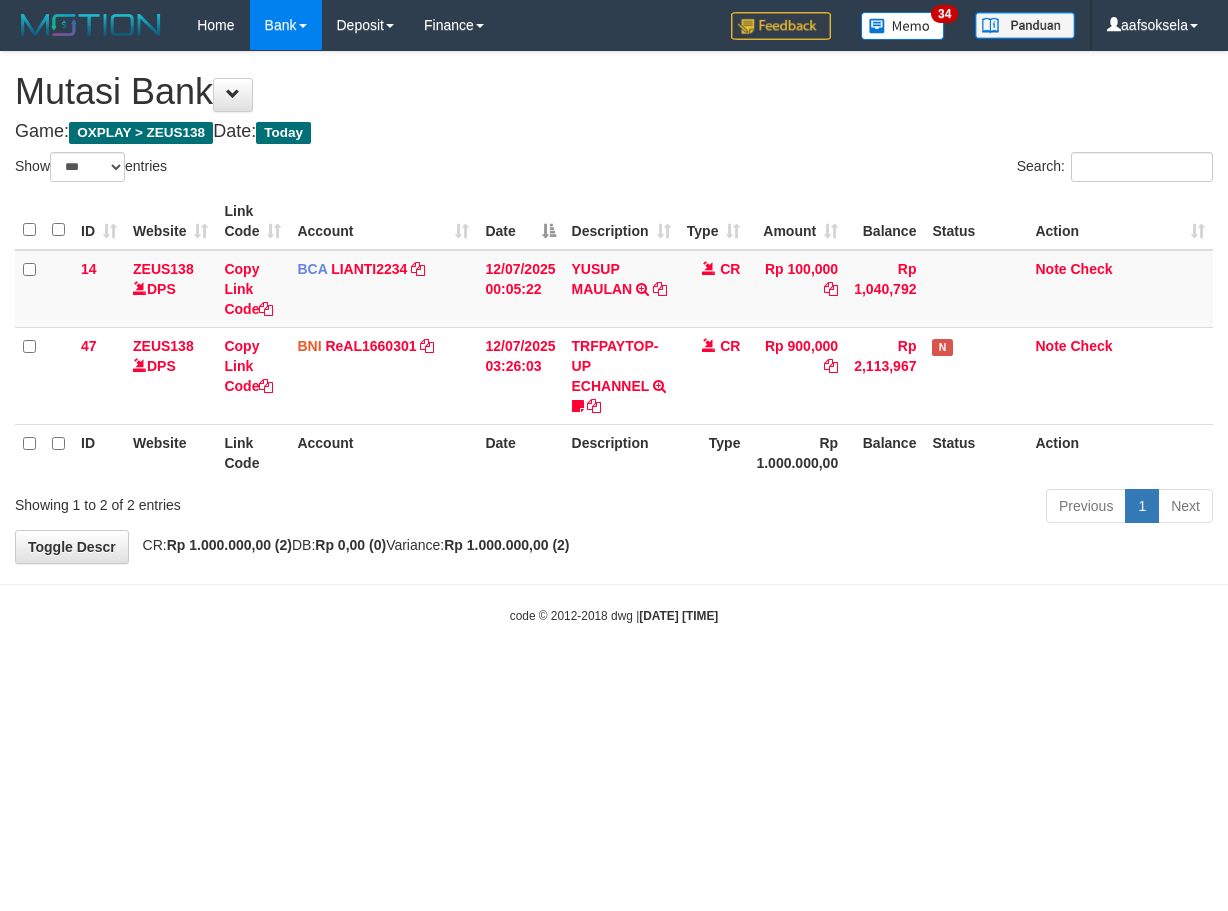 select on "***" 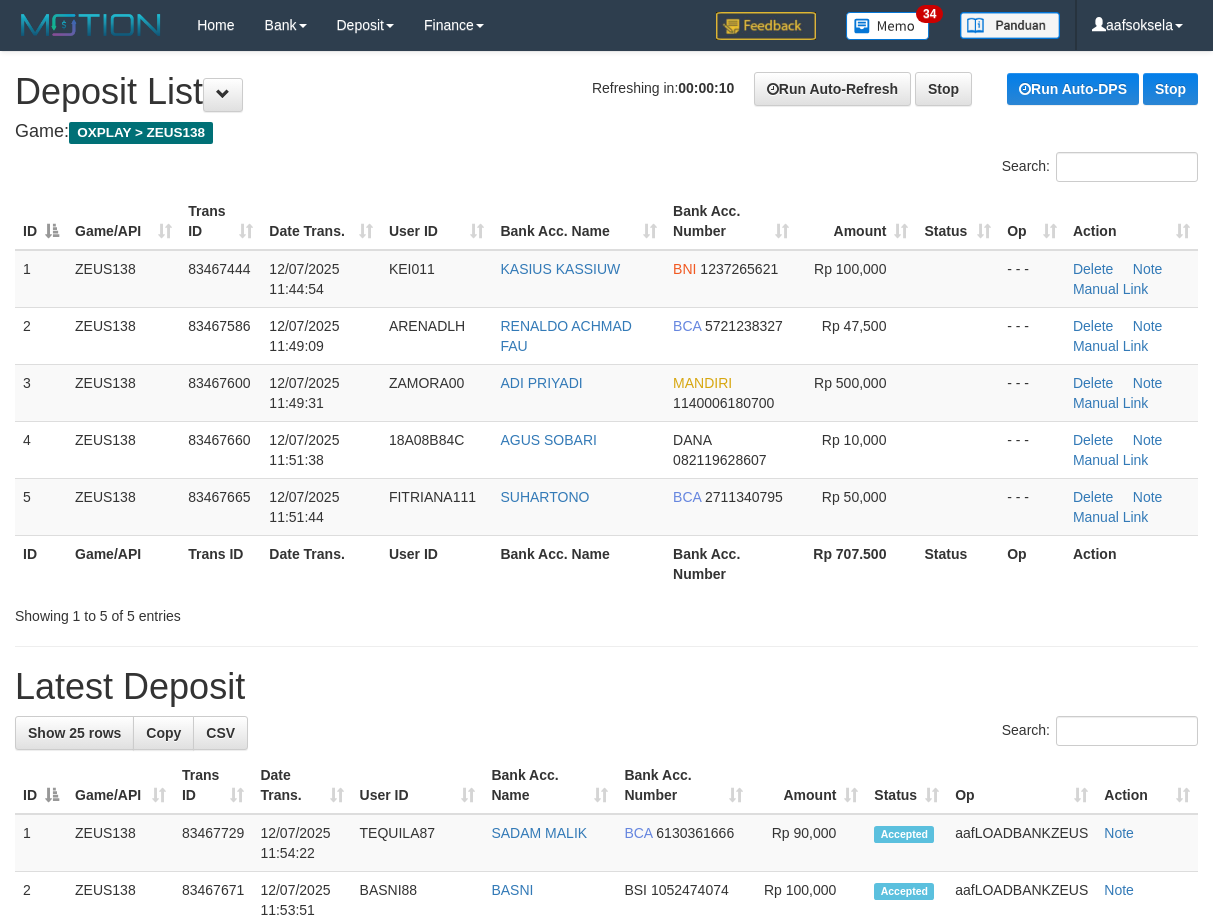 scroll, scrollTop: 0, scrollLeft: 0, axis: both 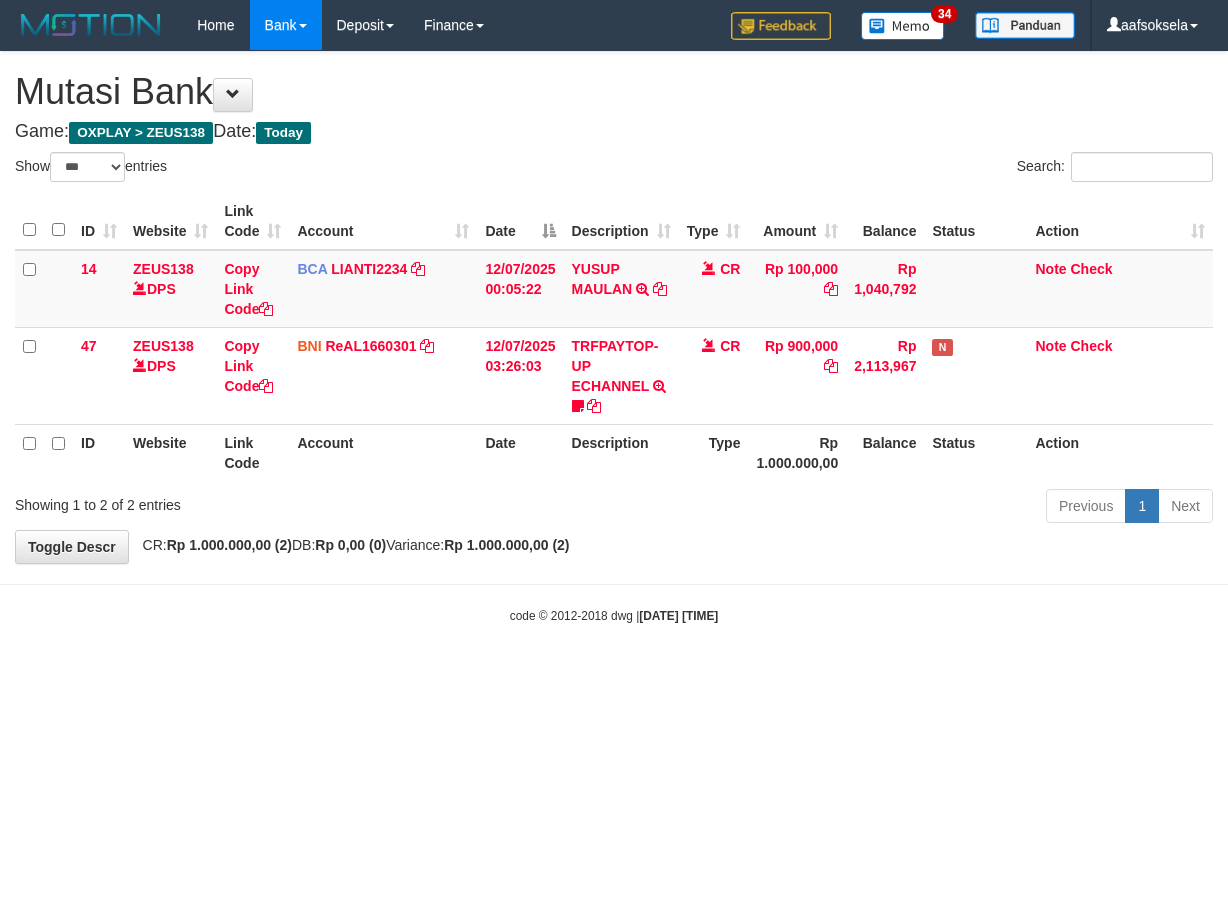 select on "***" 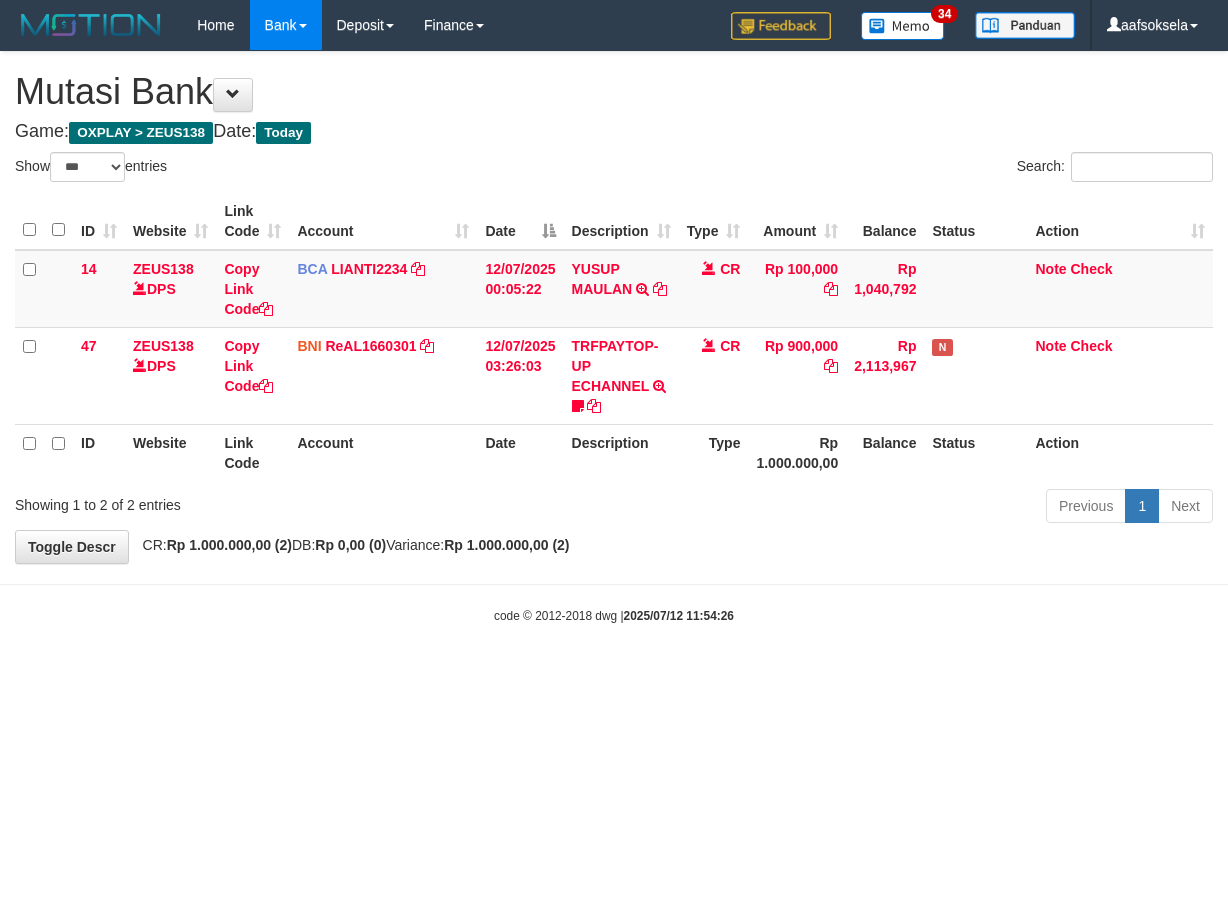 select on "***" 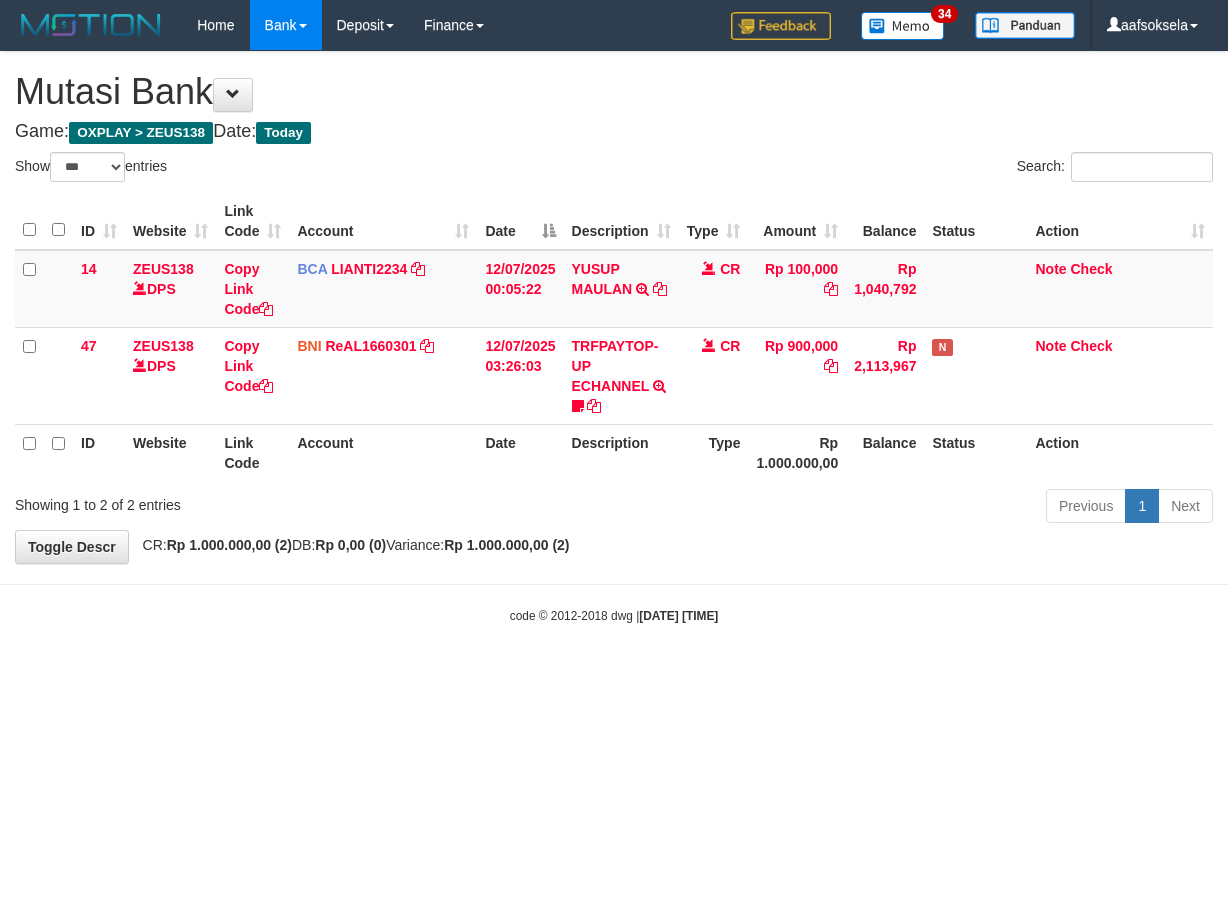 select on "***" 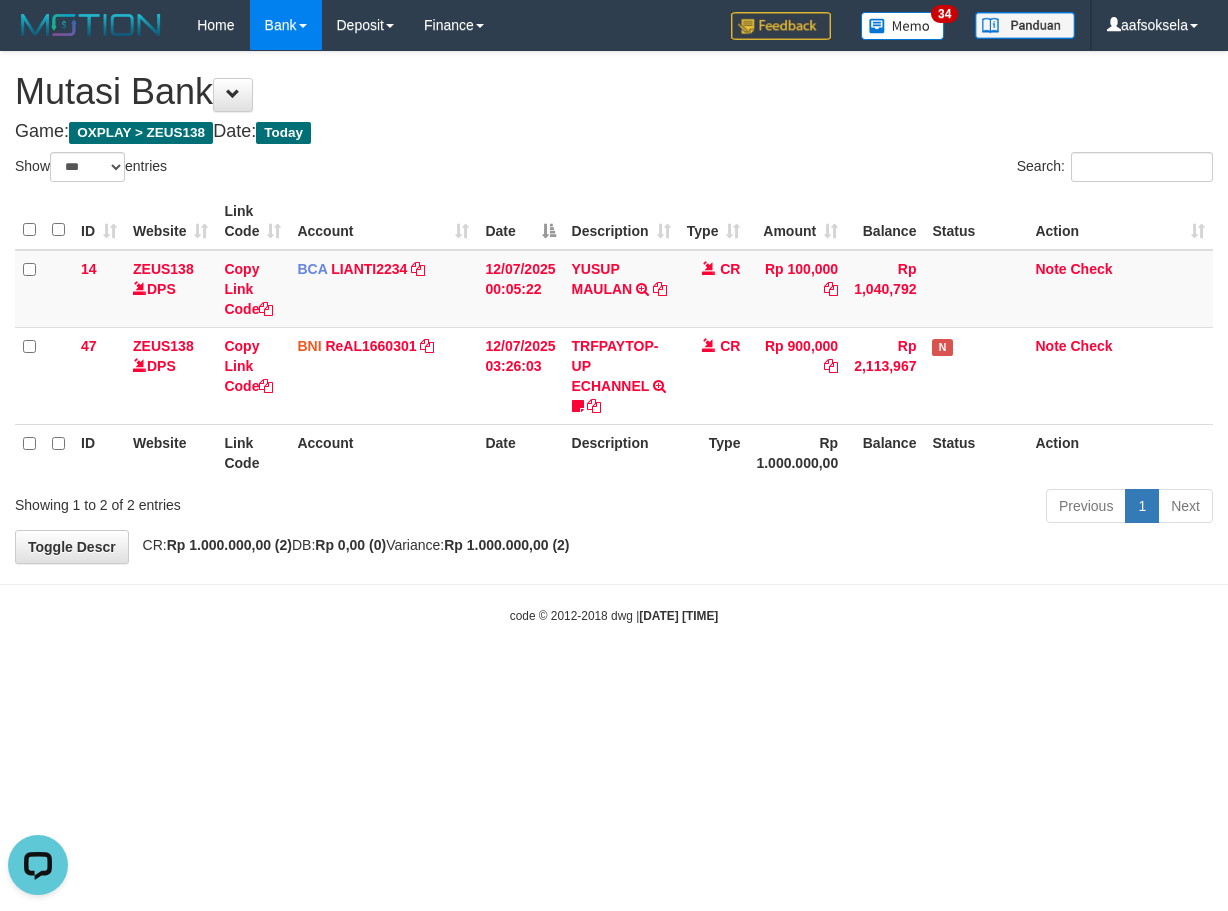 scroll, scrollTop: 0, scrollLeft: 0, axis: both 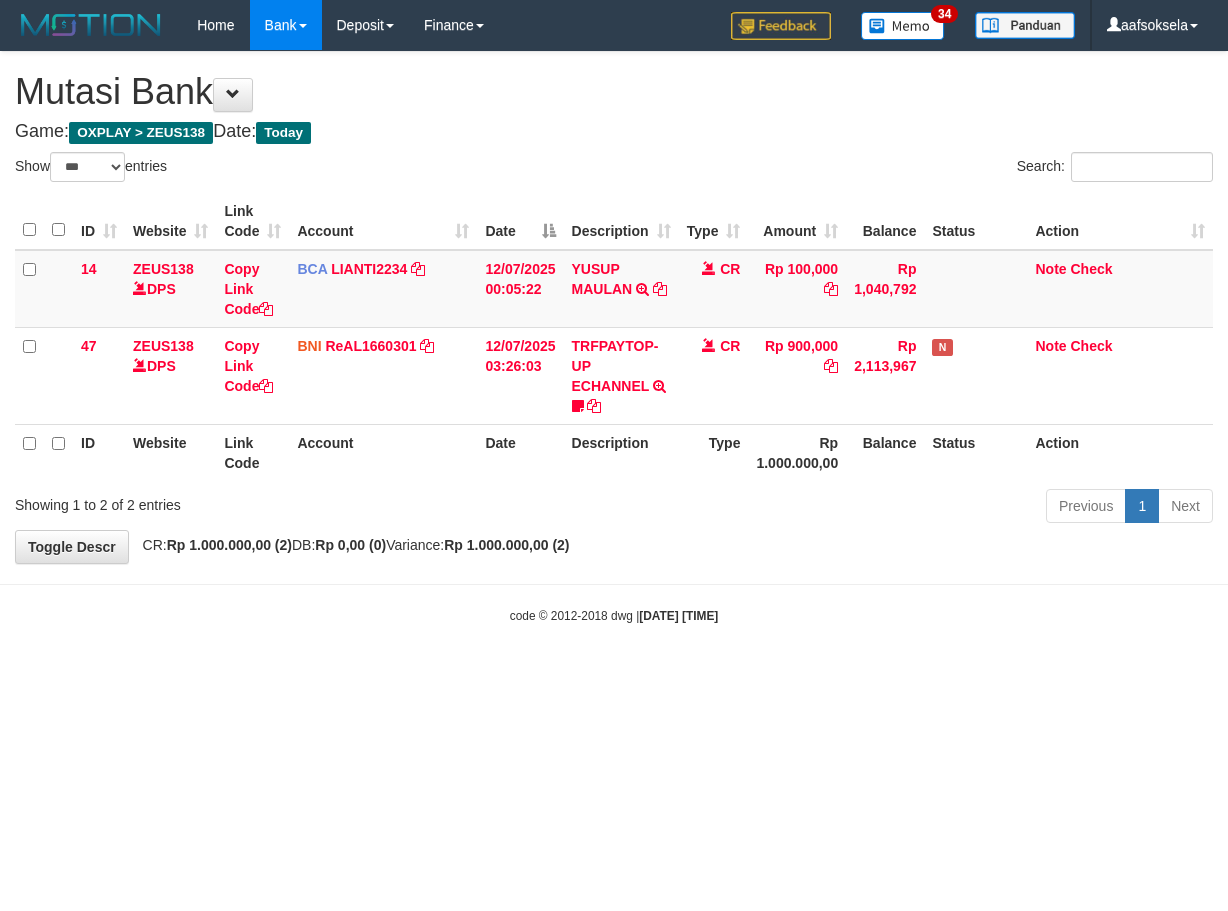 select on "***" 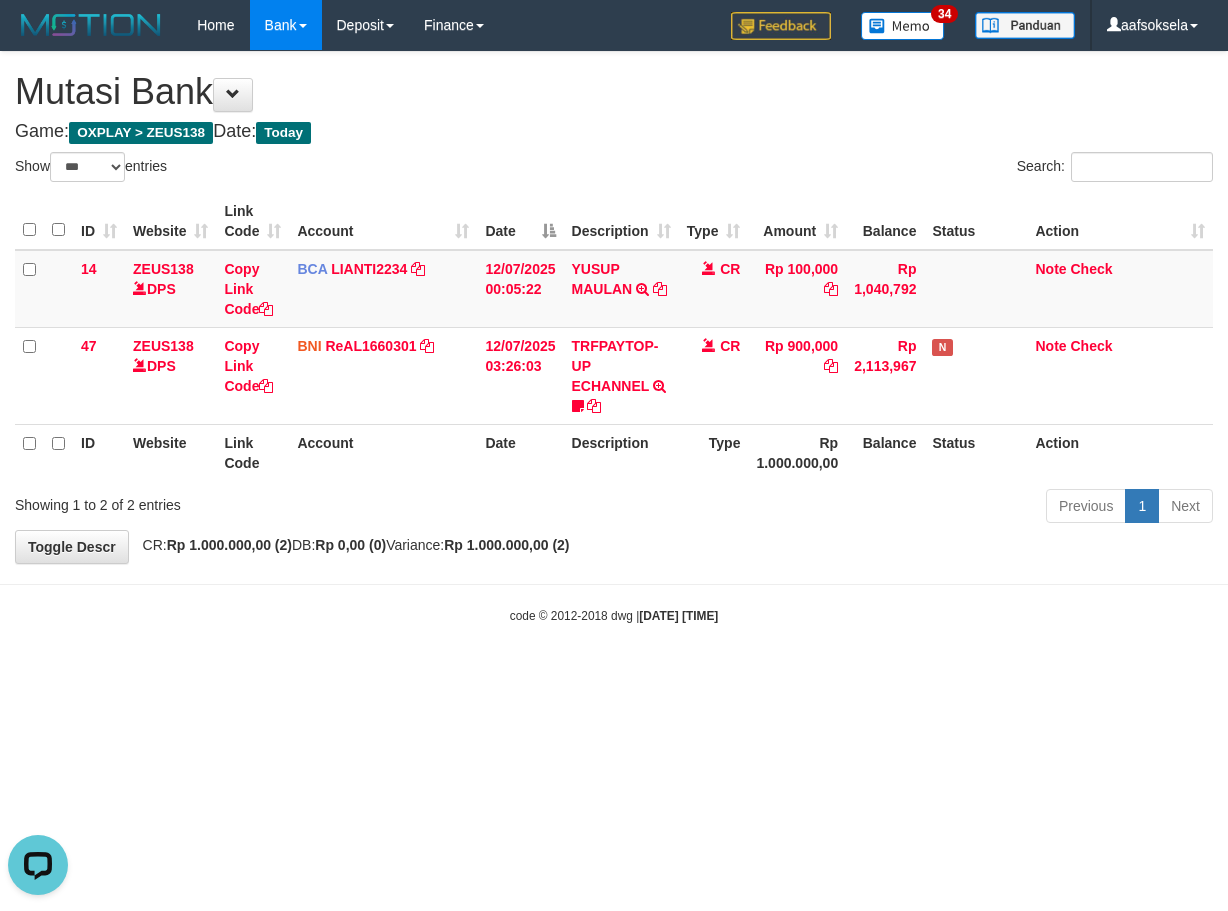 scroll, scrollTop: 0, scrollLeft: 0, axis: both 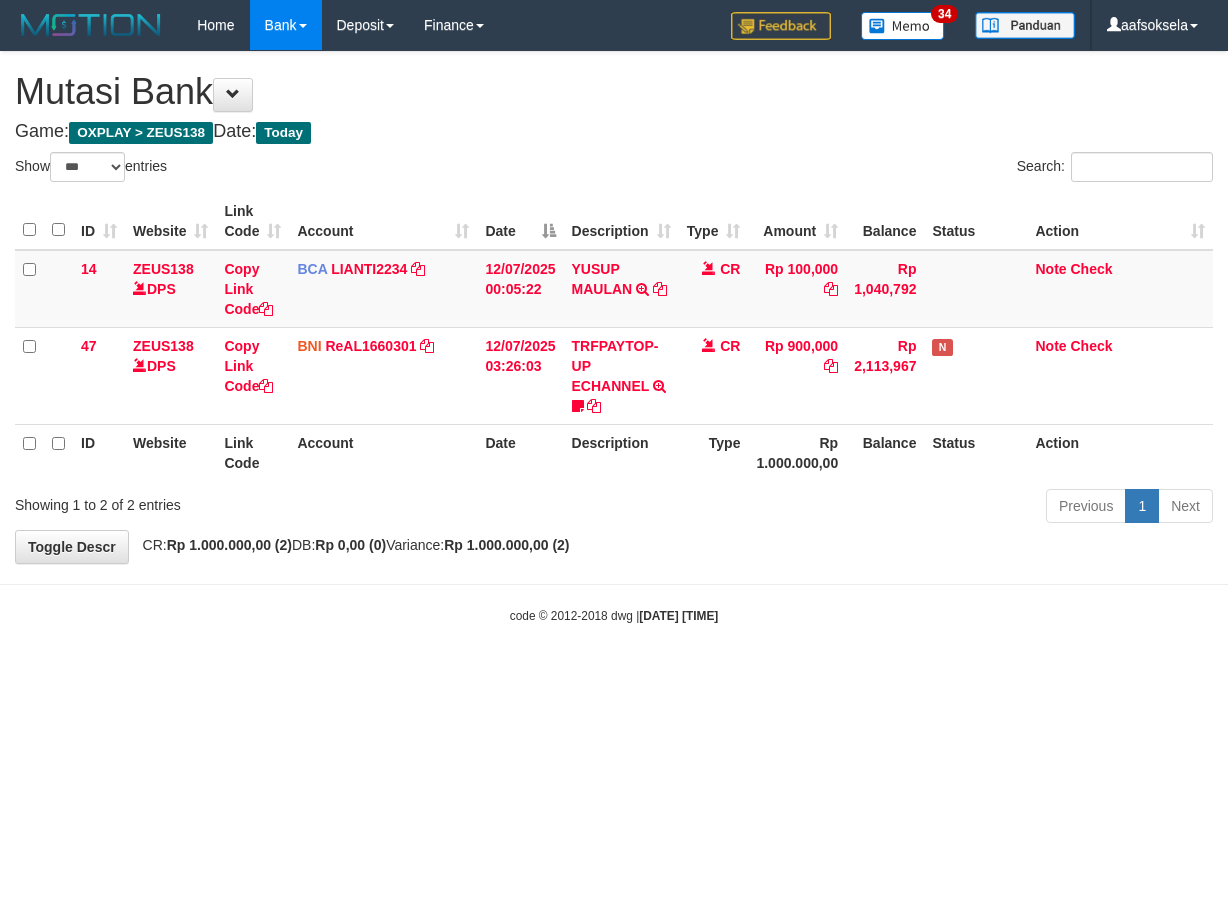 select on "***" 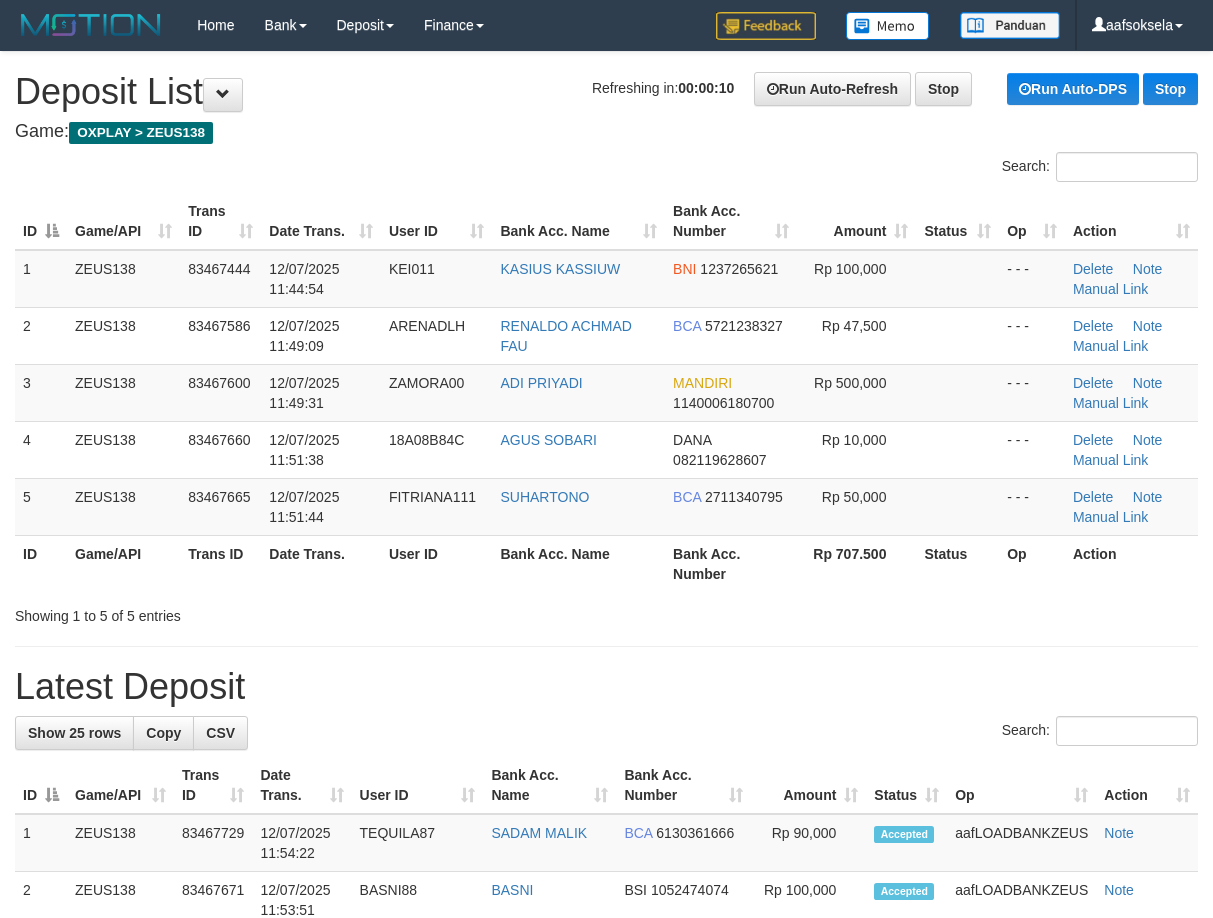 scroll, scrollTop: 0, scrollLeft: 0, axis: both 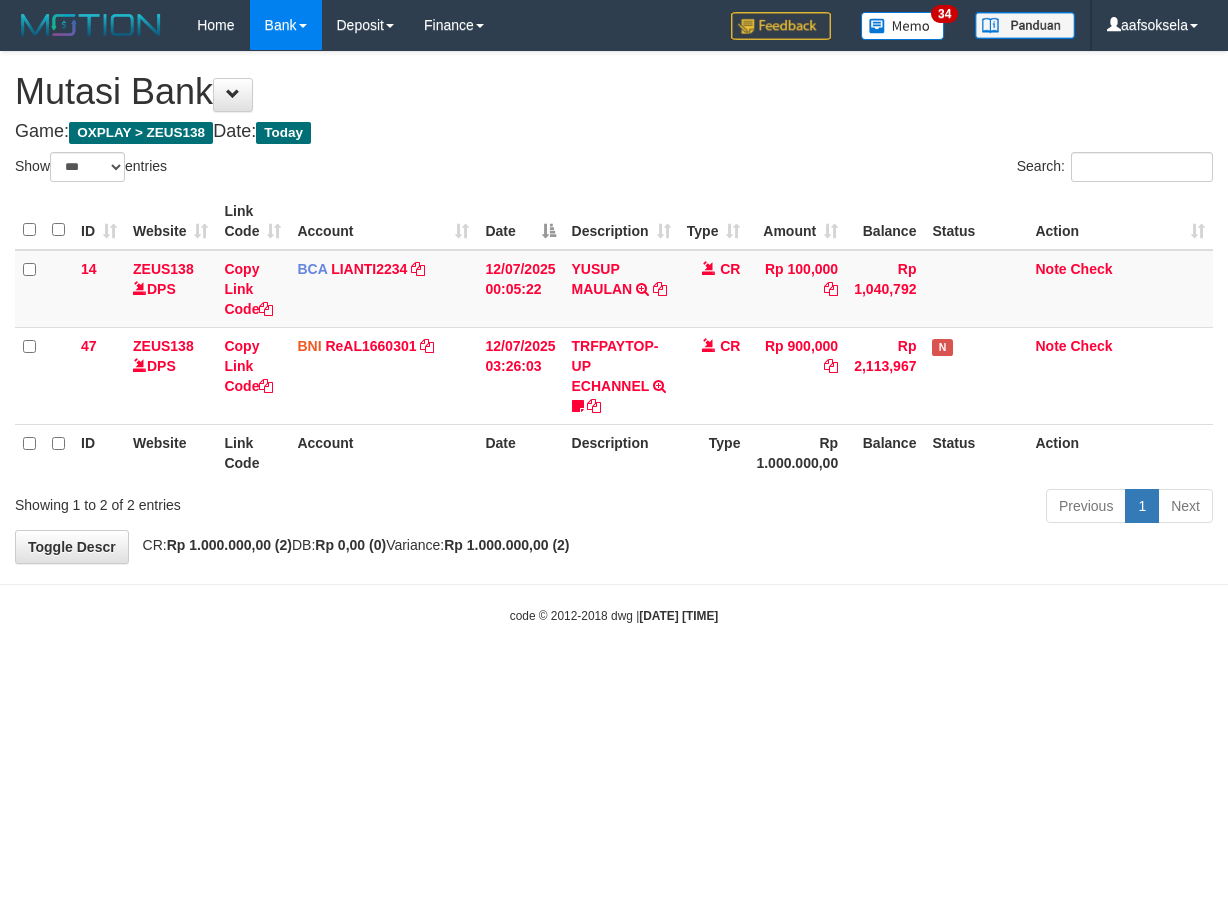 select on "***" 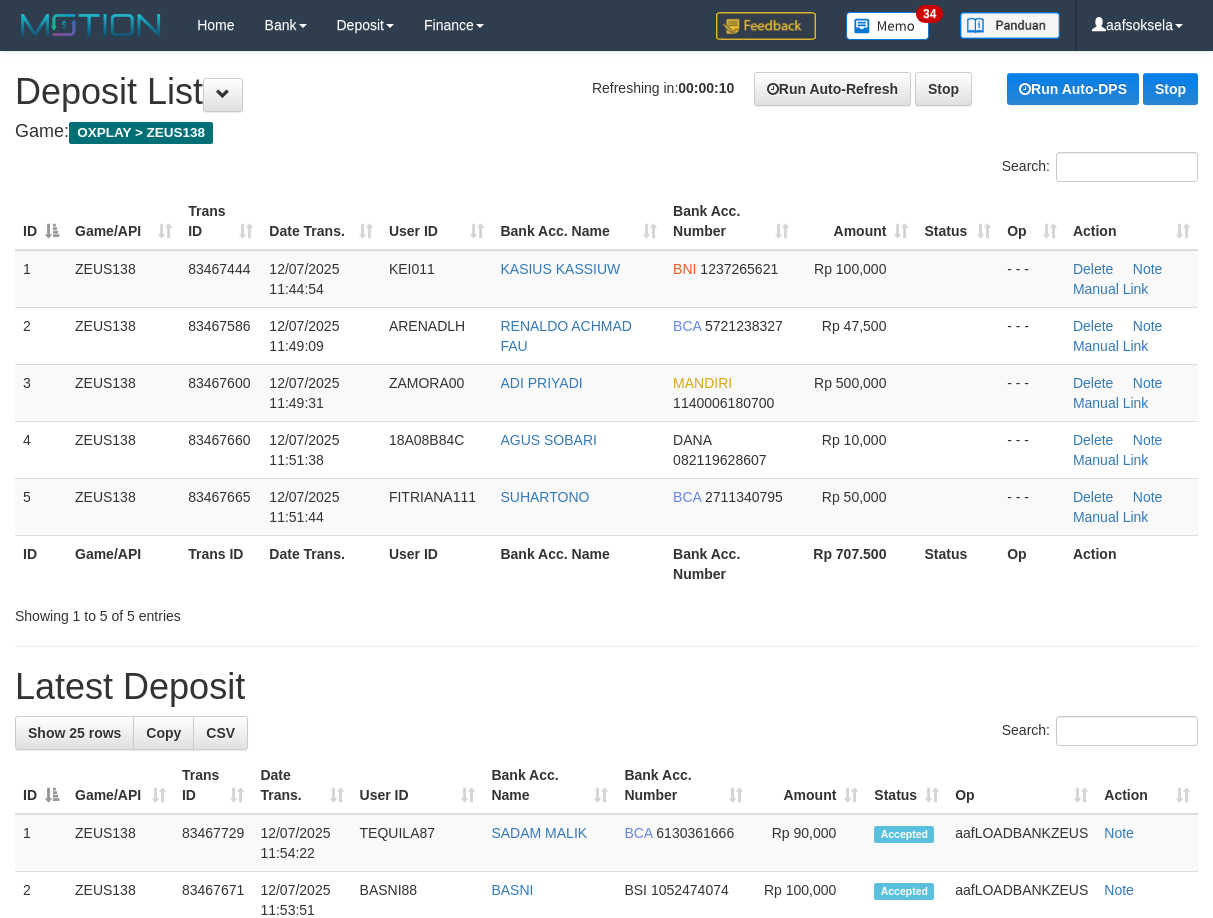 scroll, scrollTop: 0, scrollLeft: 0, axis: both 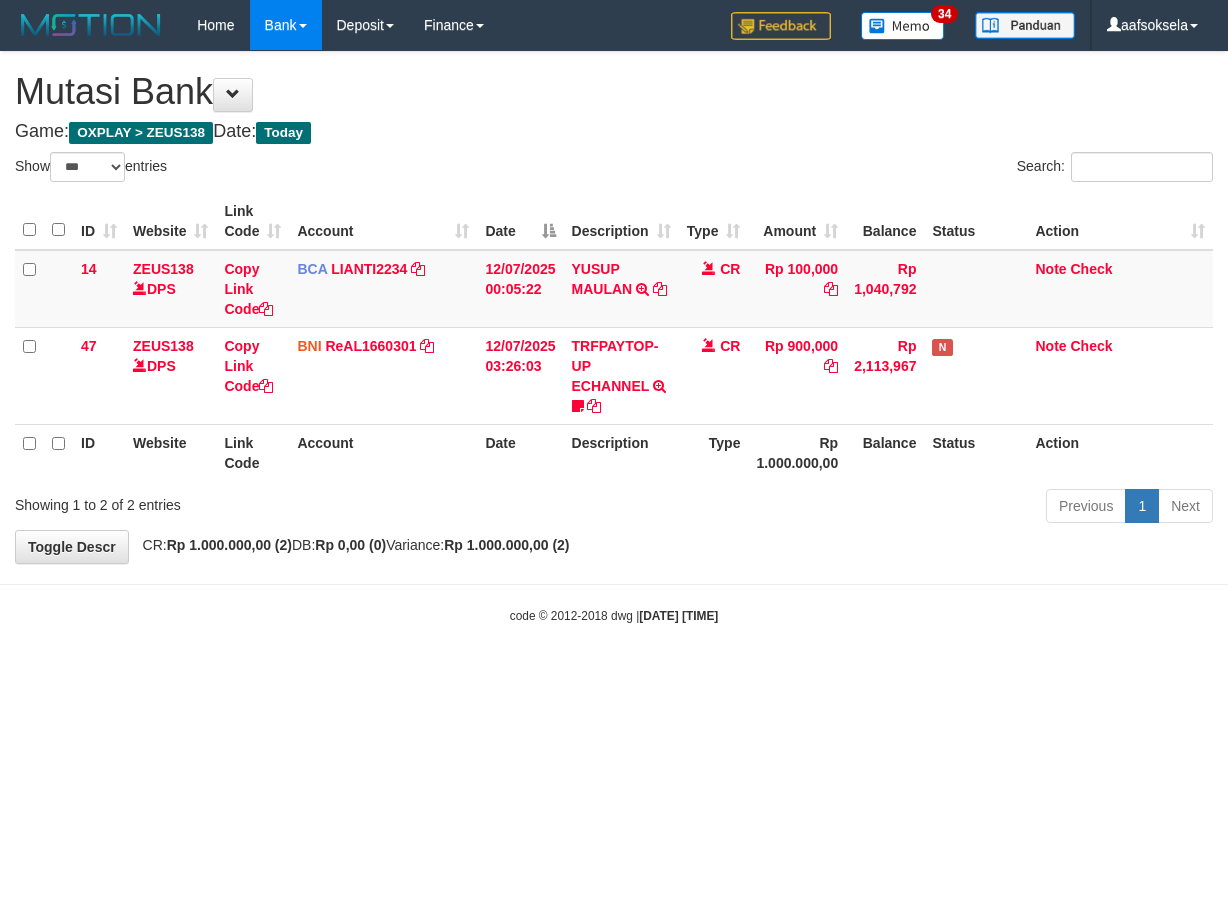 select on "***" 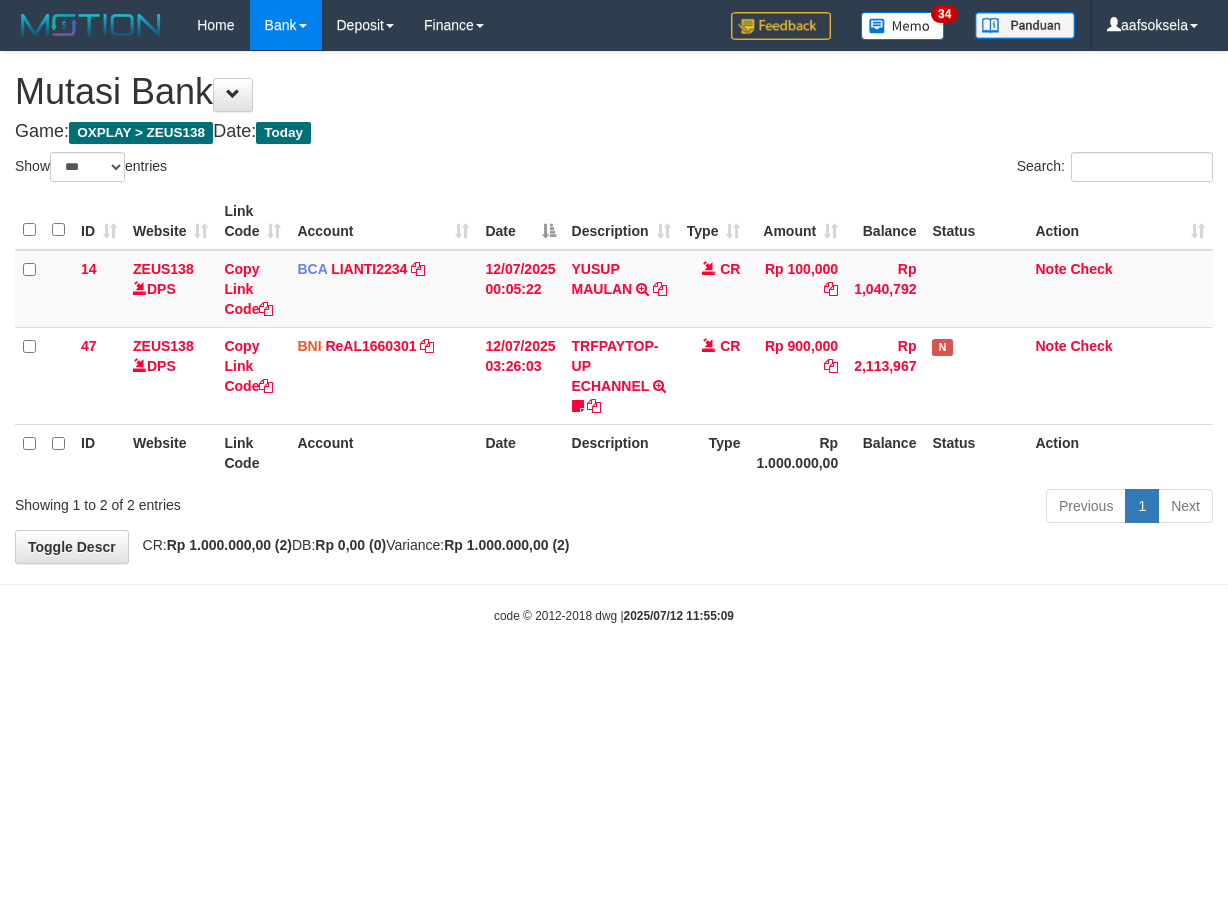 select on "***" 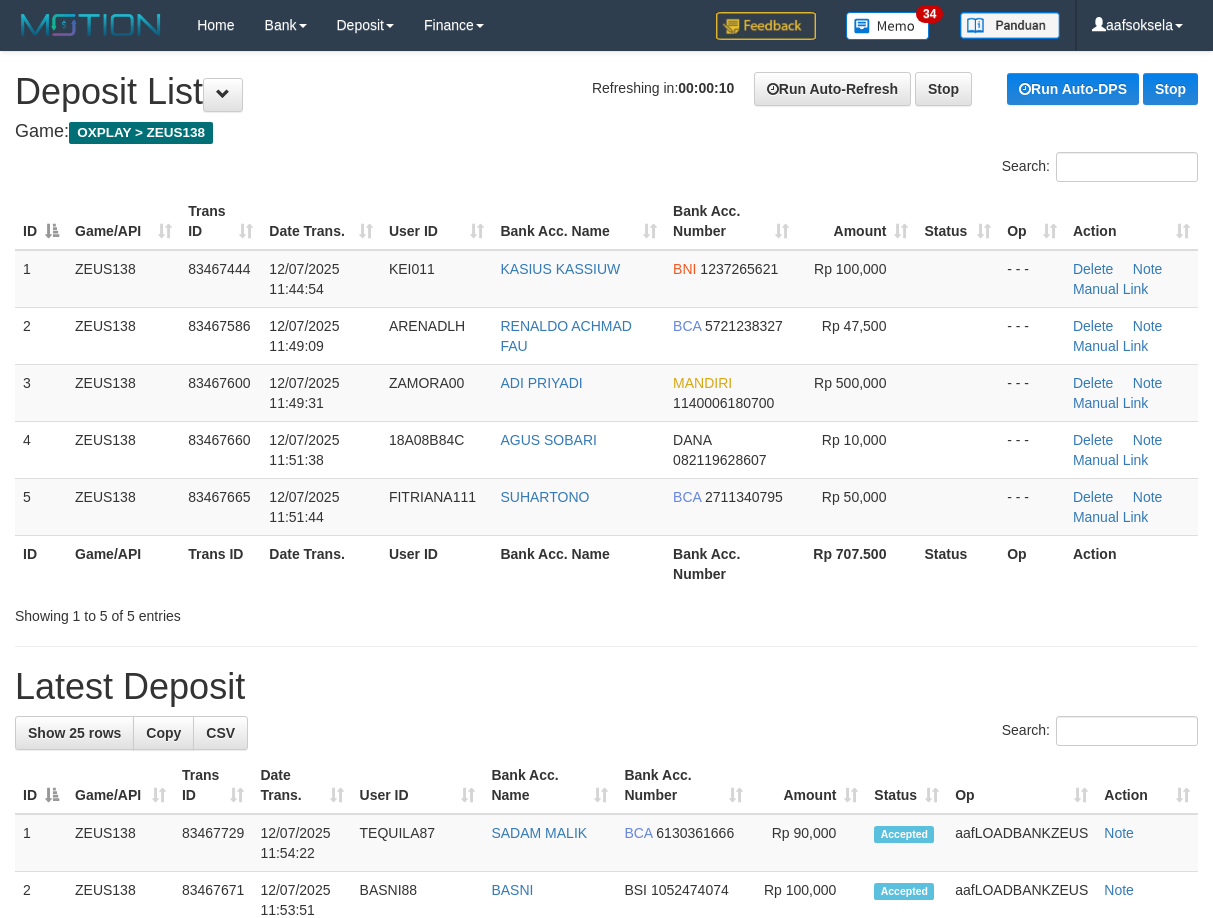 scroll, scrollTop: 0, scrollLeft: 0, axis: both 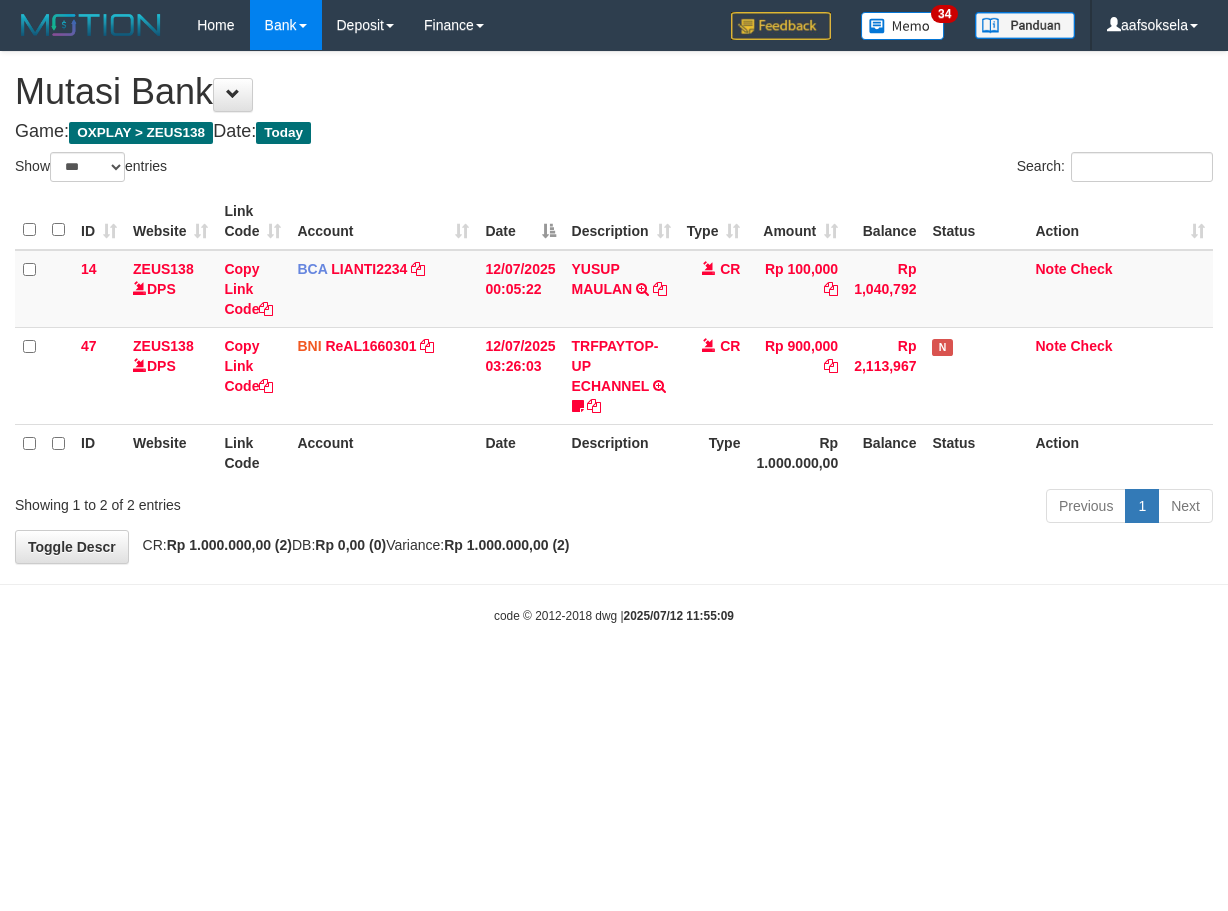 select on "***" 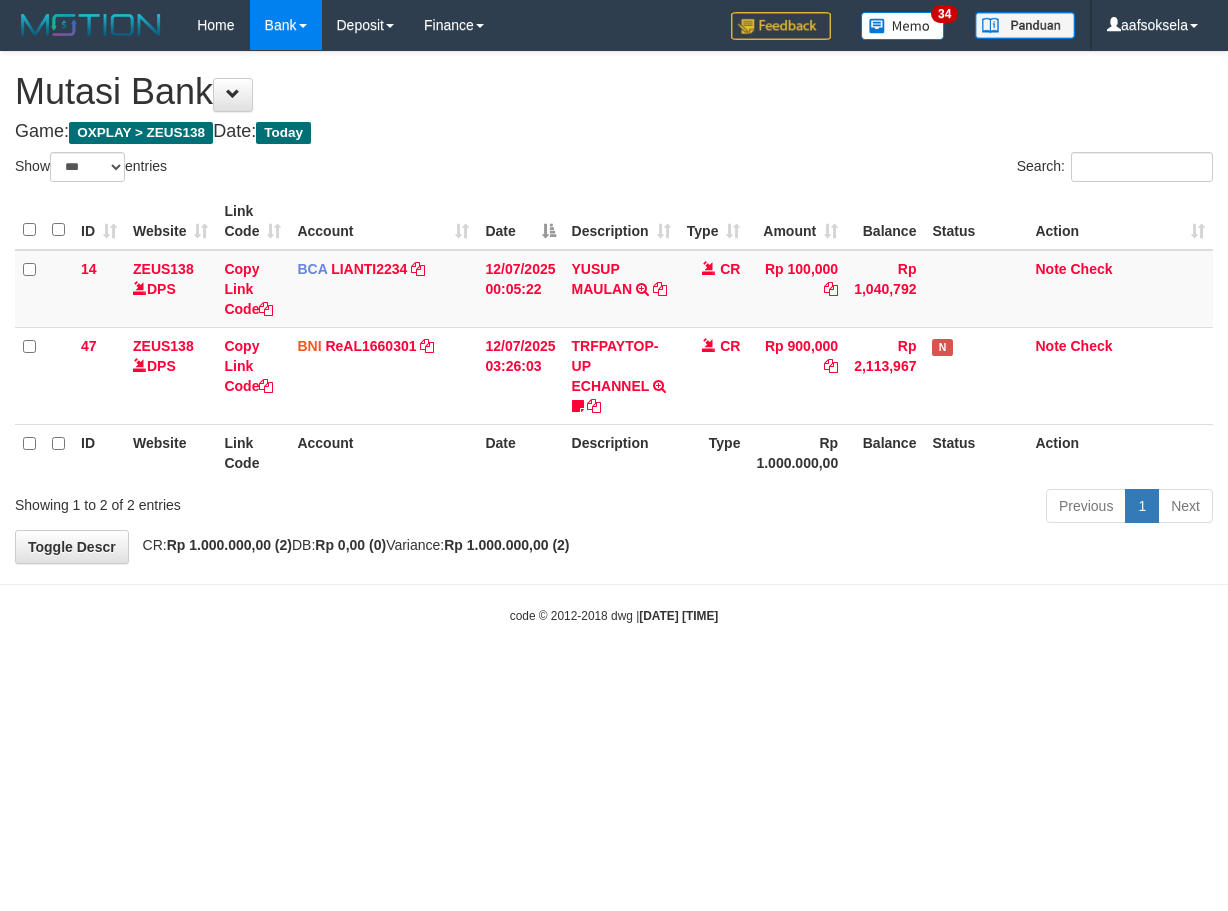 select on "***" 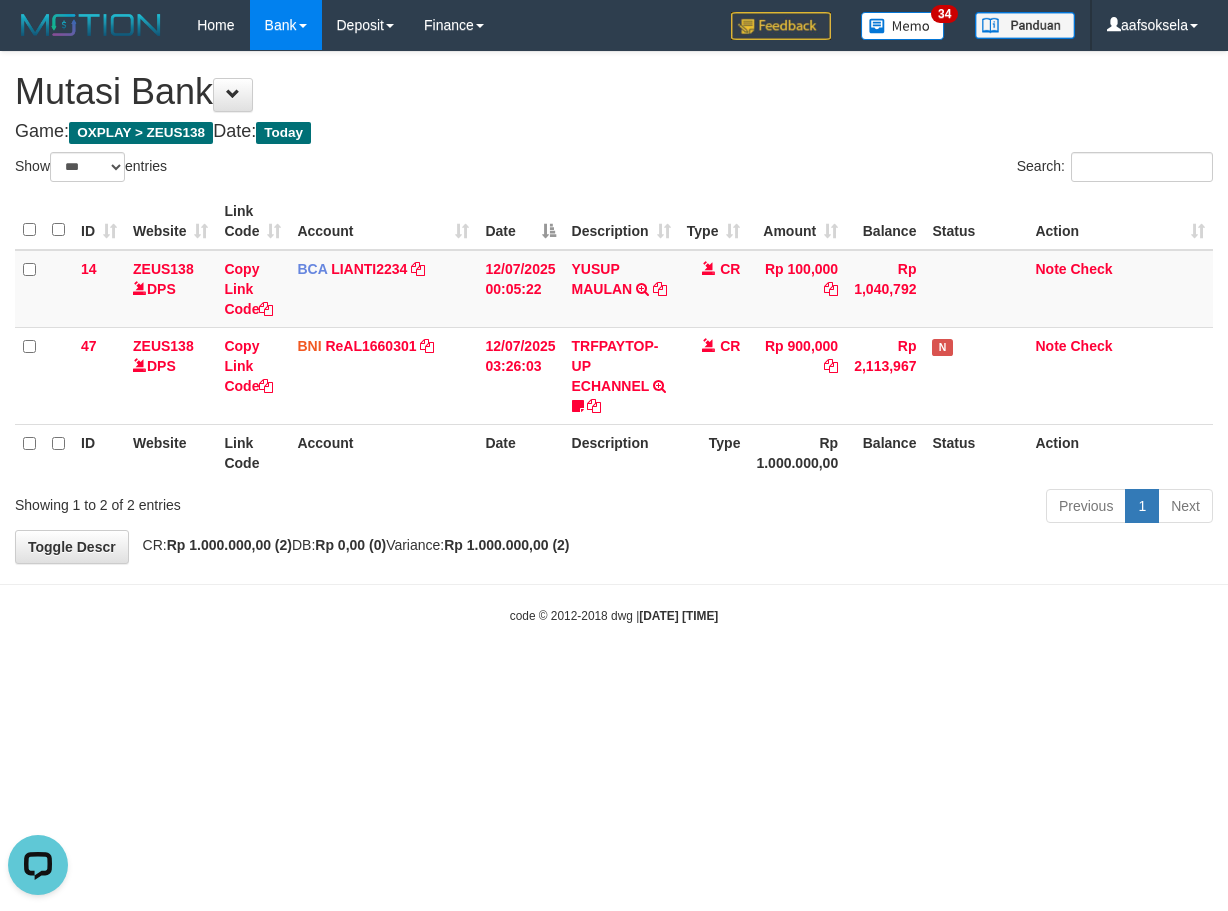 scroll, scrollTop: 0, scrollLeft: 0, axis: both 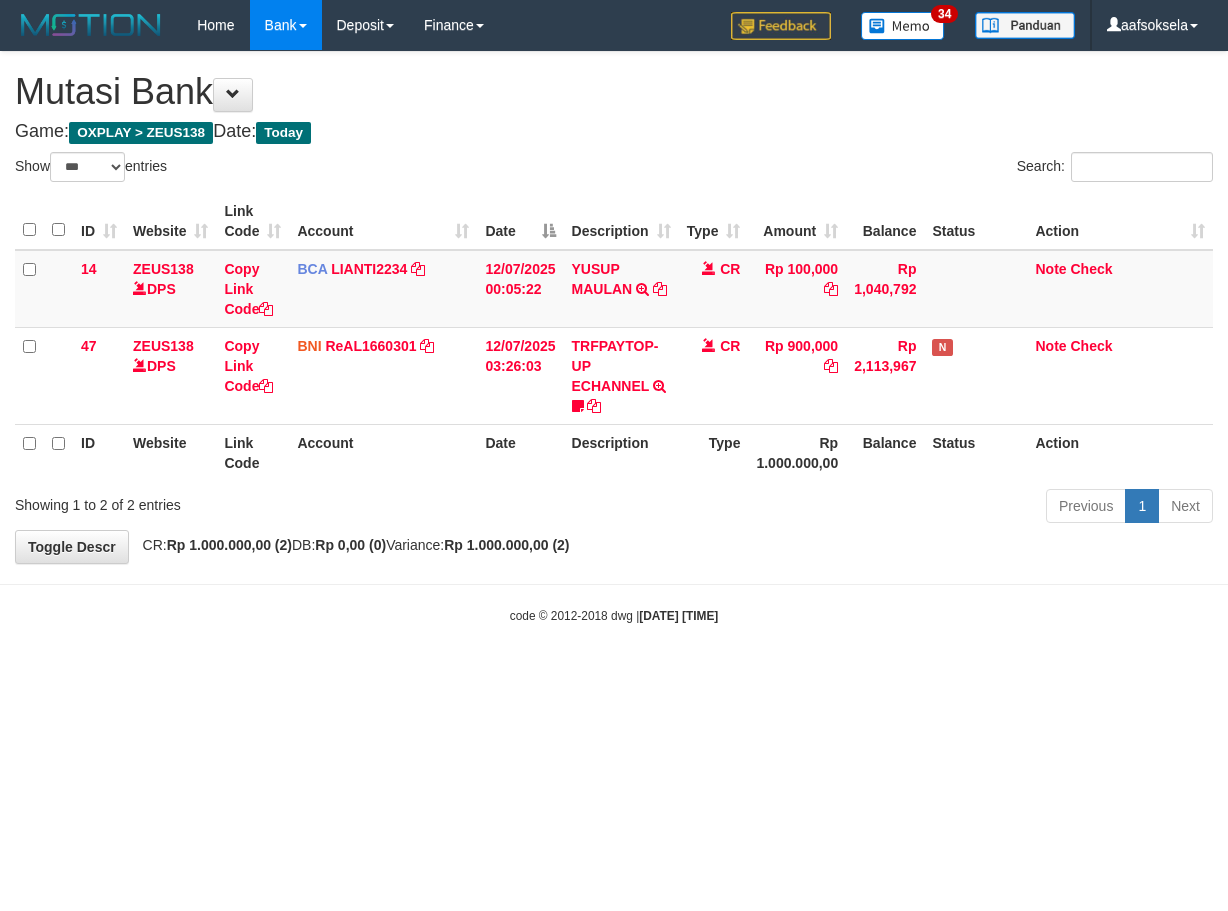 select on "***" 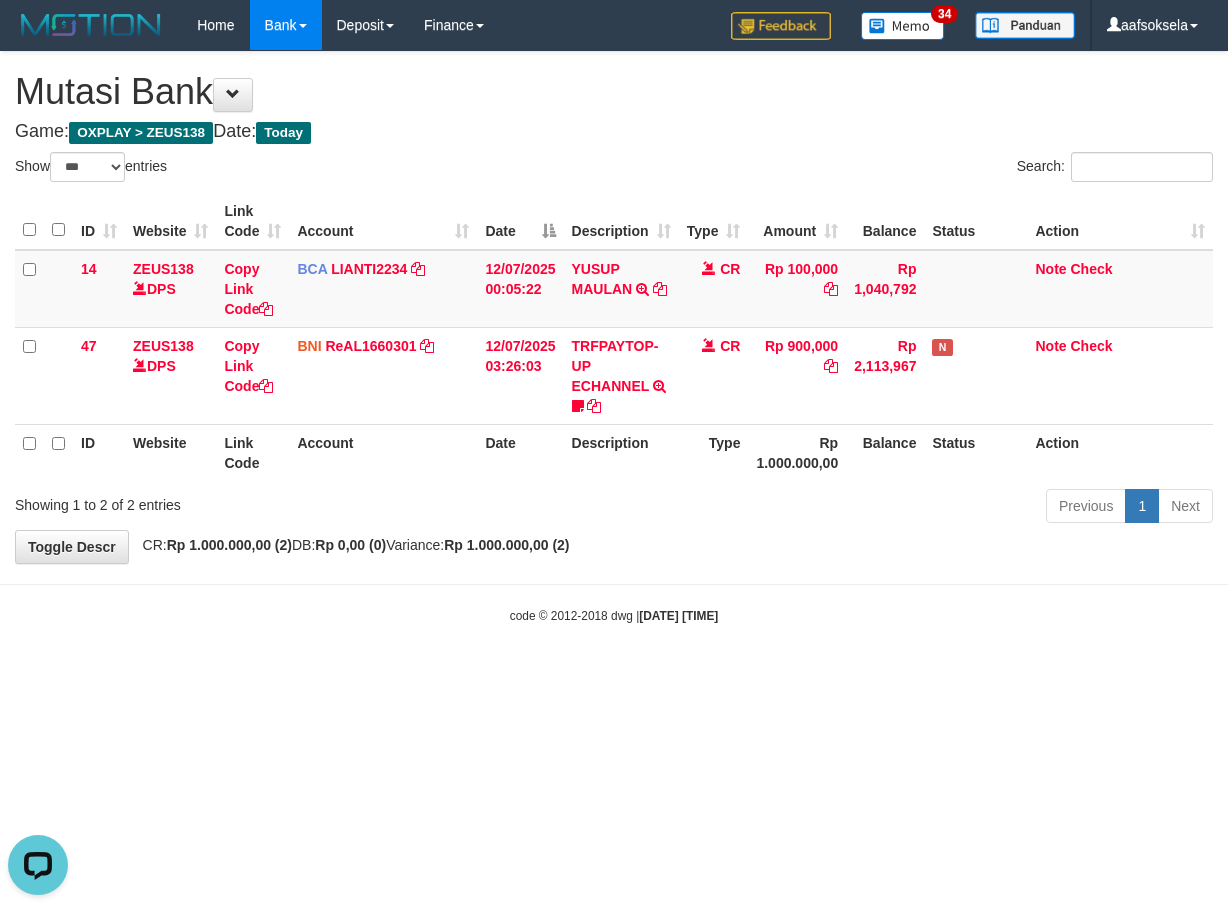 scroll, scrollTop: 0, scrollLeft: 0, axis: both 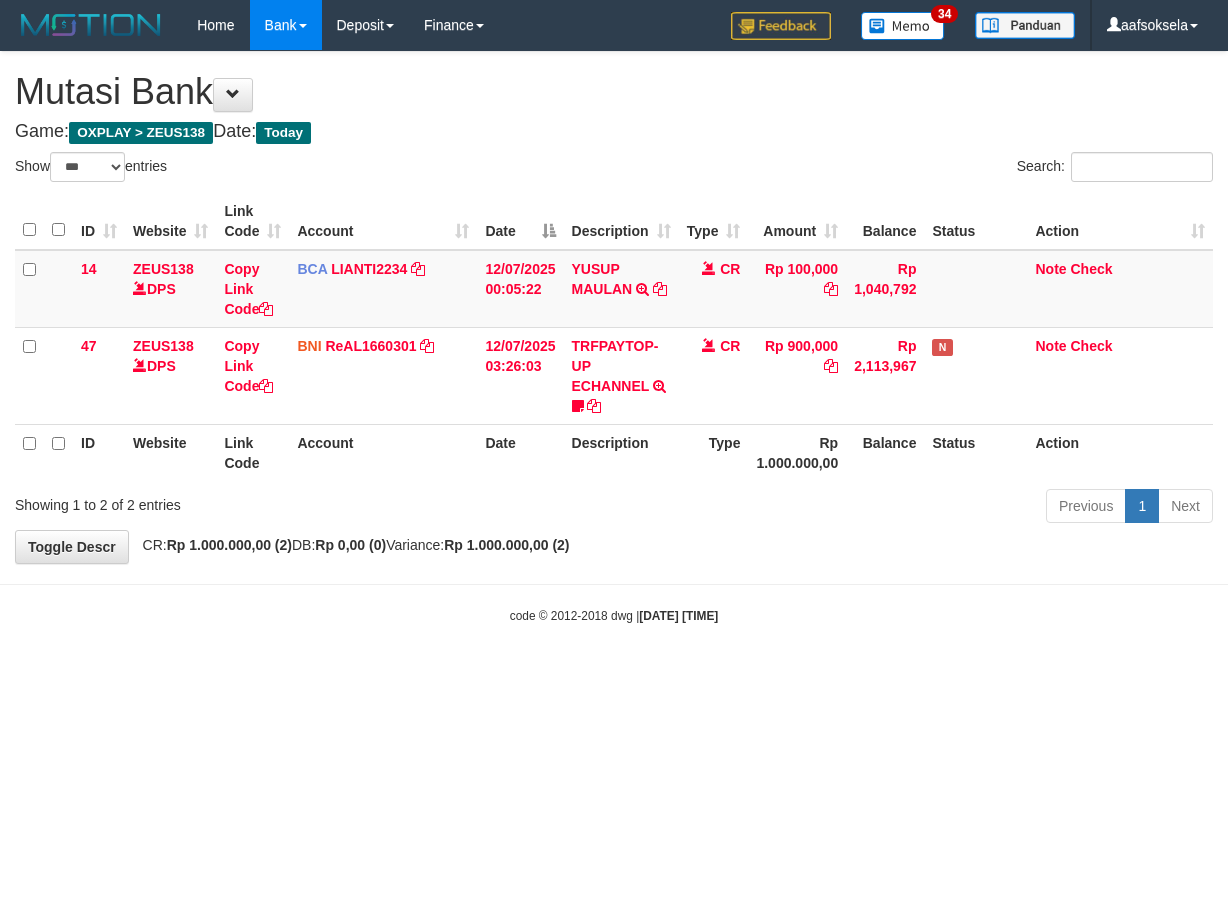 select on "***" 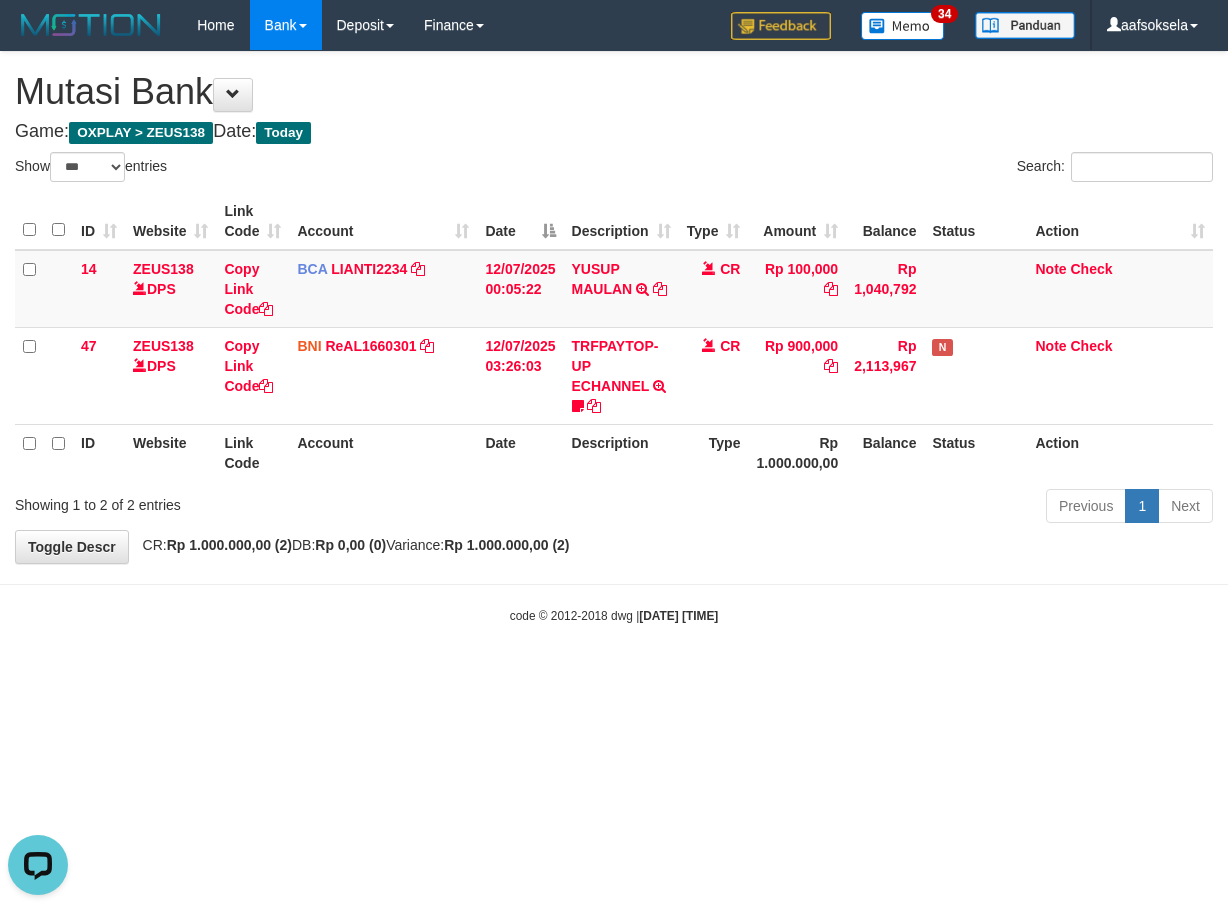 scroll, scrollTop: 0, scrollLeft: 0, axis: both 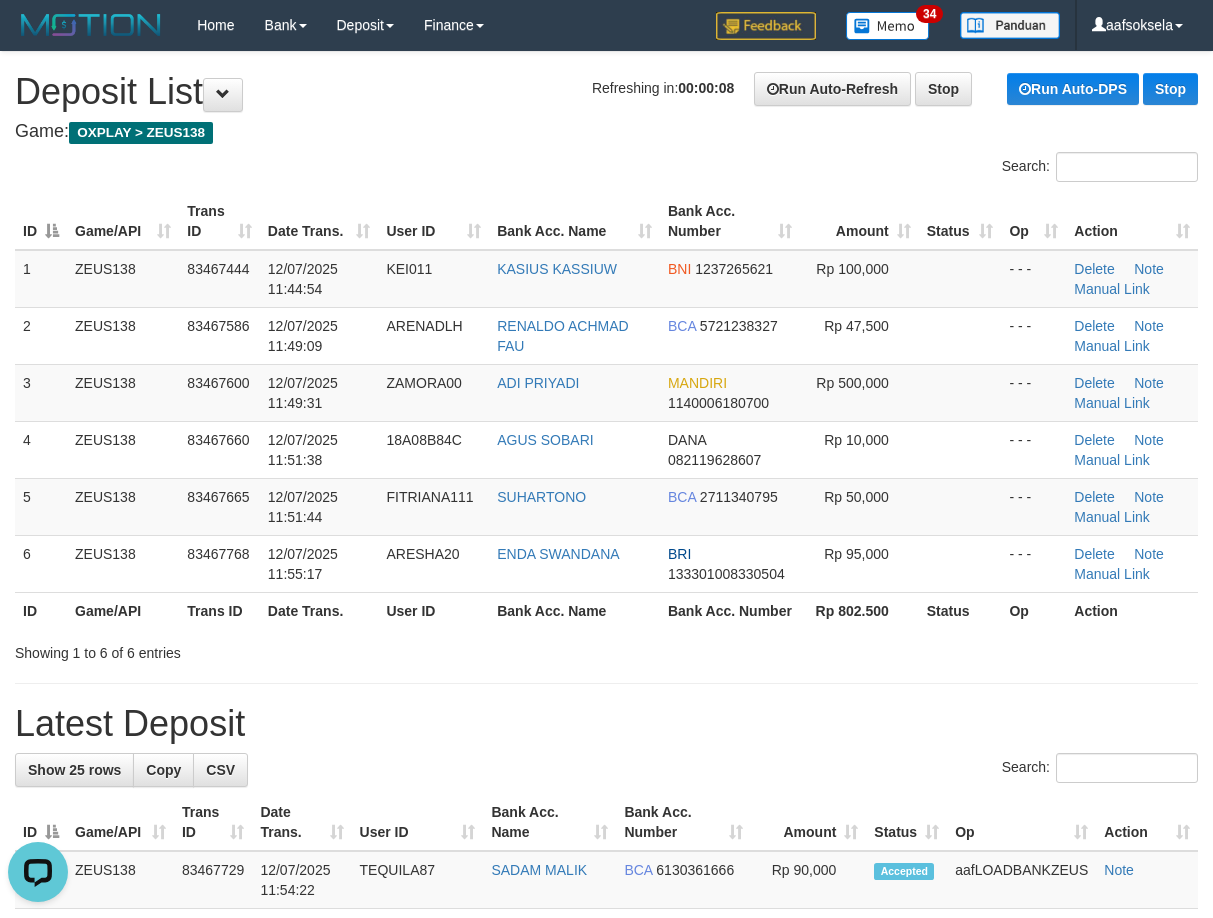 click on "**********" at bounding box center (606, 1231) 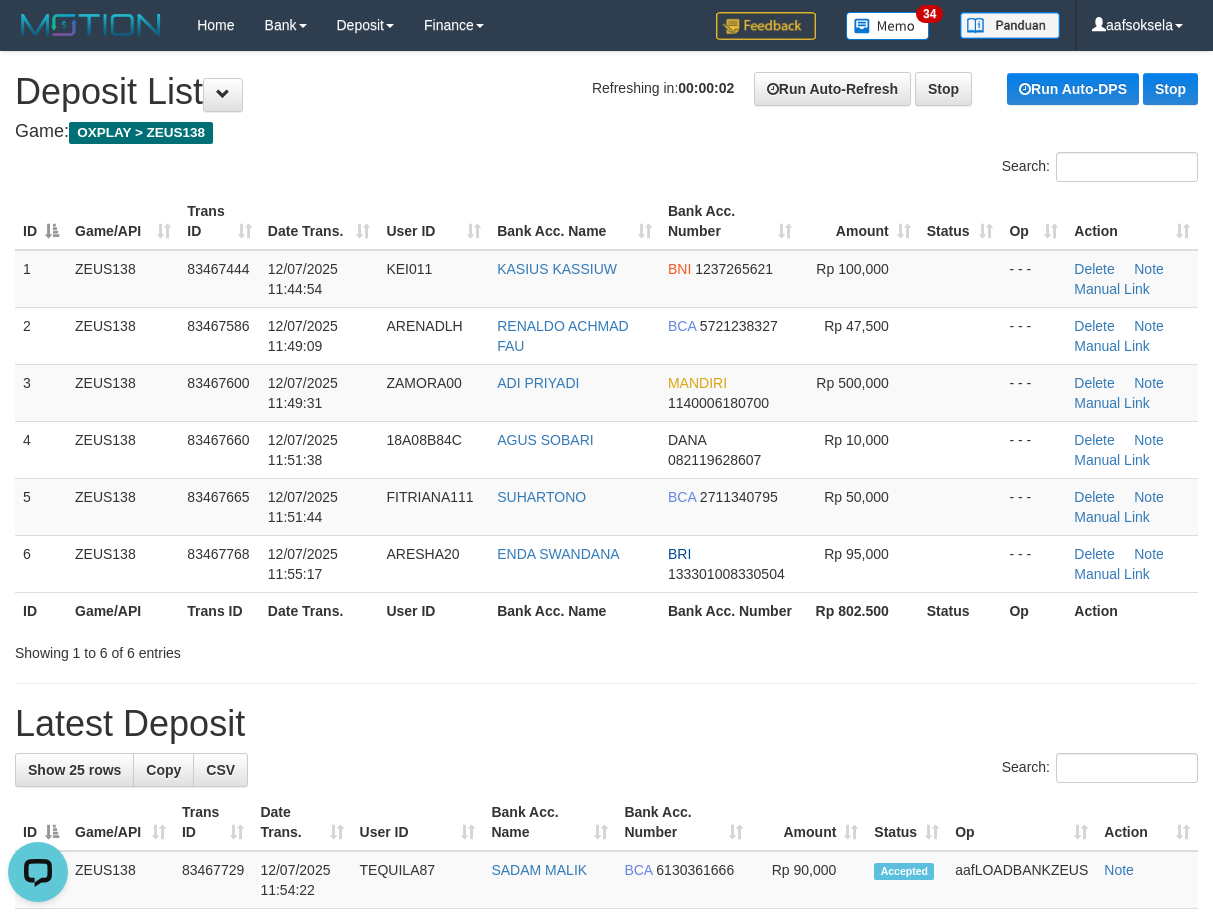 drag, startPoint x: 561, startPoint y: 674, endPoint x: 4, endPoint y: 713, distance: 558.3637 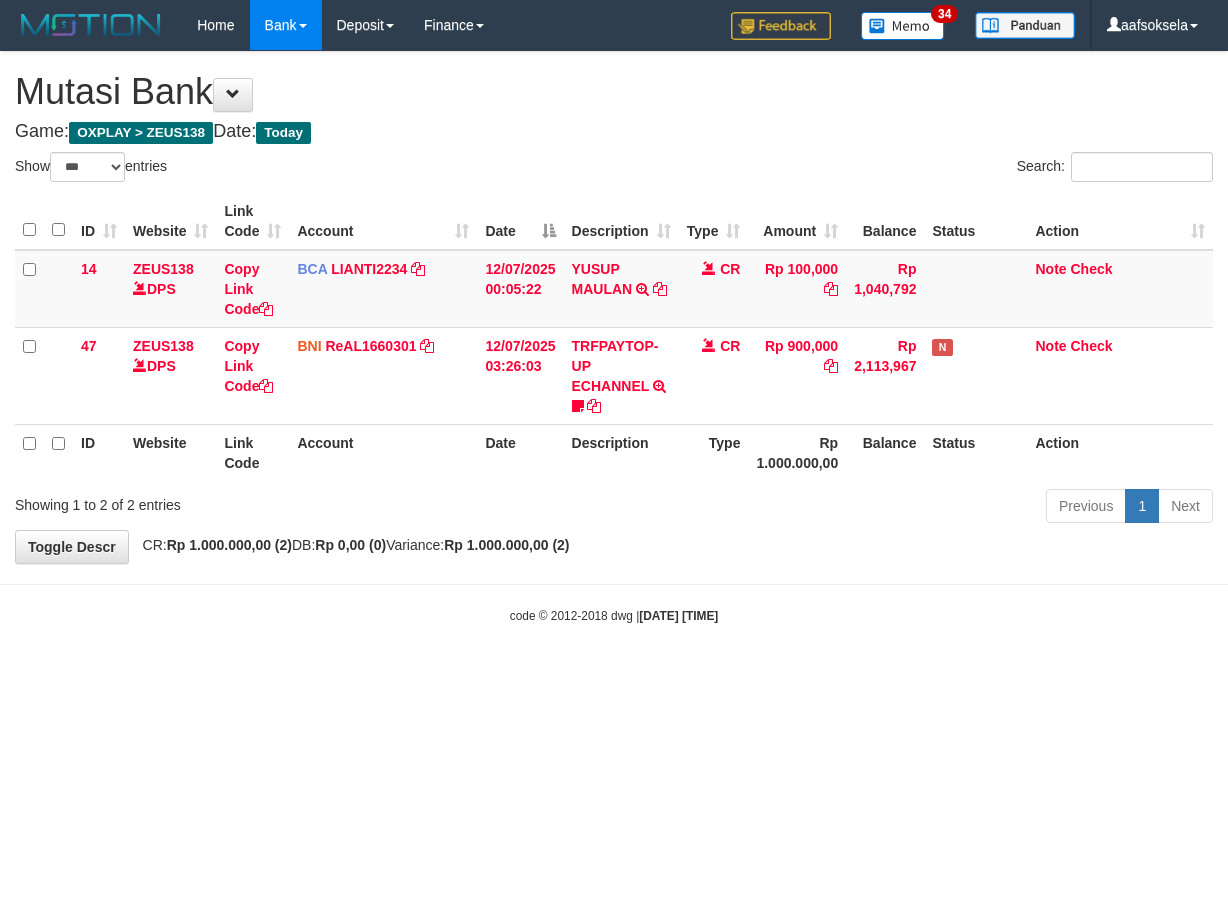 select on "***" 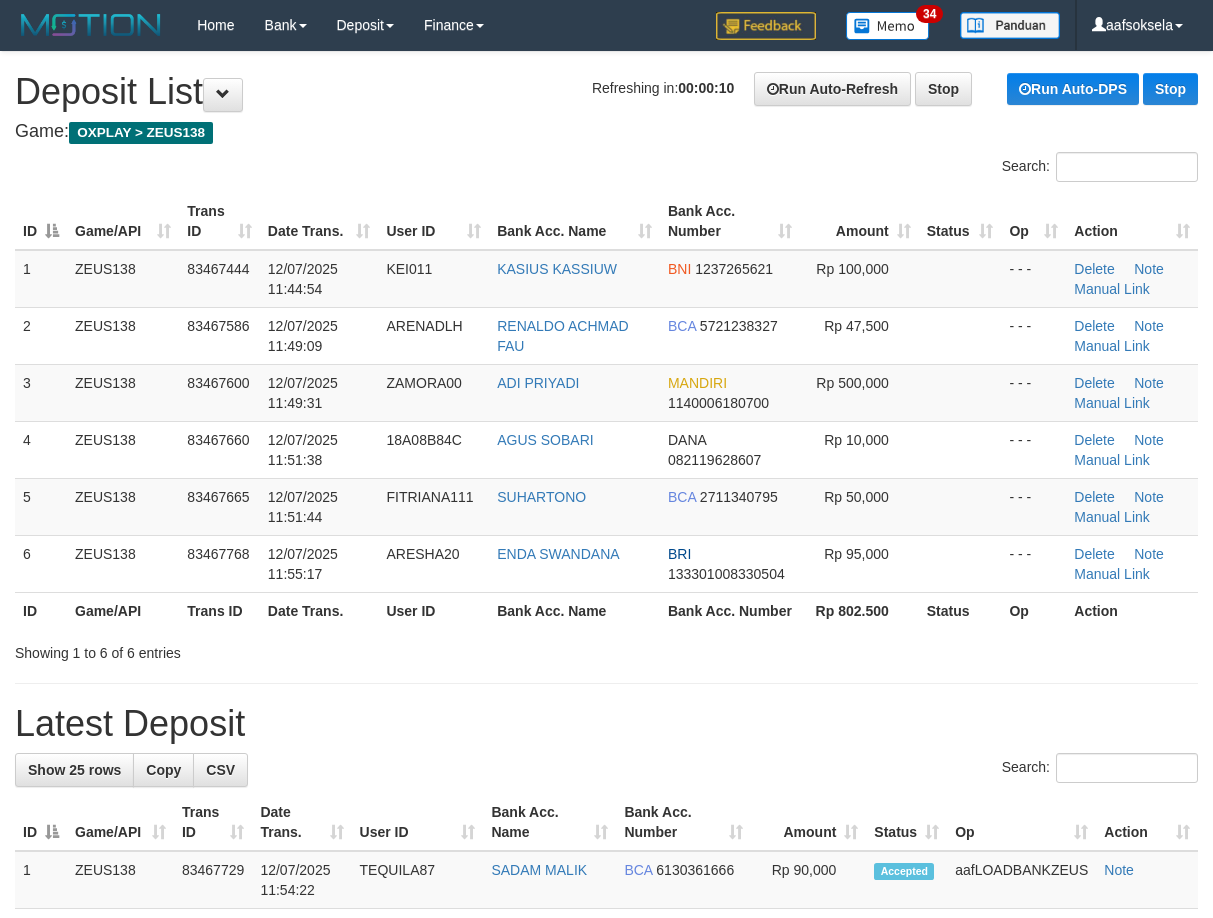 scroll, scrollTop: 0, scrollLeft: 0, axis: both 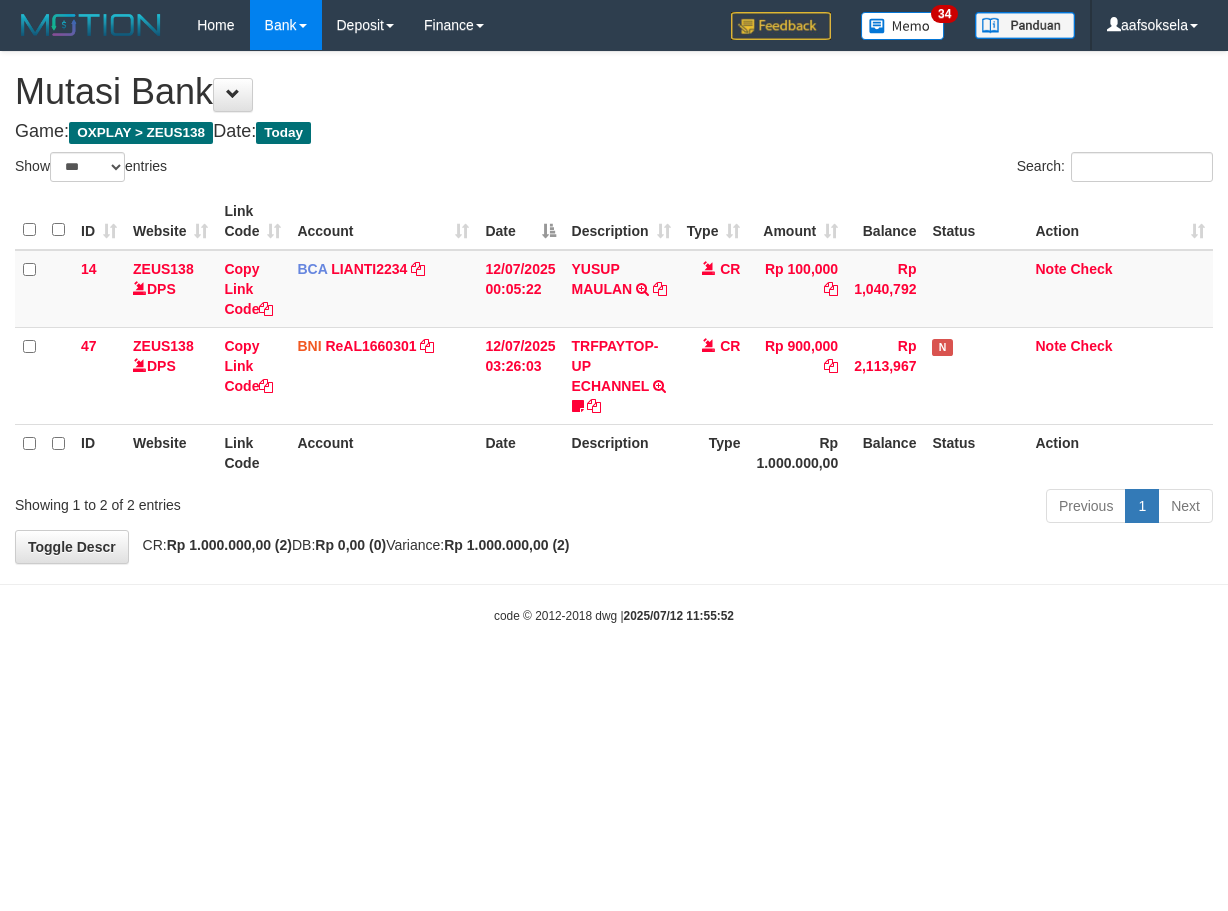 select on "***" 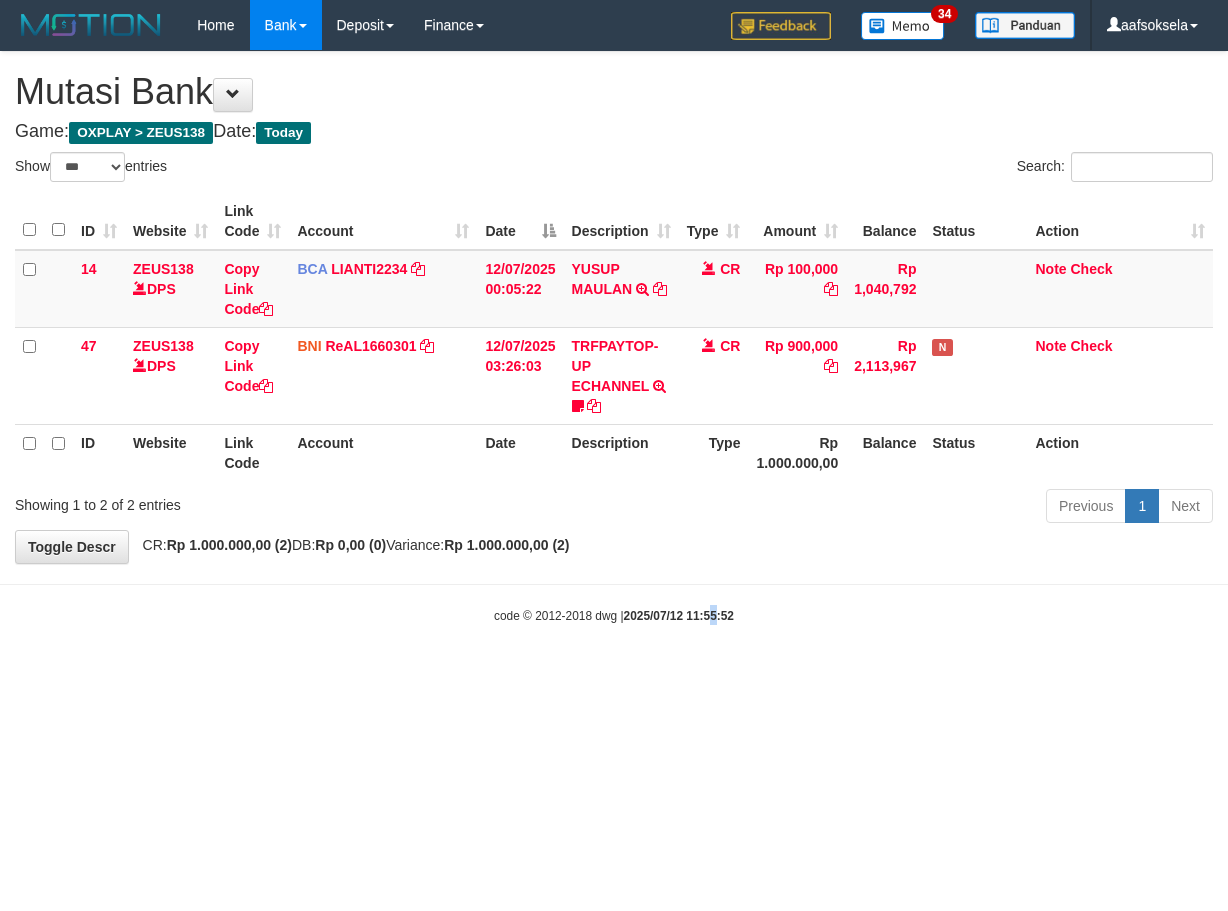 click on "Toggle navigation
Home
Bank
Account List
Mutasi Bank
Search
Sync
Note Mutasi
Deposit
DPS Fetch
DPS List
History
Note DPS
Finance
Financial Data
aafsoksela
My Profile
Log Out" at bounding box center (614, 337) 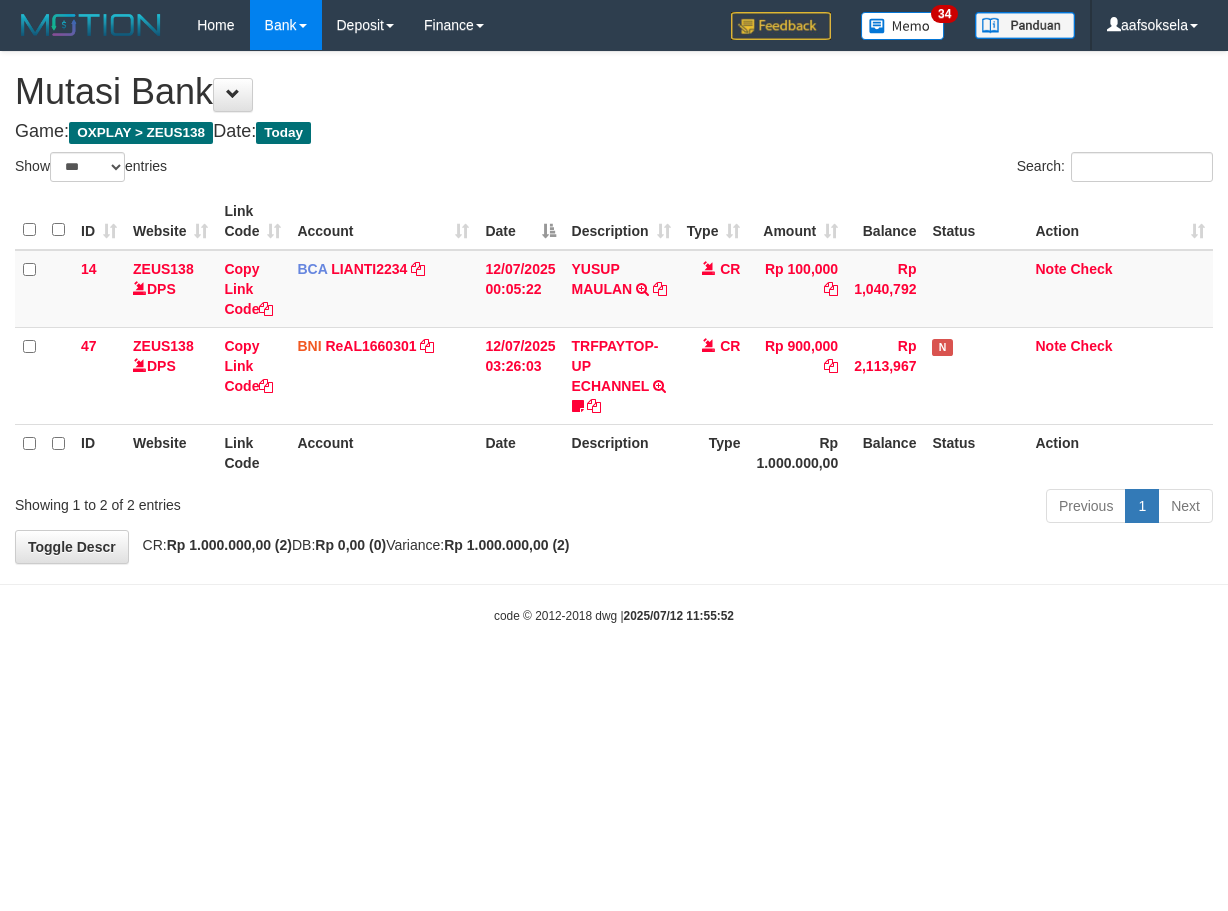select on "***" 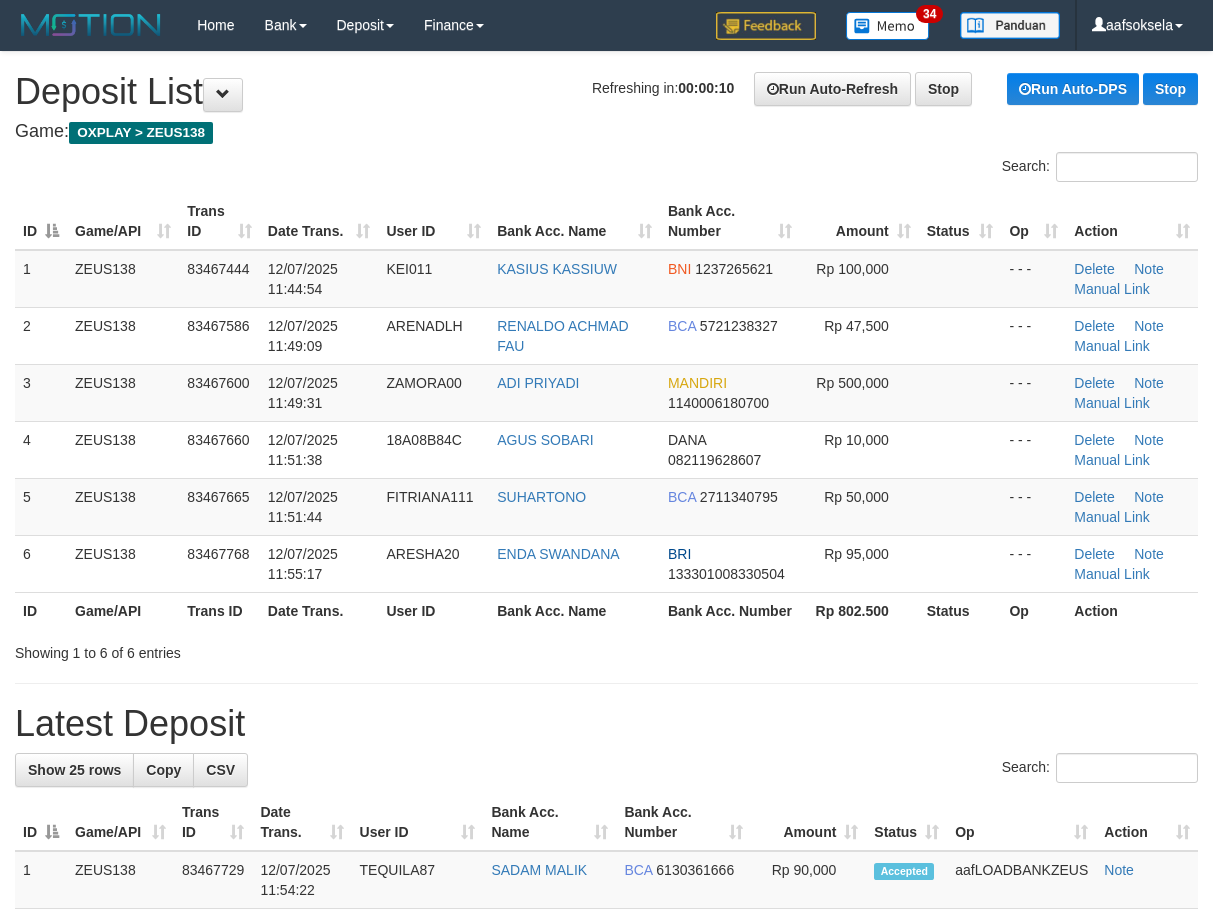 scroll, scrollTop: 0, scrollLeft: 0, axis: both 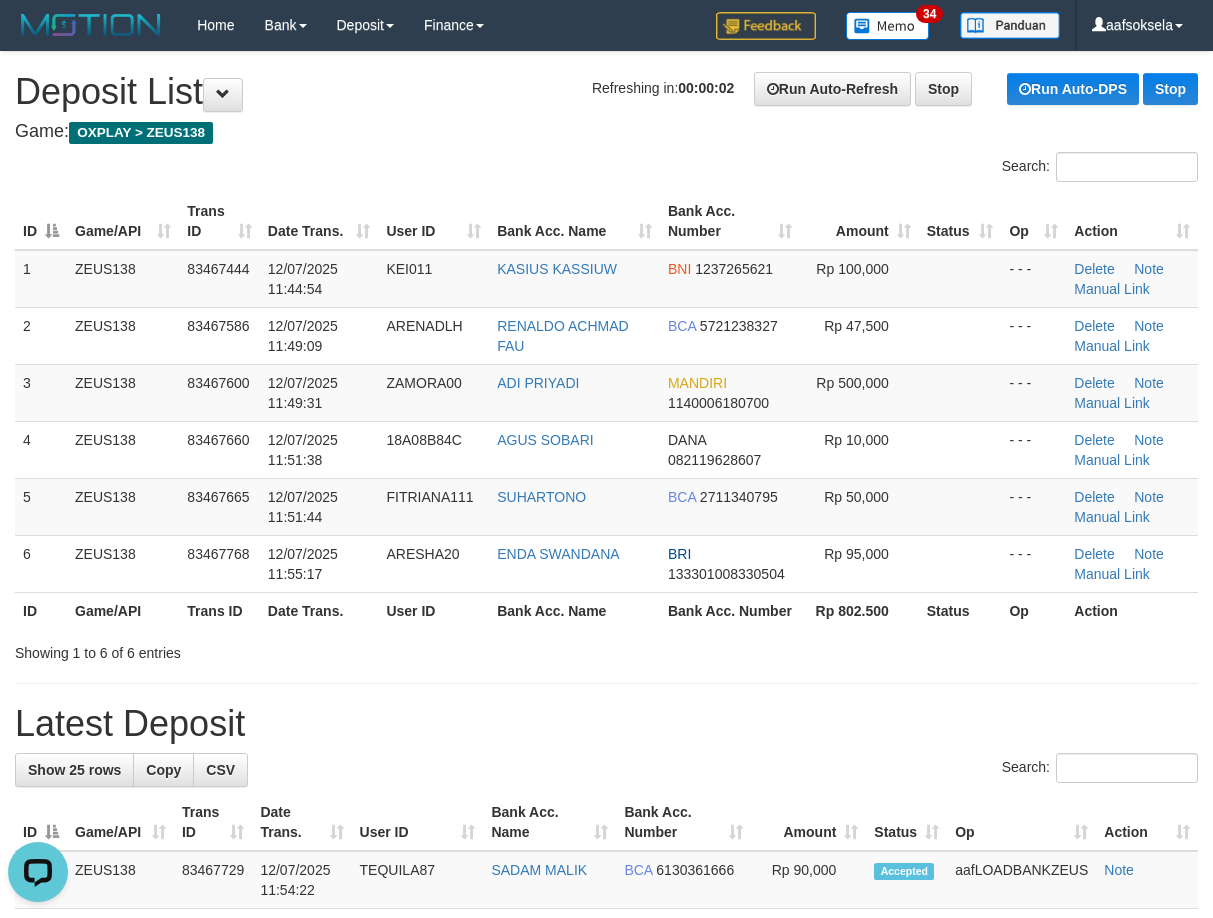 drag, startPoint x: 517, startPoint y: 721, endPoint x: 5, endPoint y: 700, distance: 512.4305 